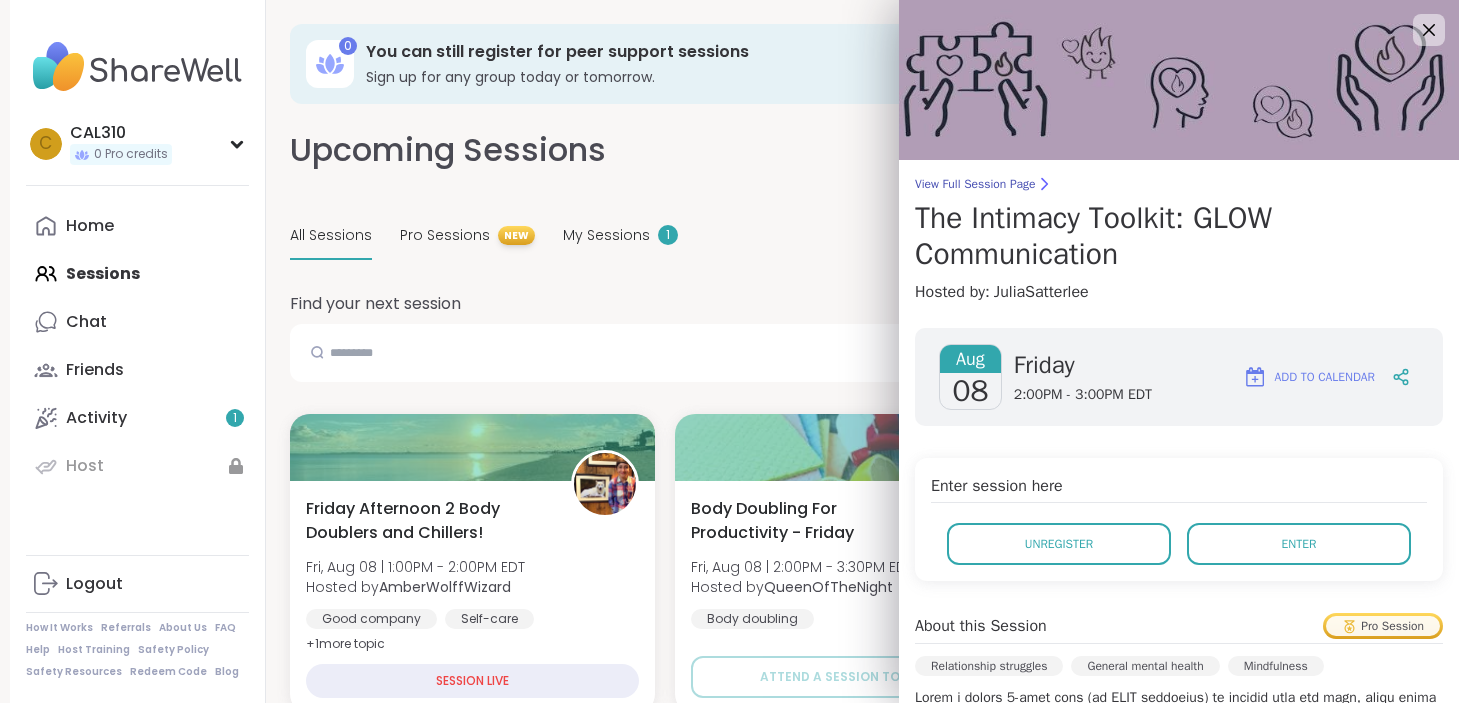 scroll, scrollTop: 1428, scrollLeft: 0, axis: vertical 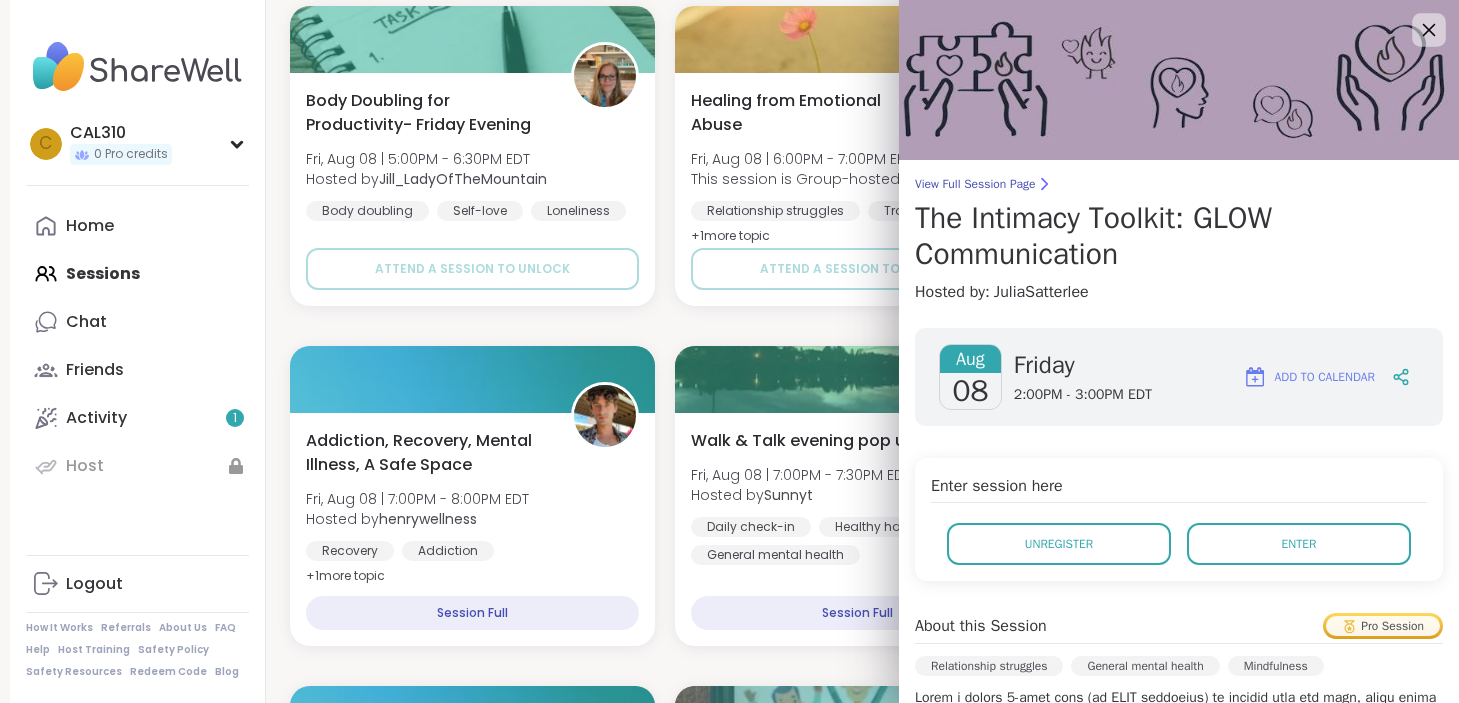 click 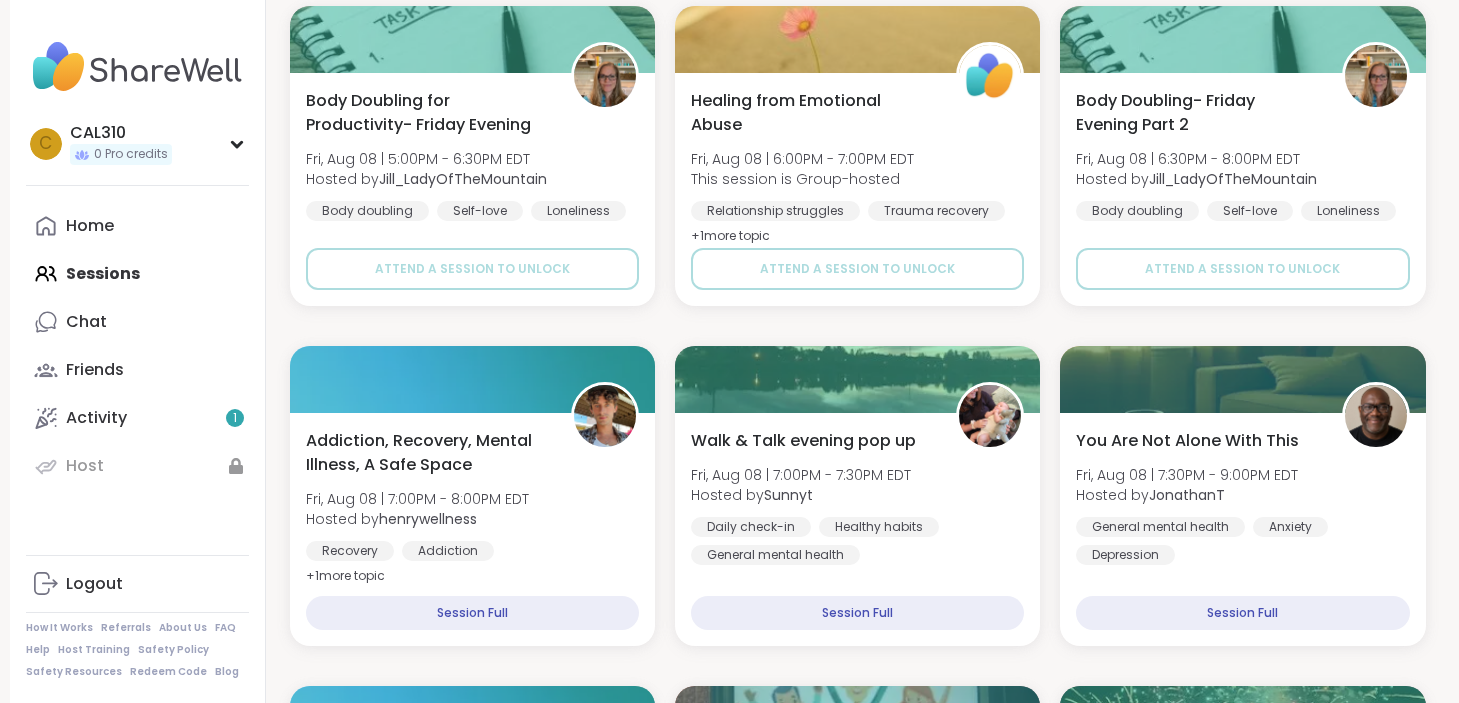 click on "Home Sessions Chat Friends Activity 1 Host" at bounding box center (137, 346) 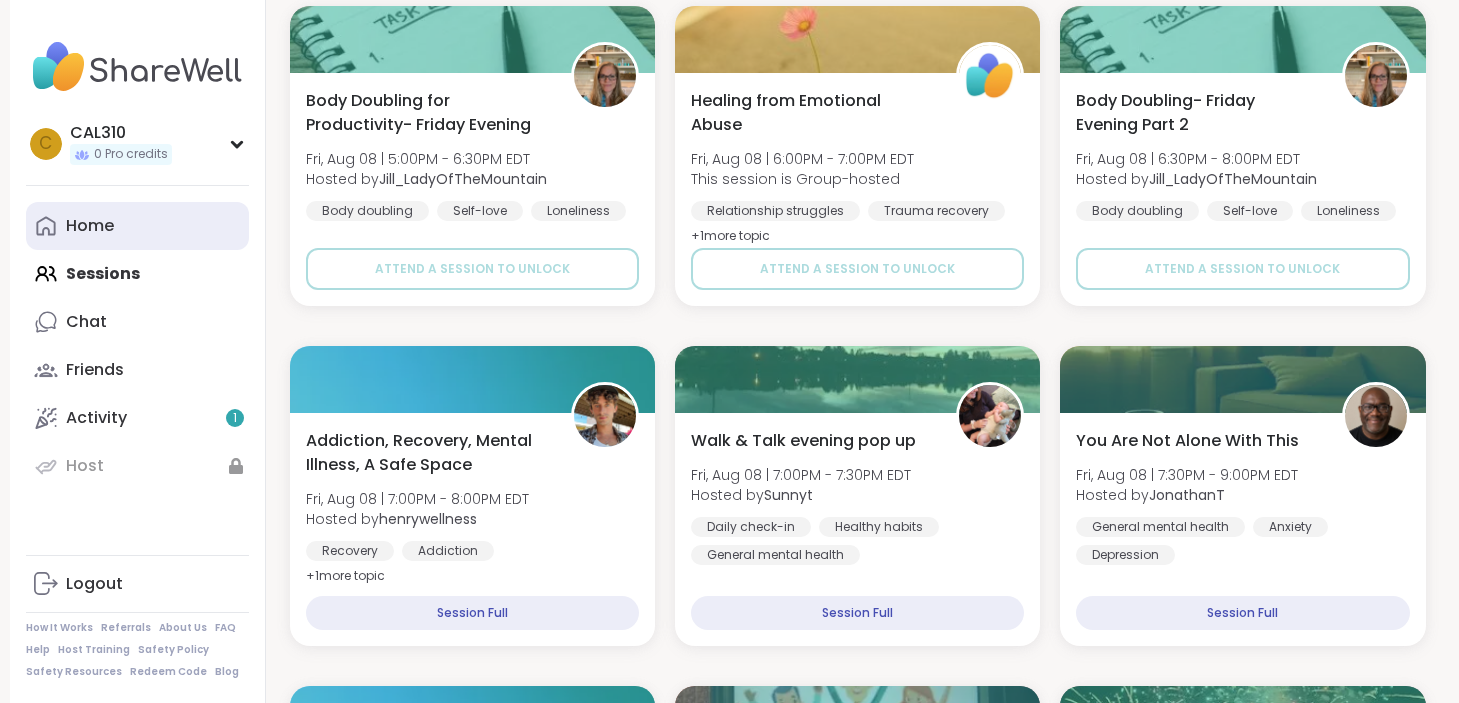 click on "Home" at bounding box center (90, 226) 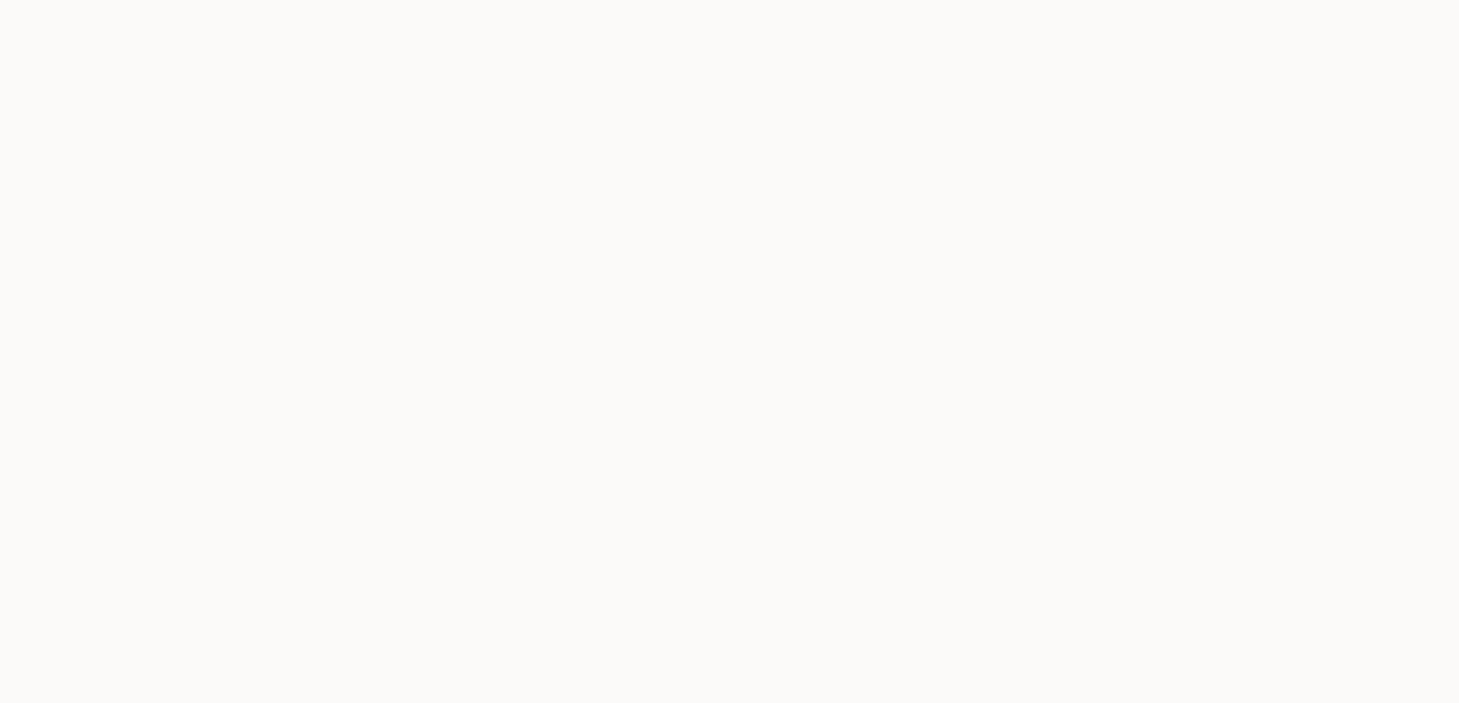 scroll, scrollTop: 0, scrollLeft: 0, axis: both 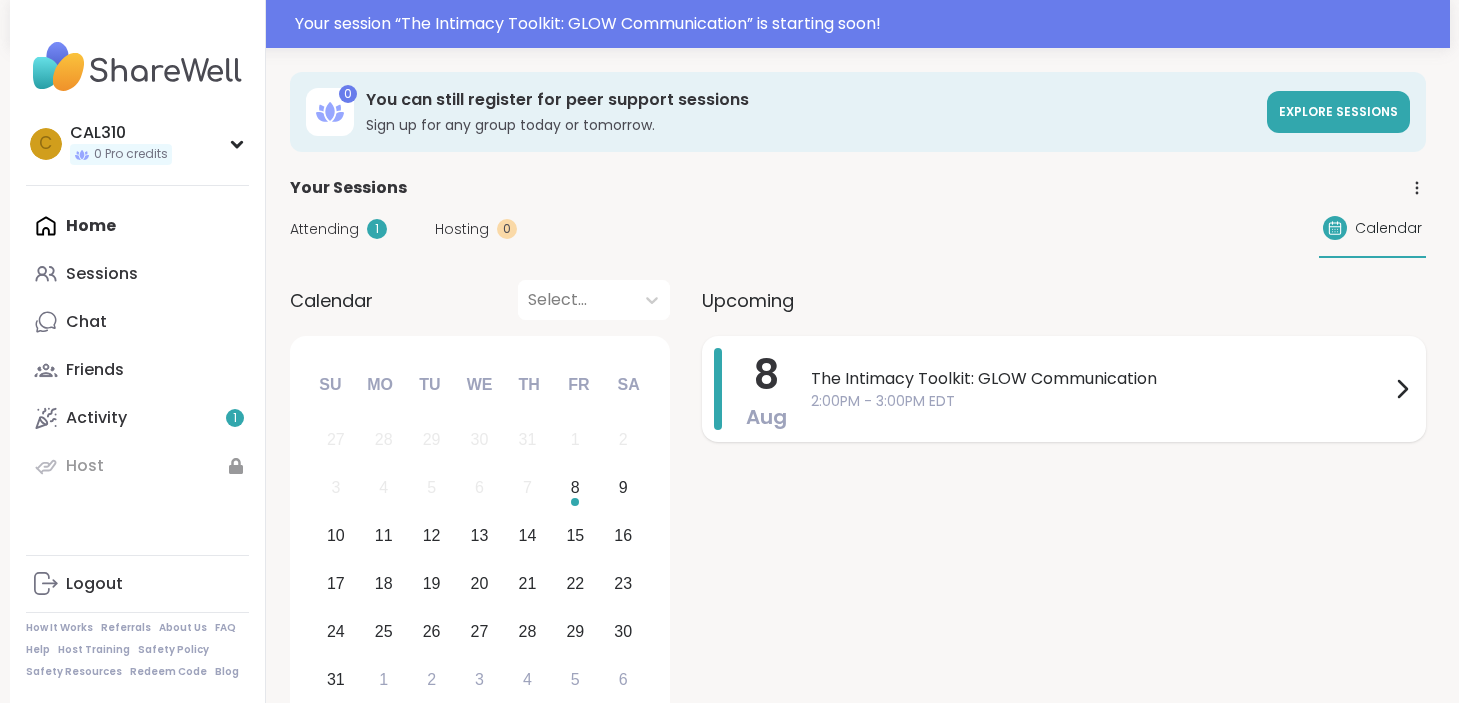 click on "The Intimacy Toolkit: GLOW Communication" at bounding box center [1100, 379] 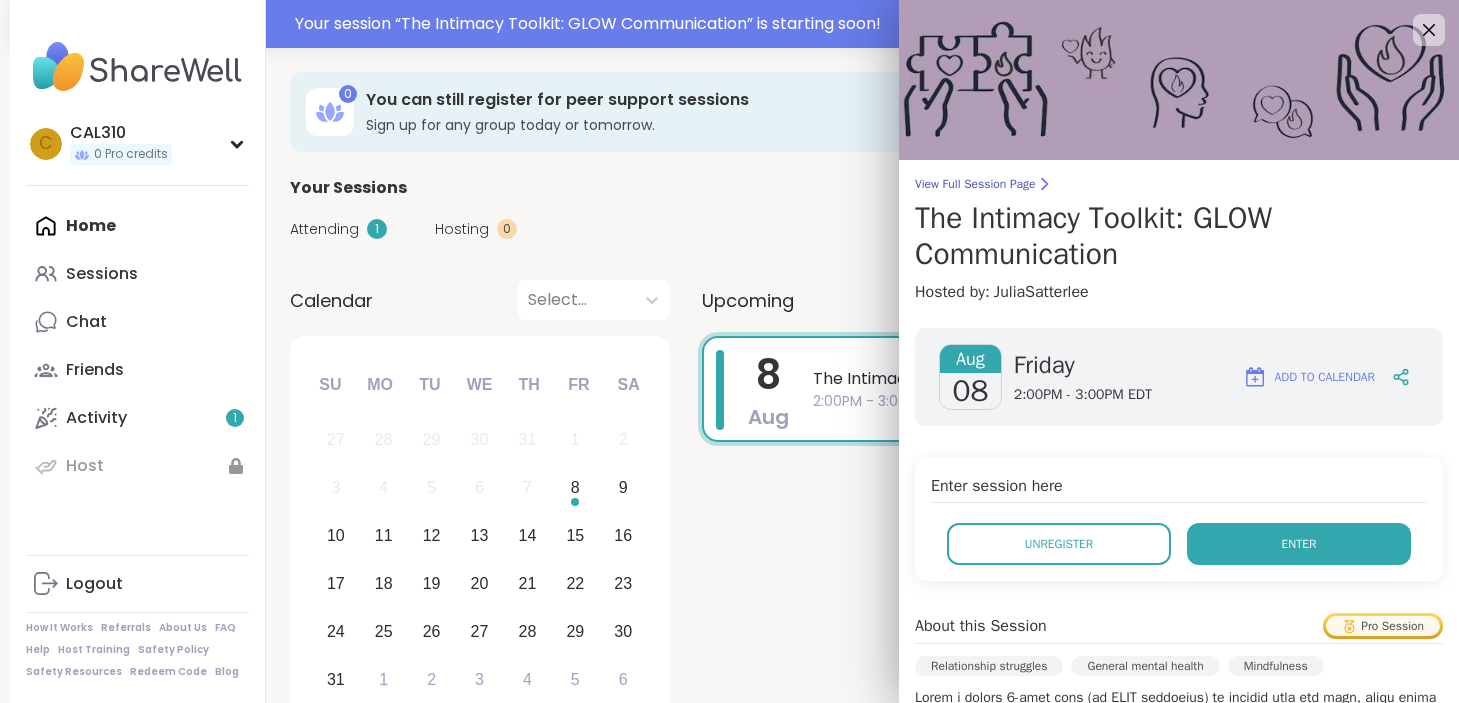 click on "Enter" at bounding box center (1299, 544) 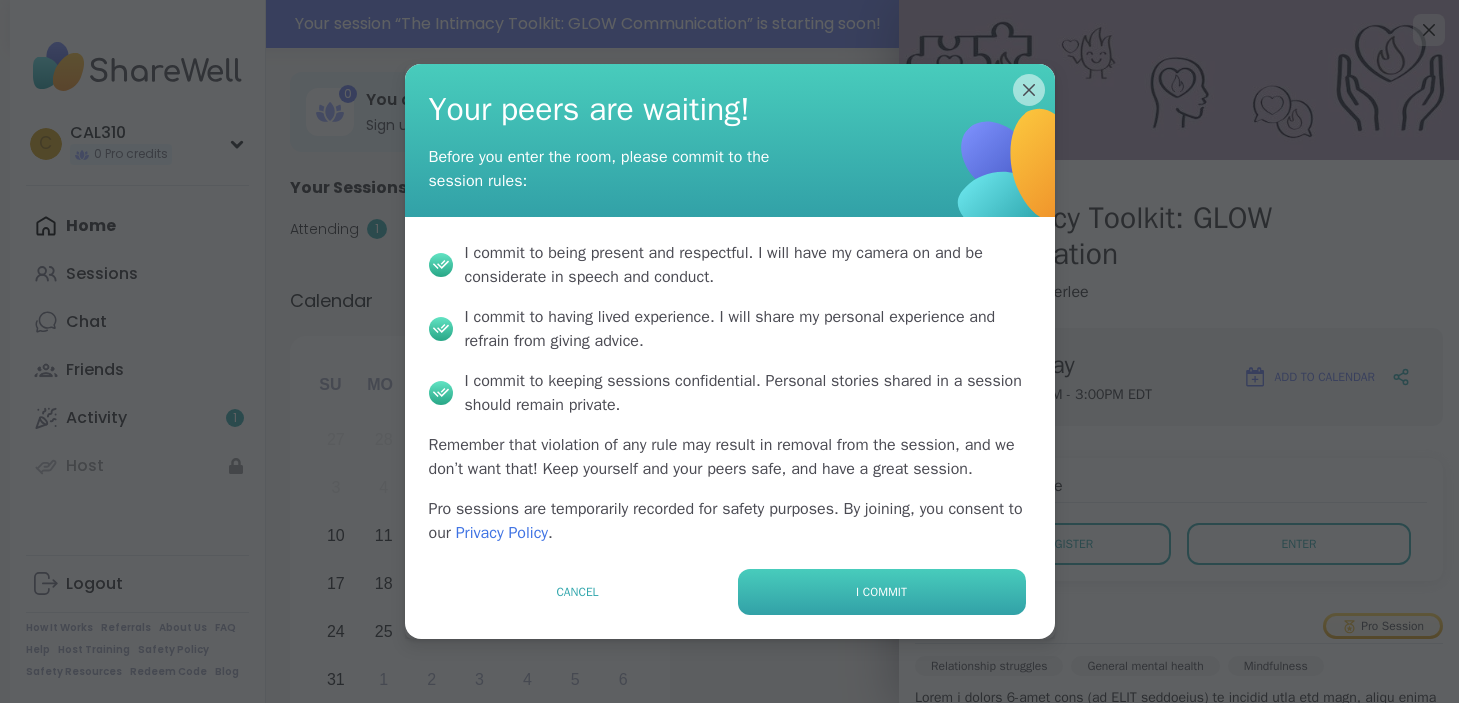 click on "I commit" at bounding box center [881, 592] 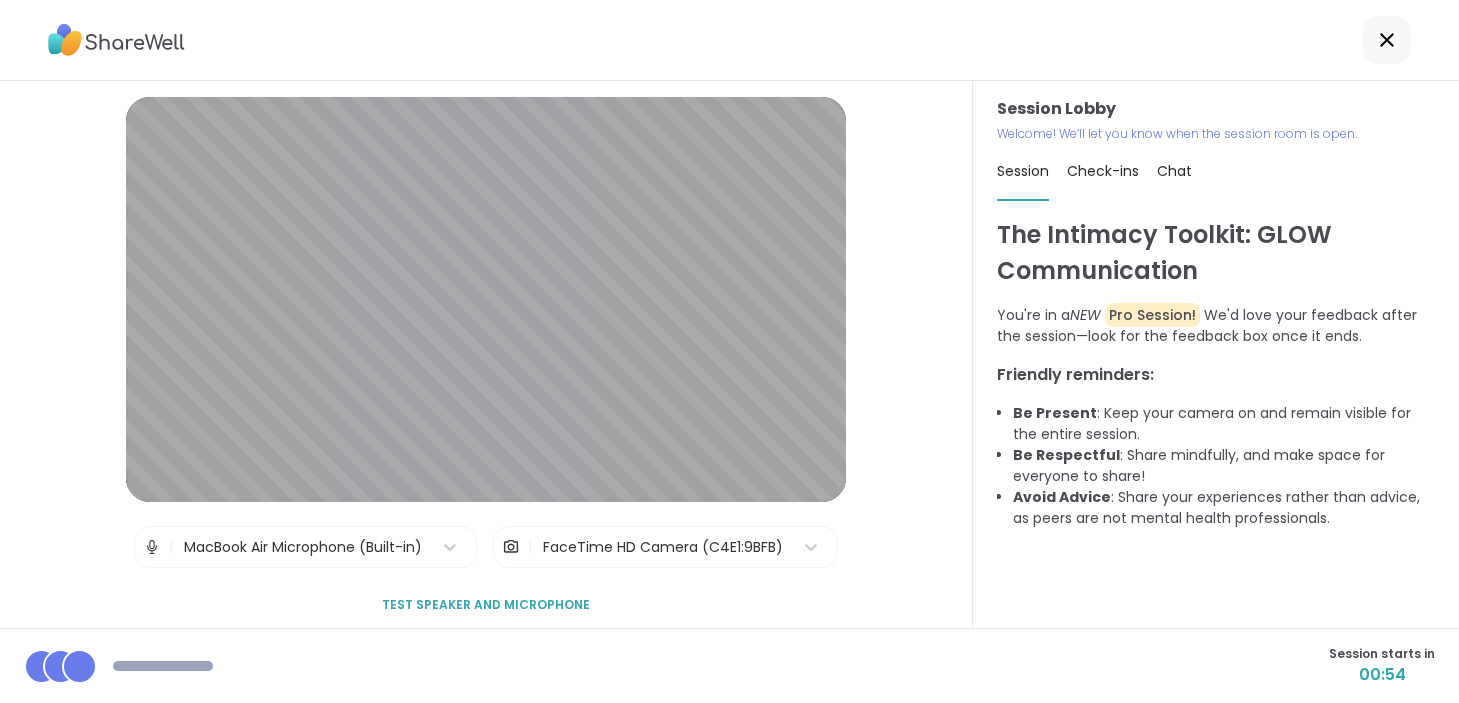click on "Test speaker and microphone" at bounding box center [486, 605] 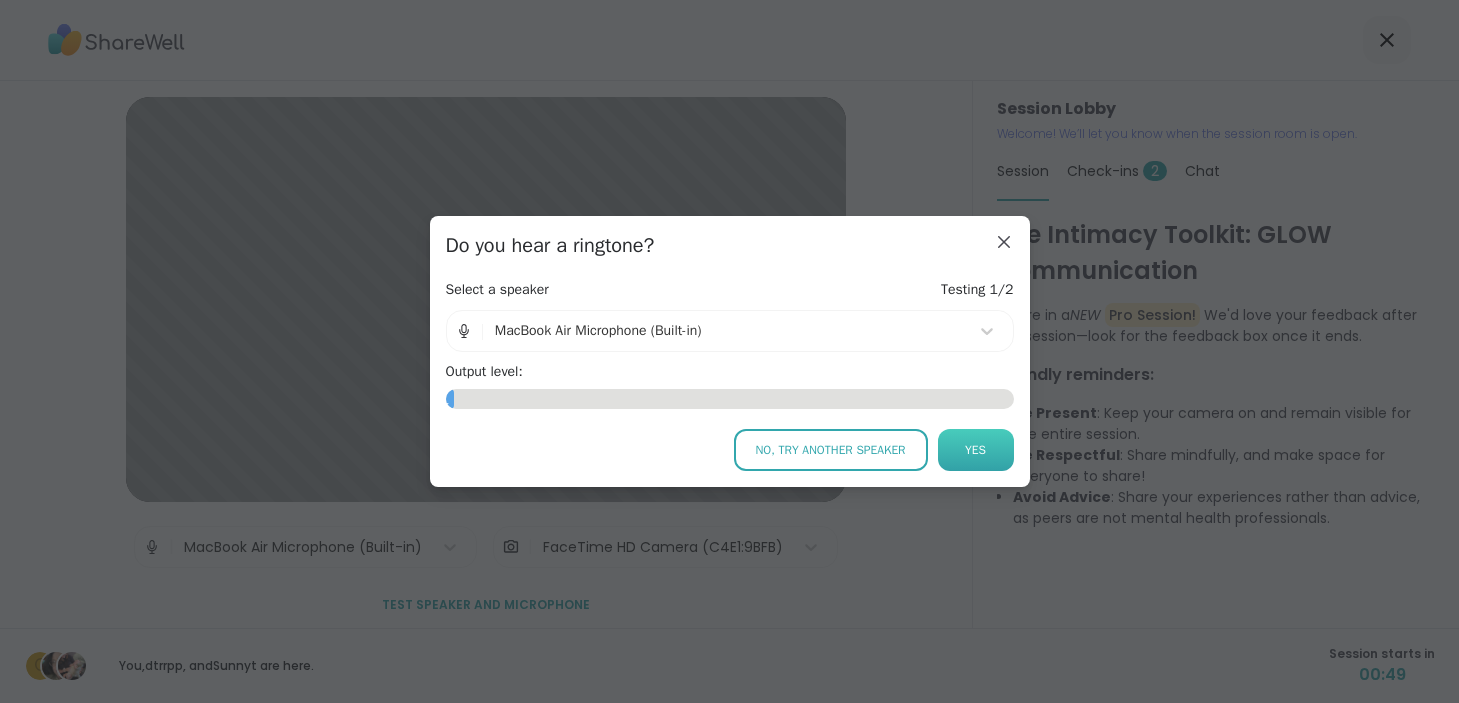 click on "Yes" at bounding box center [975, 450] 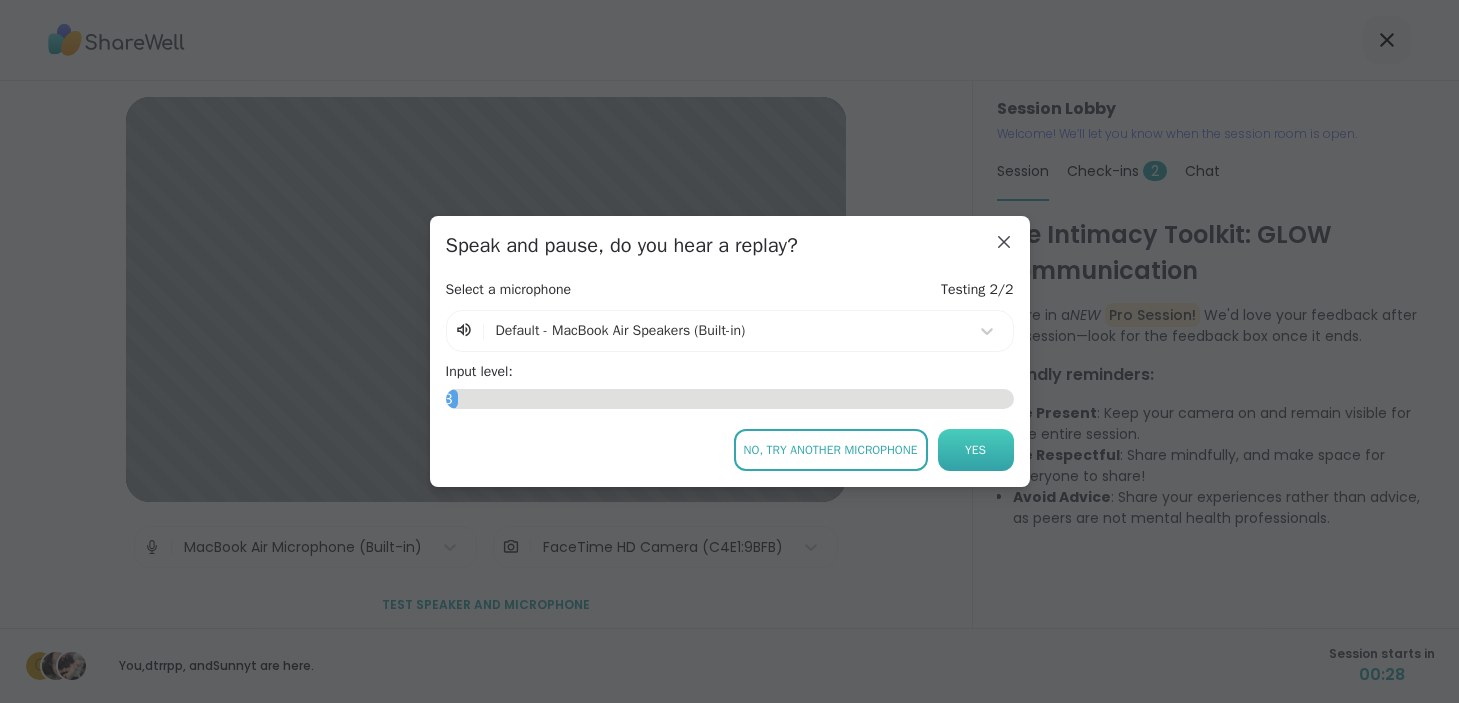 click on "Yes" at bounding box center (975, 450) 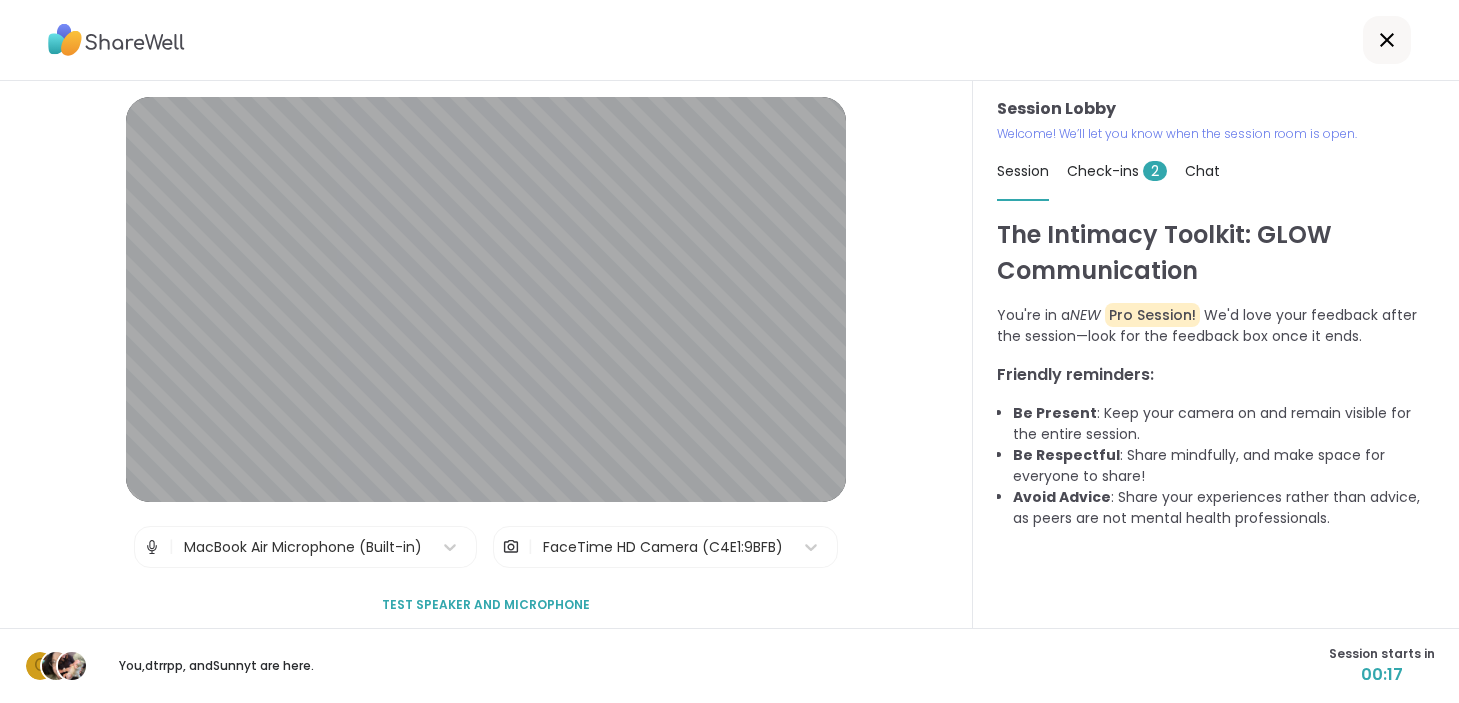 click on "Check-ins 2" at bounding box center (1117, 171) 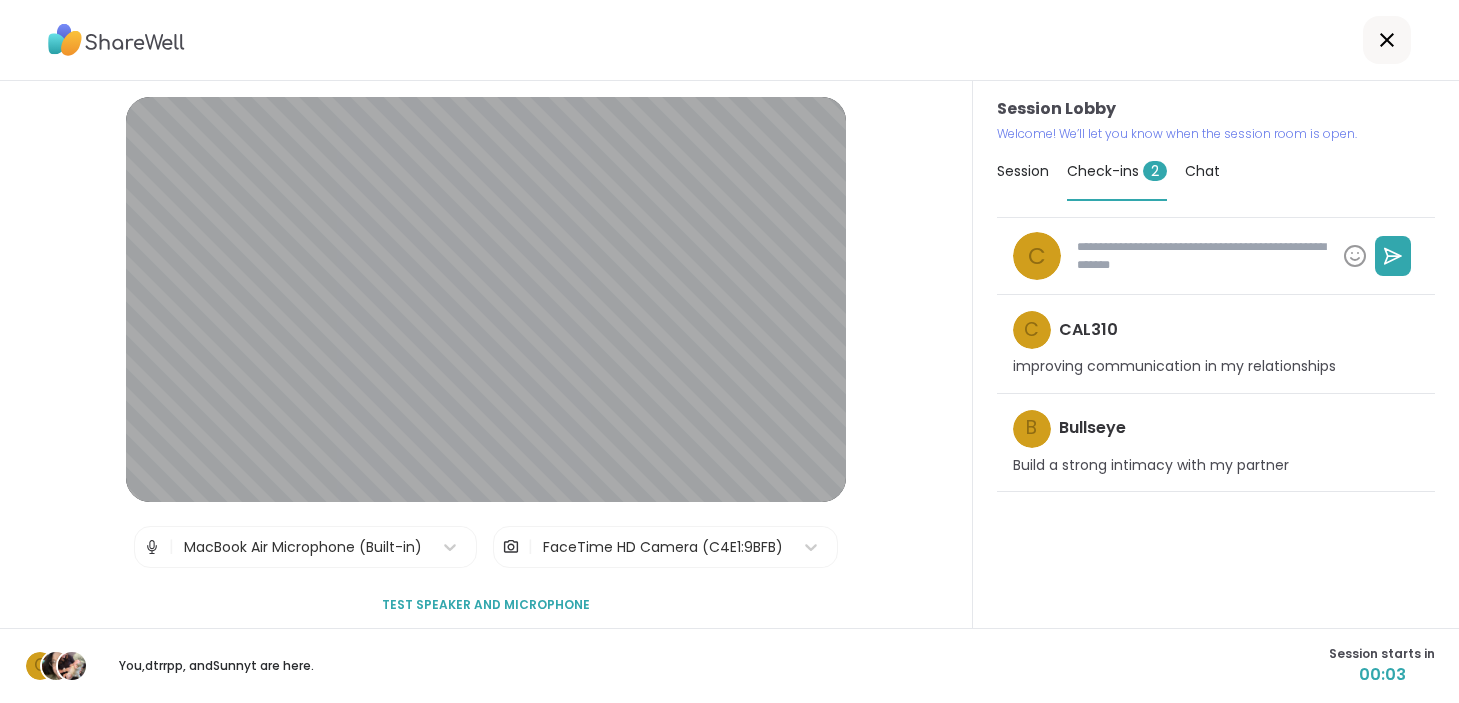 type on "*" 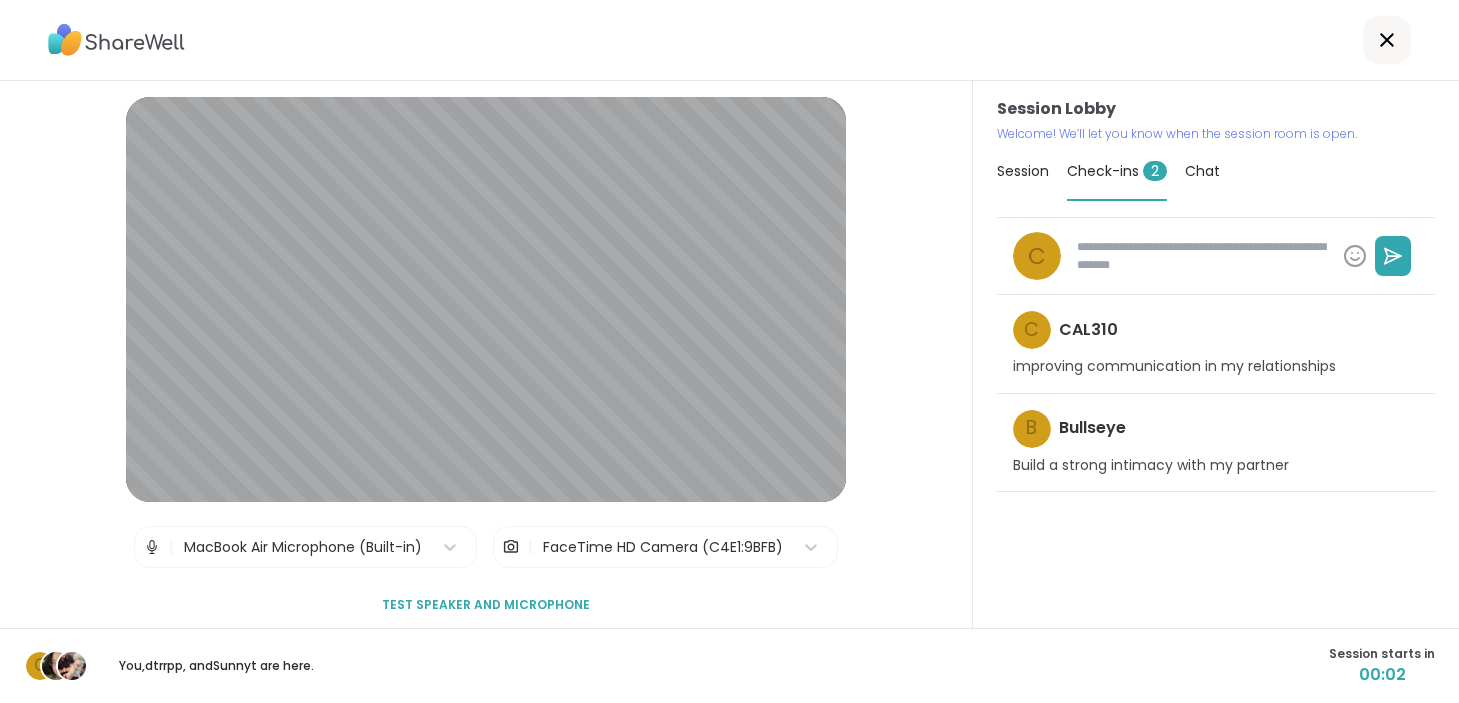 click on "Session" at bounding box center (1023, 171) 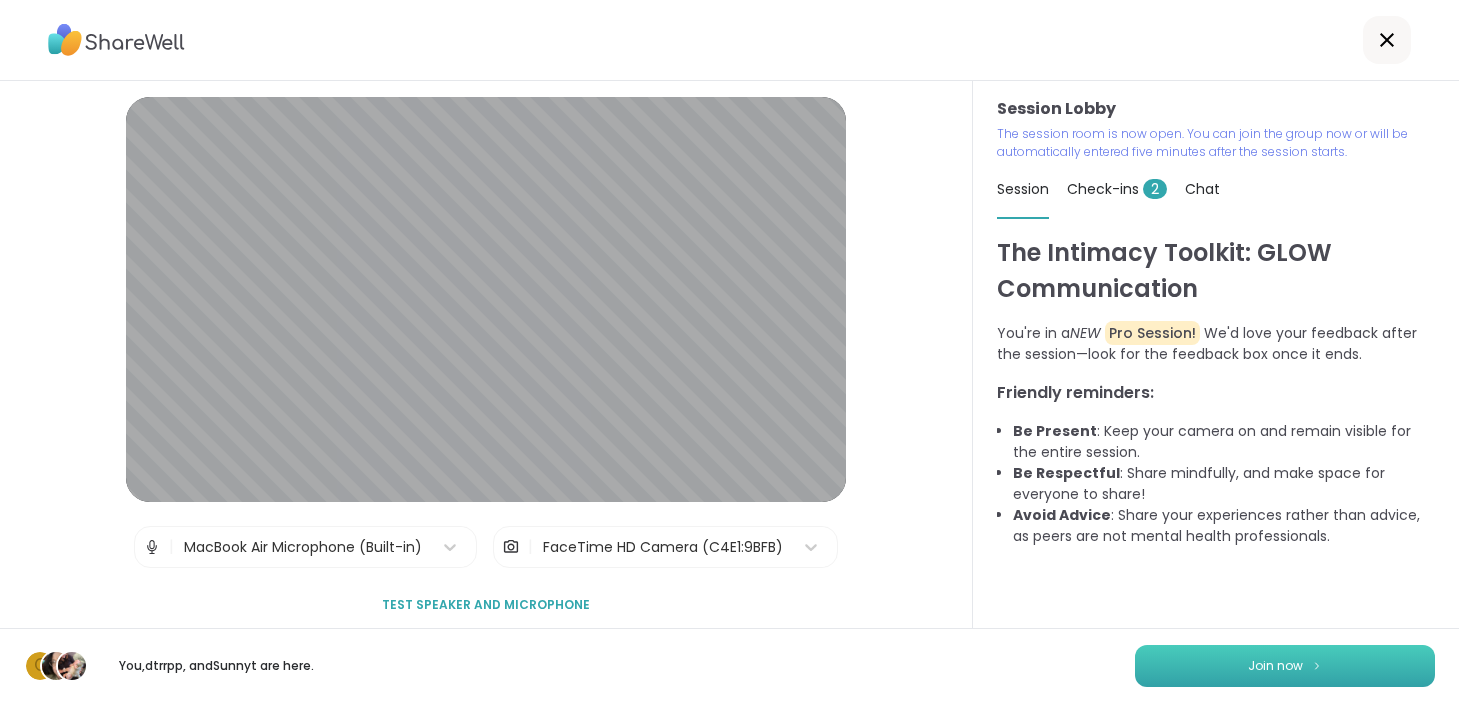 click on "Join now" at bounding box center (1285, 666) 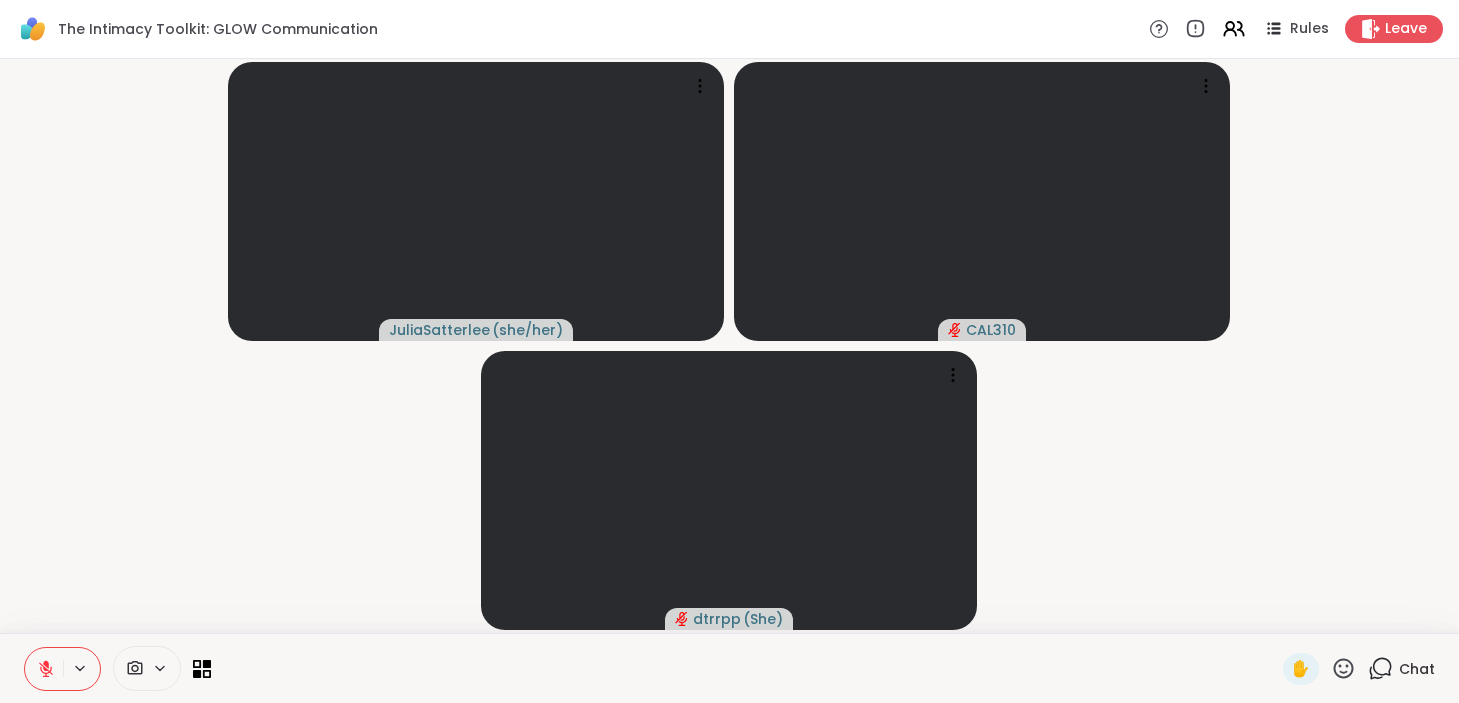 click 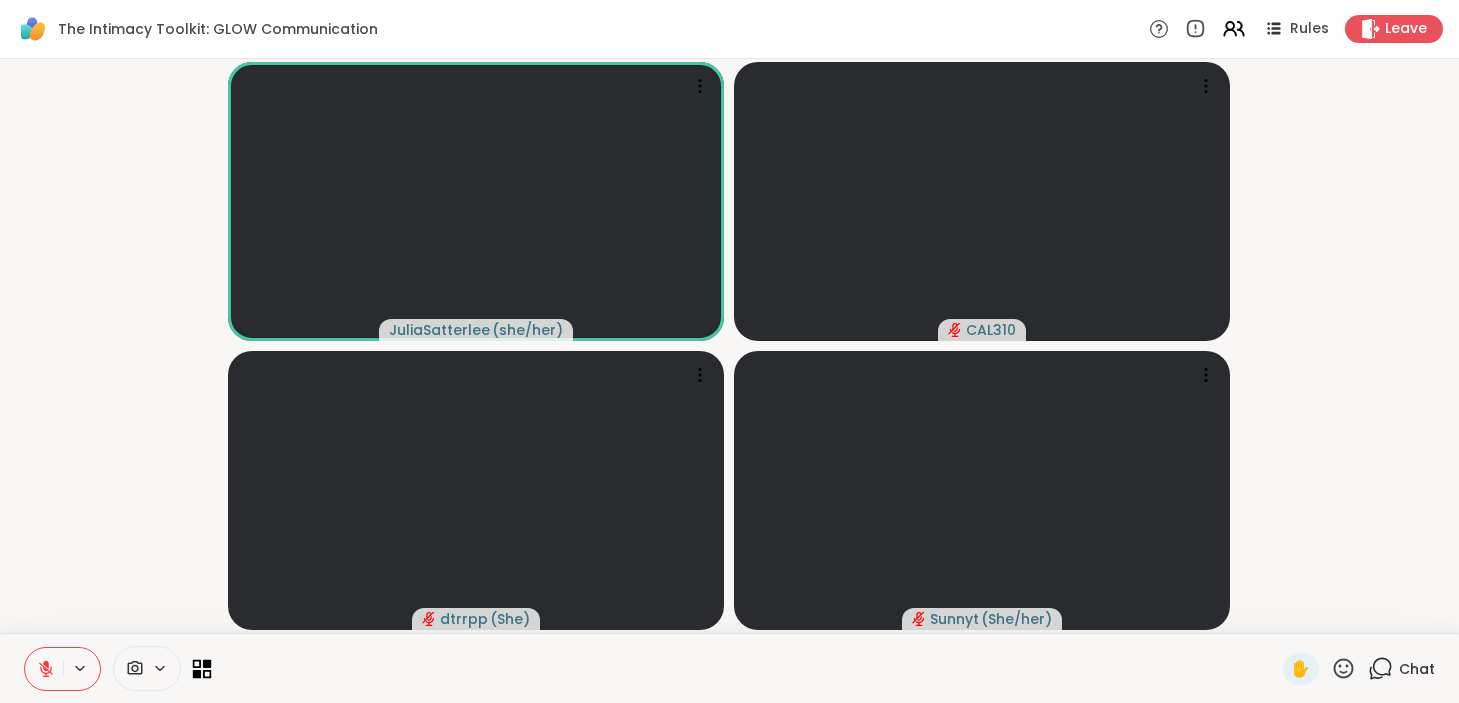click 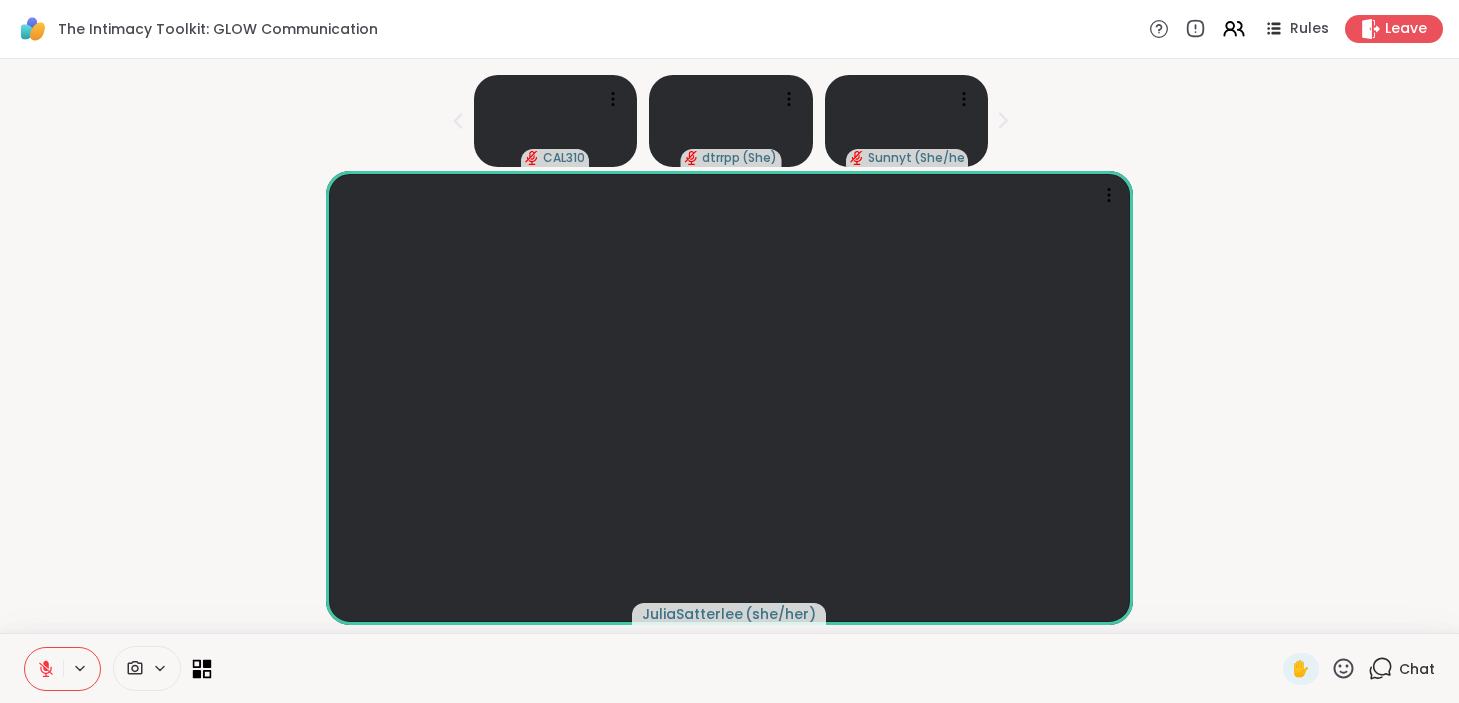 click 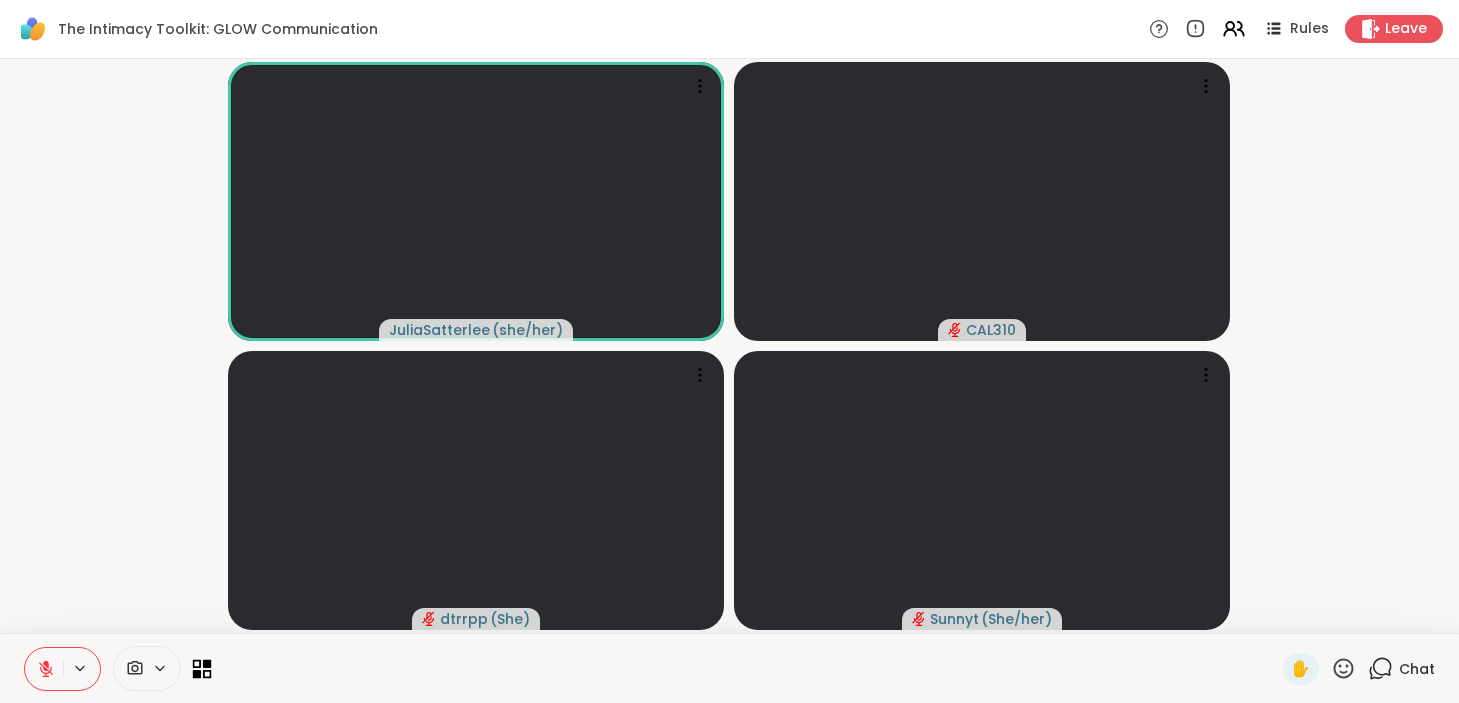 click 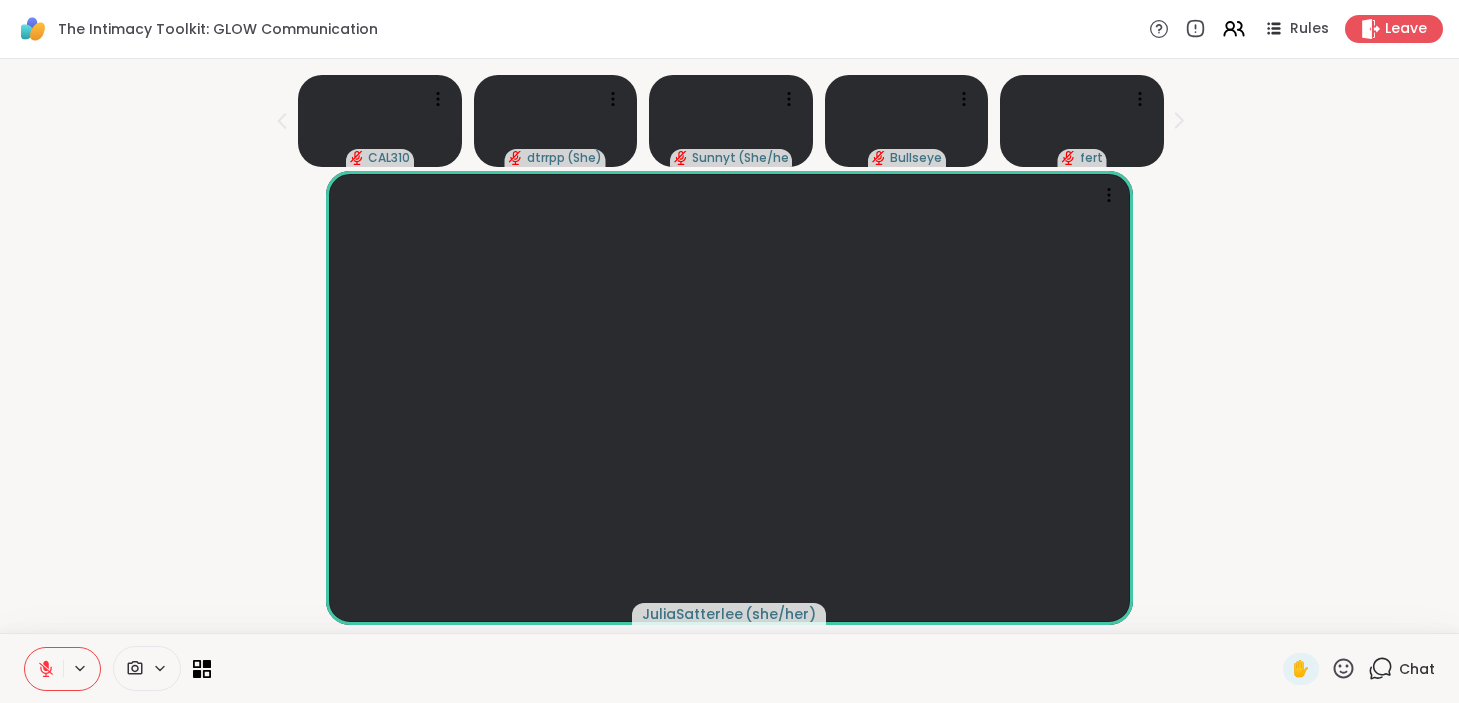 click 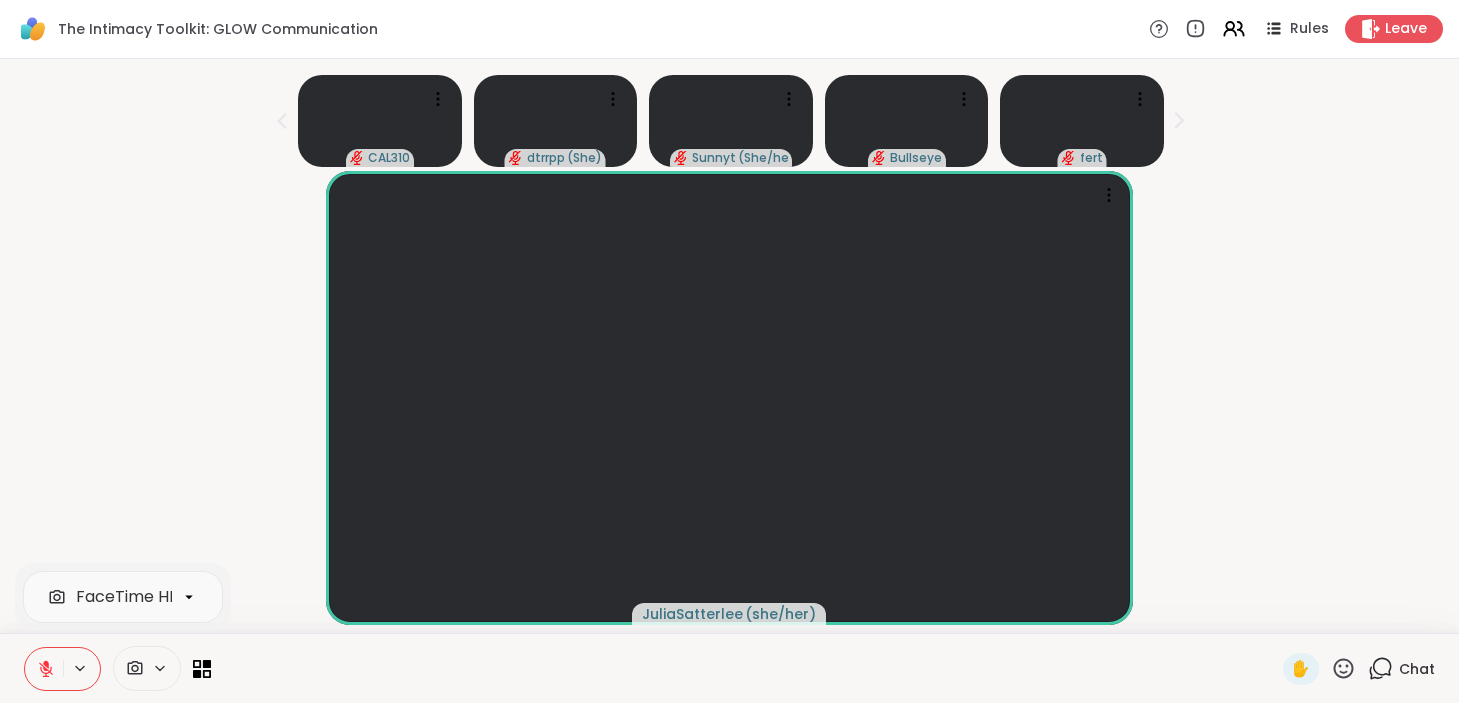click on "[FIRST][LAST] ( she/her )" at bounding box center (729, 398) 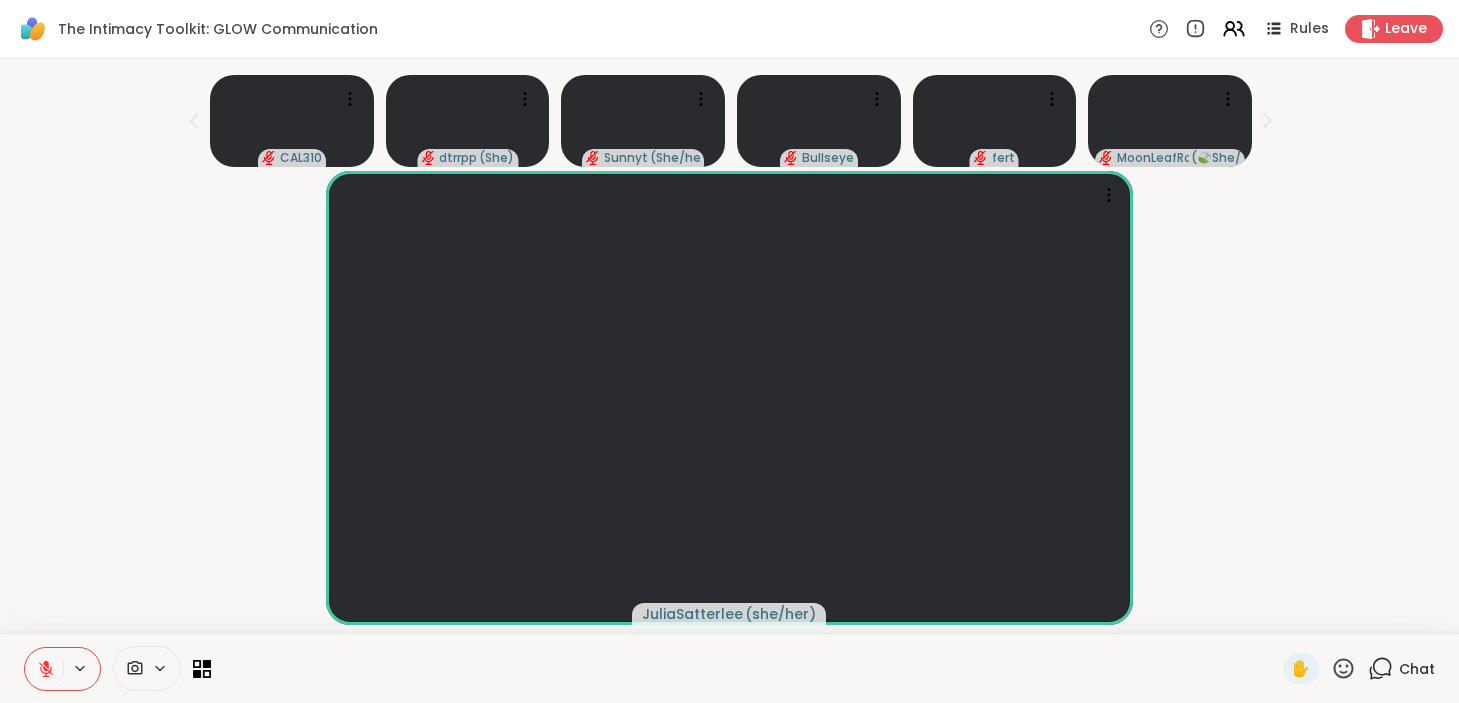 click 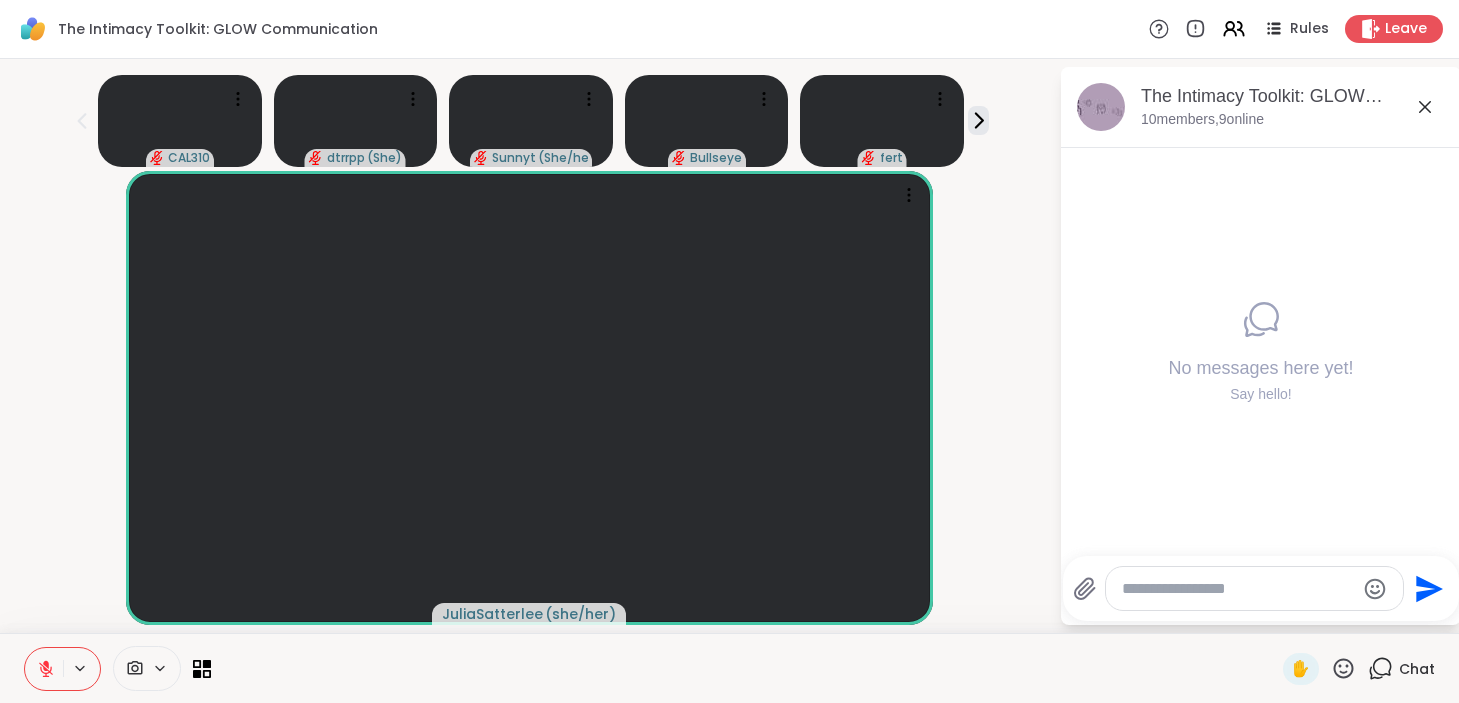 click 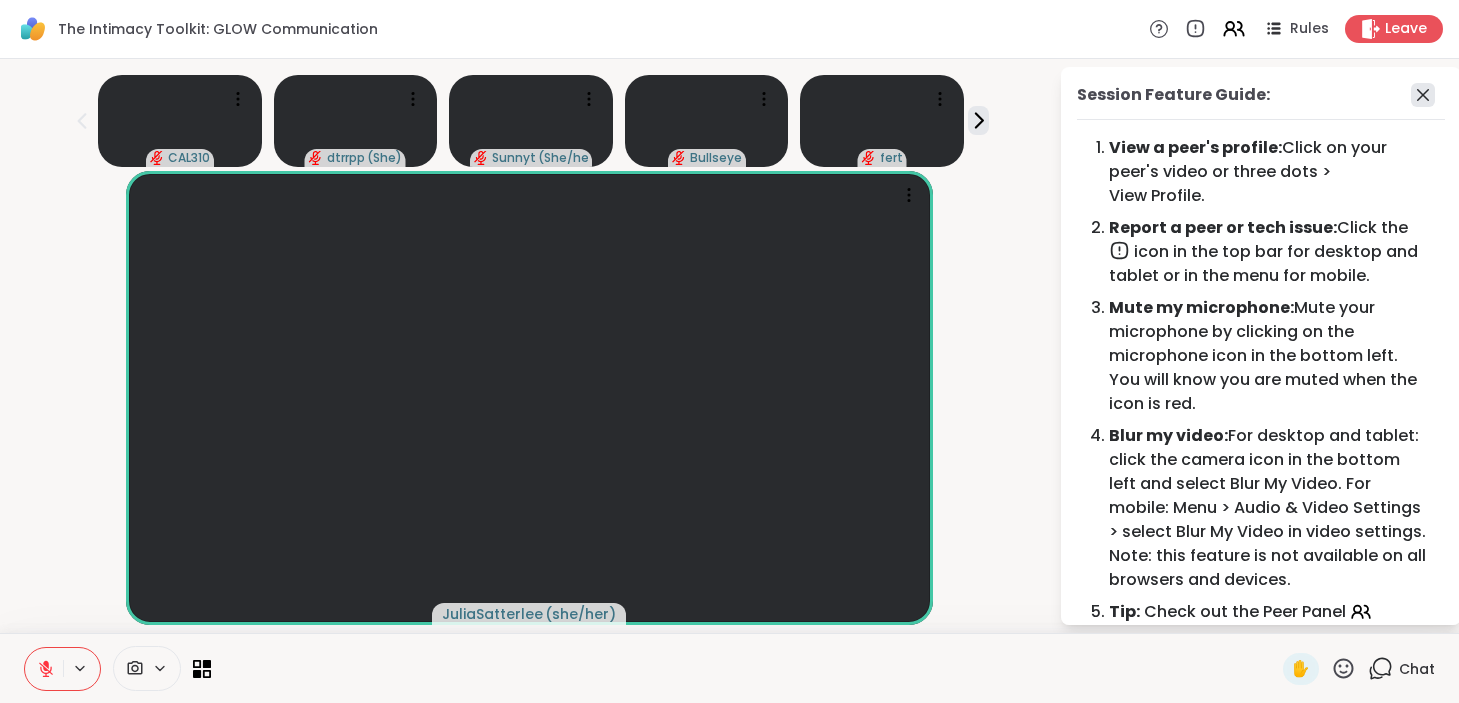 click 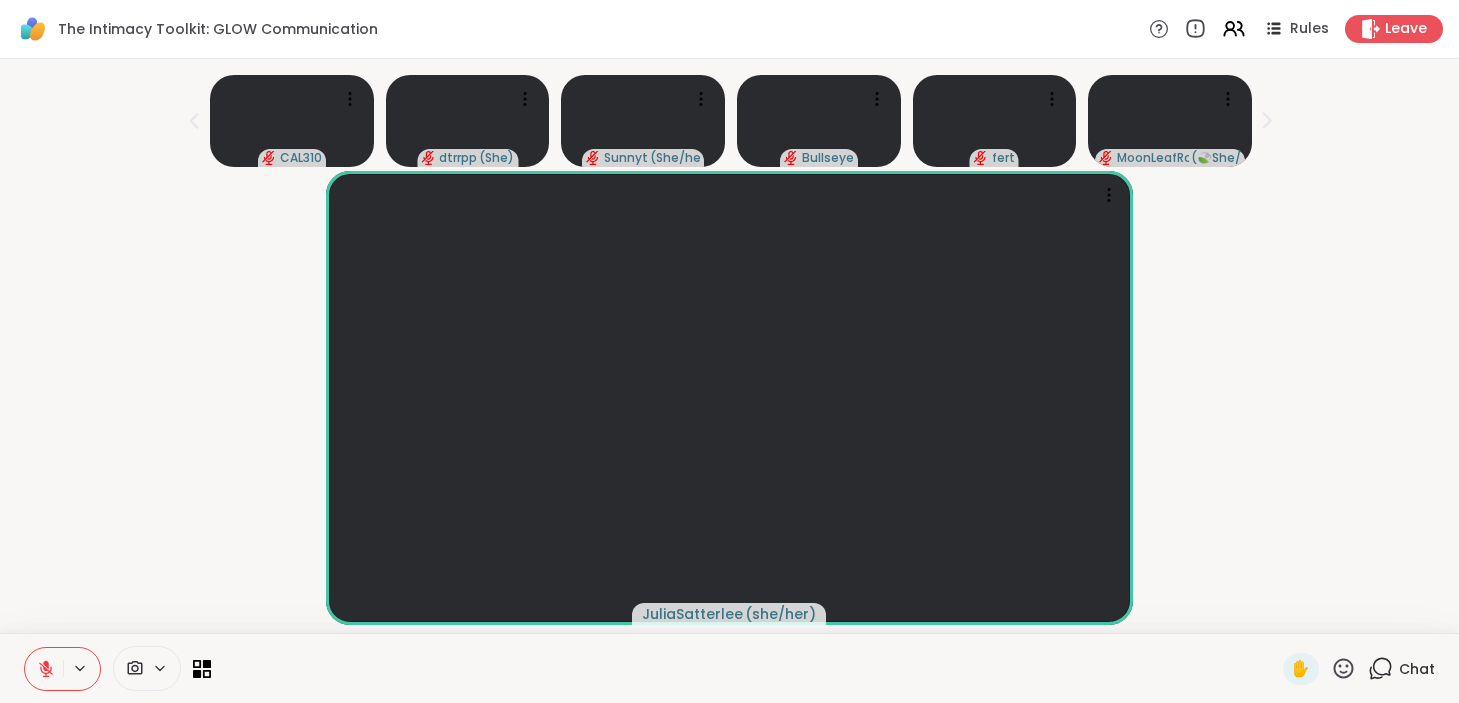 click 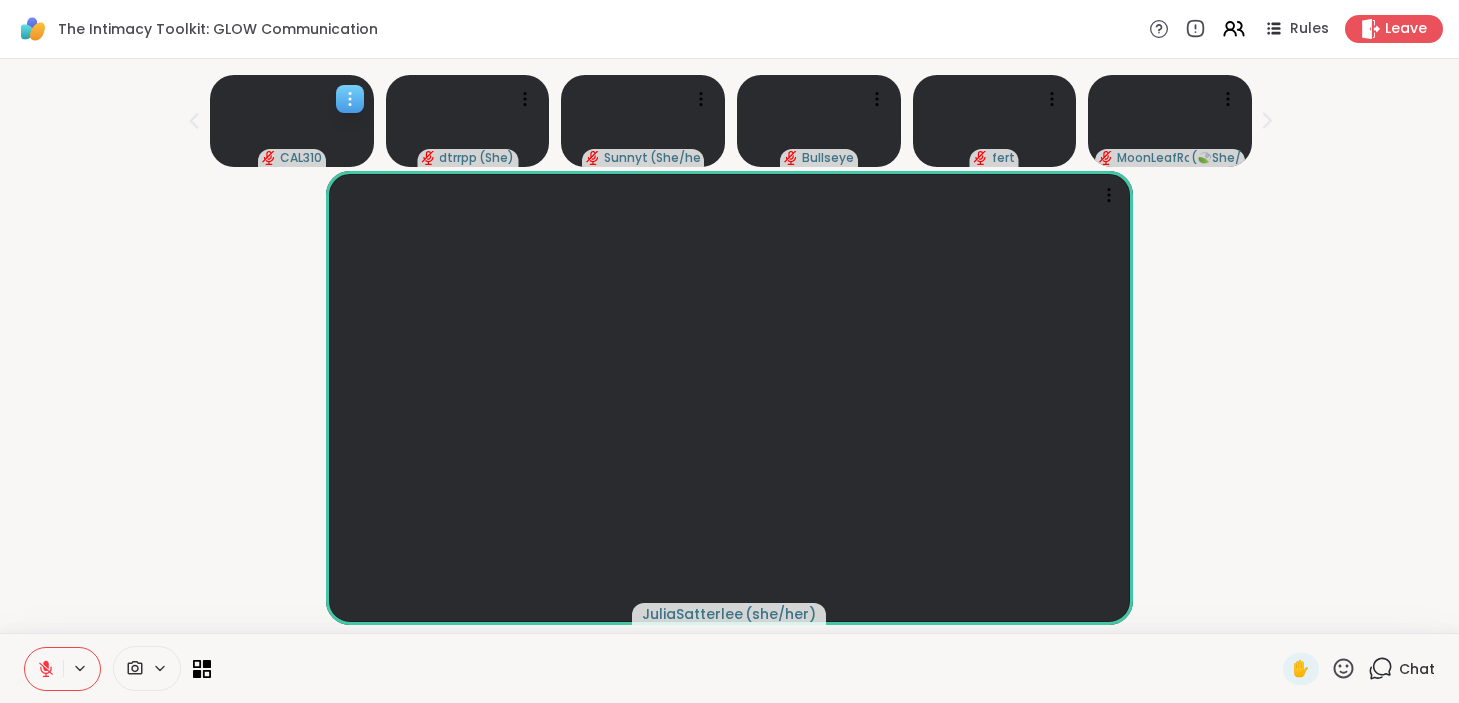 click 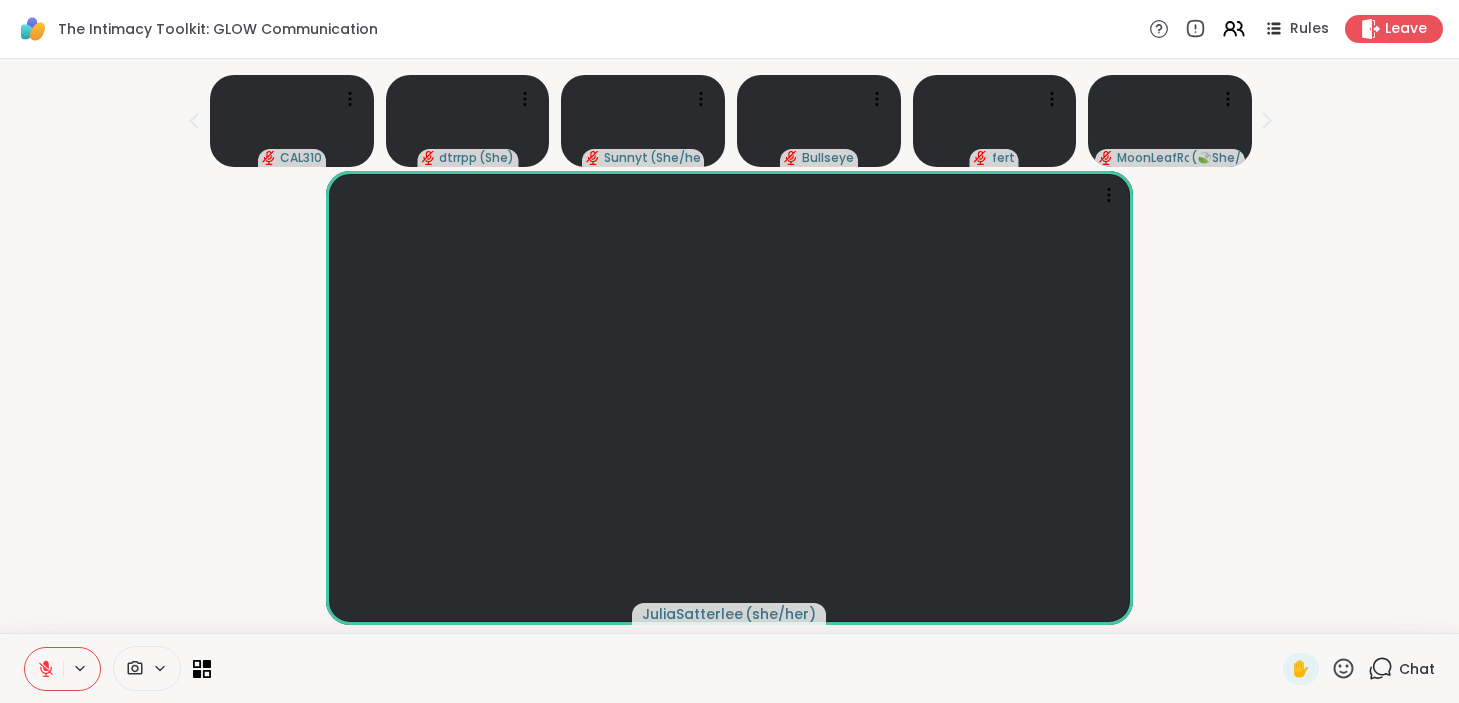 click on "The Intimacy Toolkit: GLOW Communication Rules Leave" at bounding box center (729, 29) 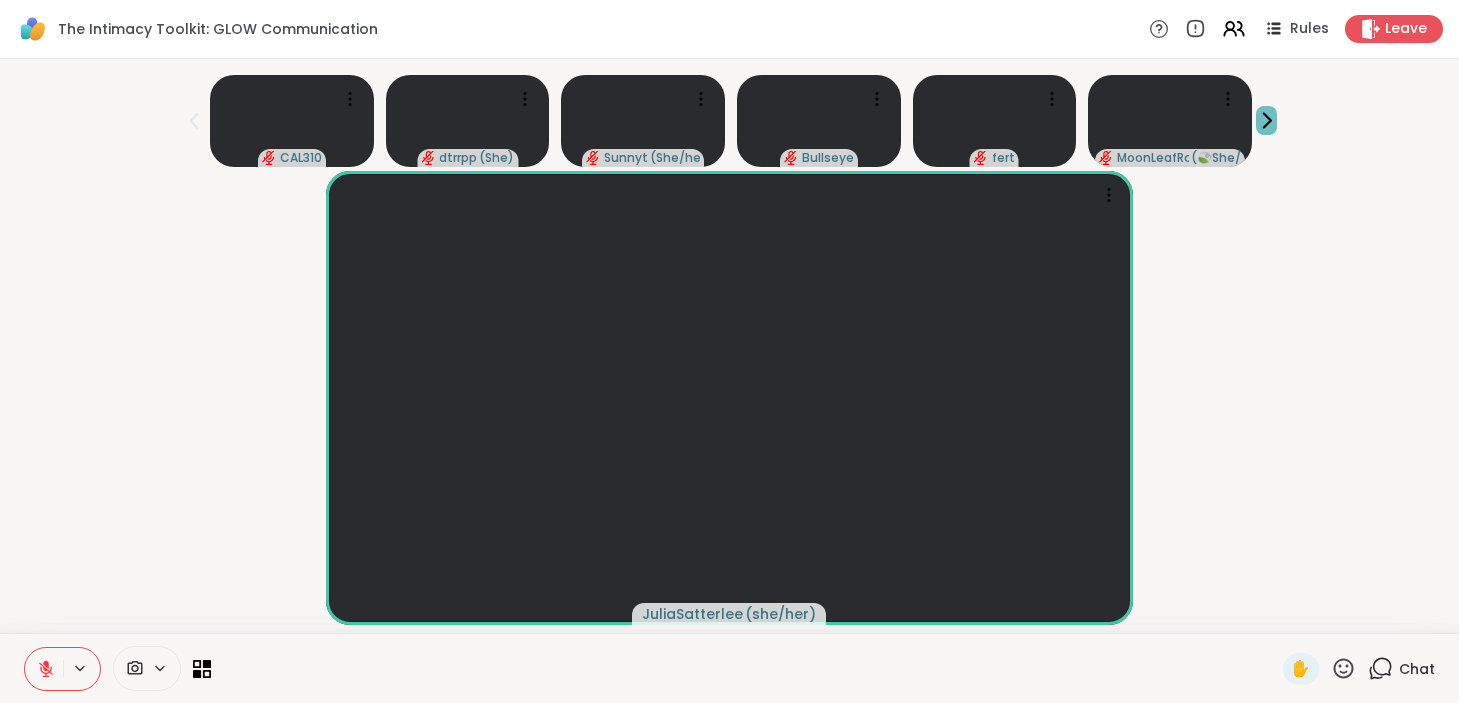 click 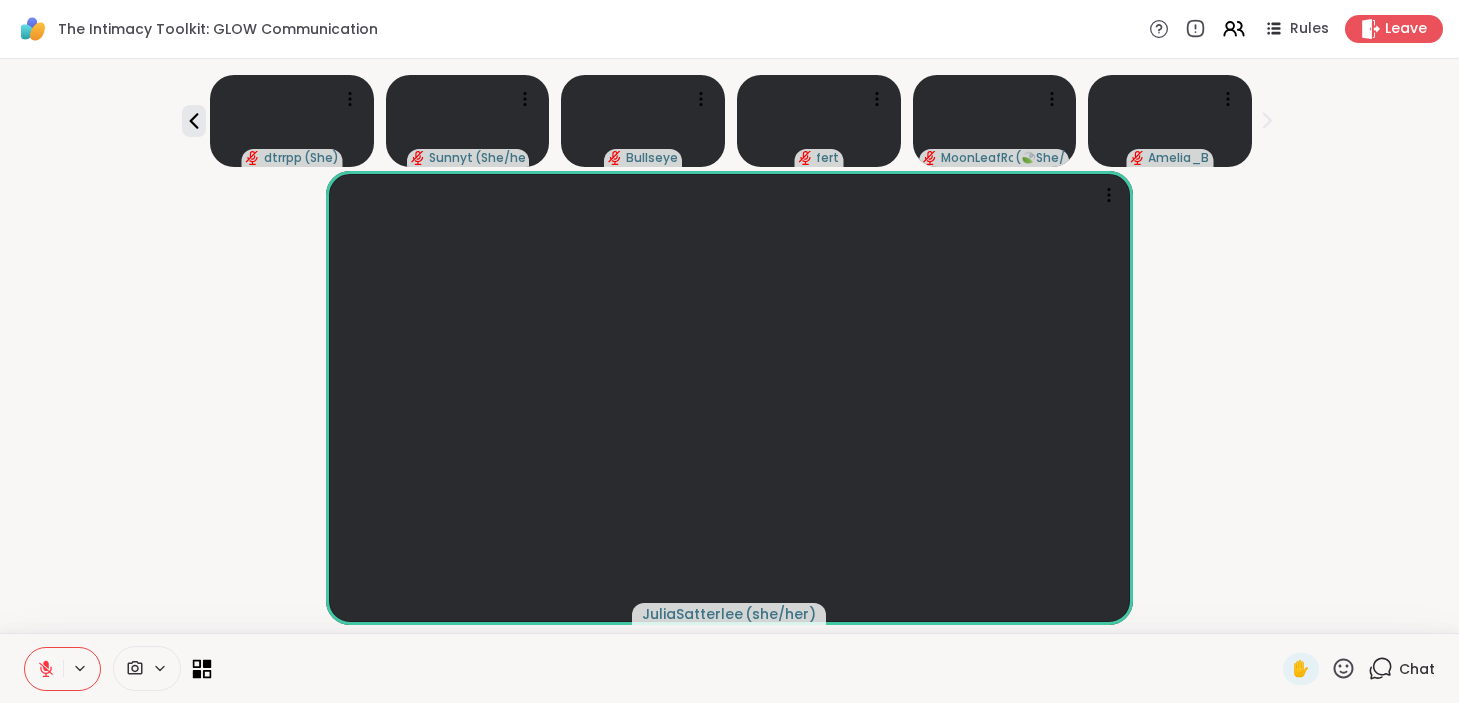 click 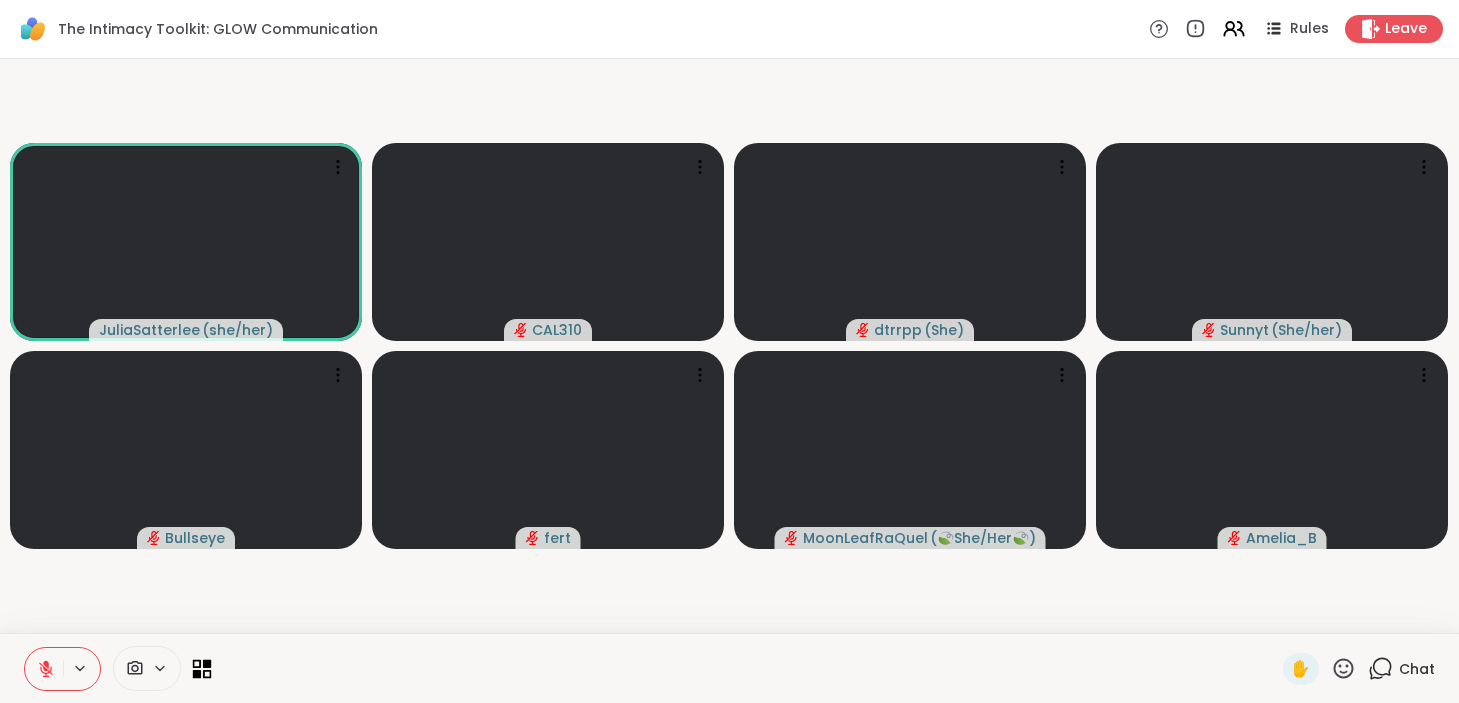 click 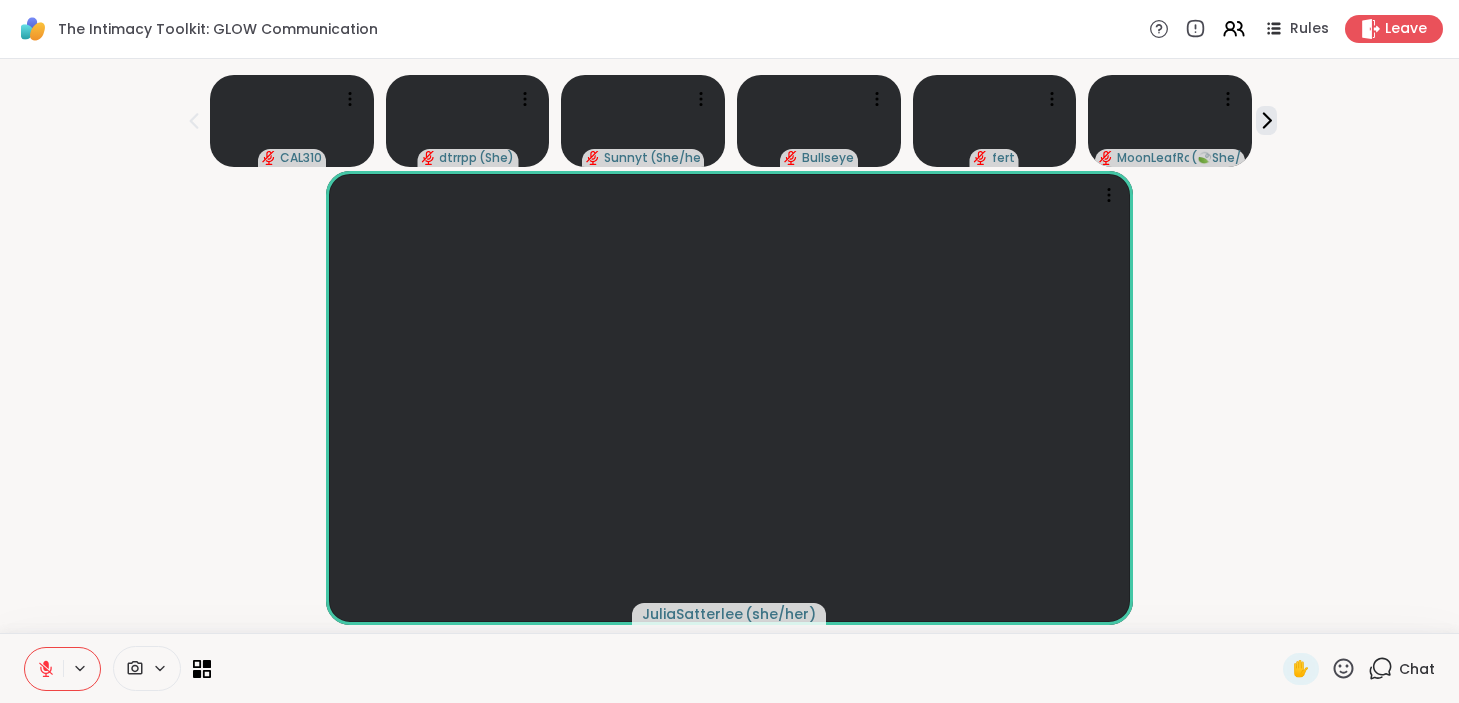 click on "Chat" at bounding box center [1417, 669] 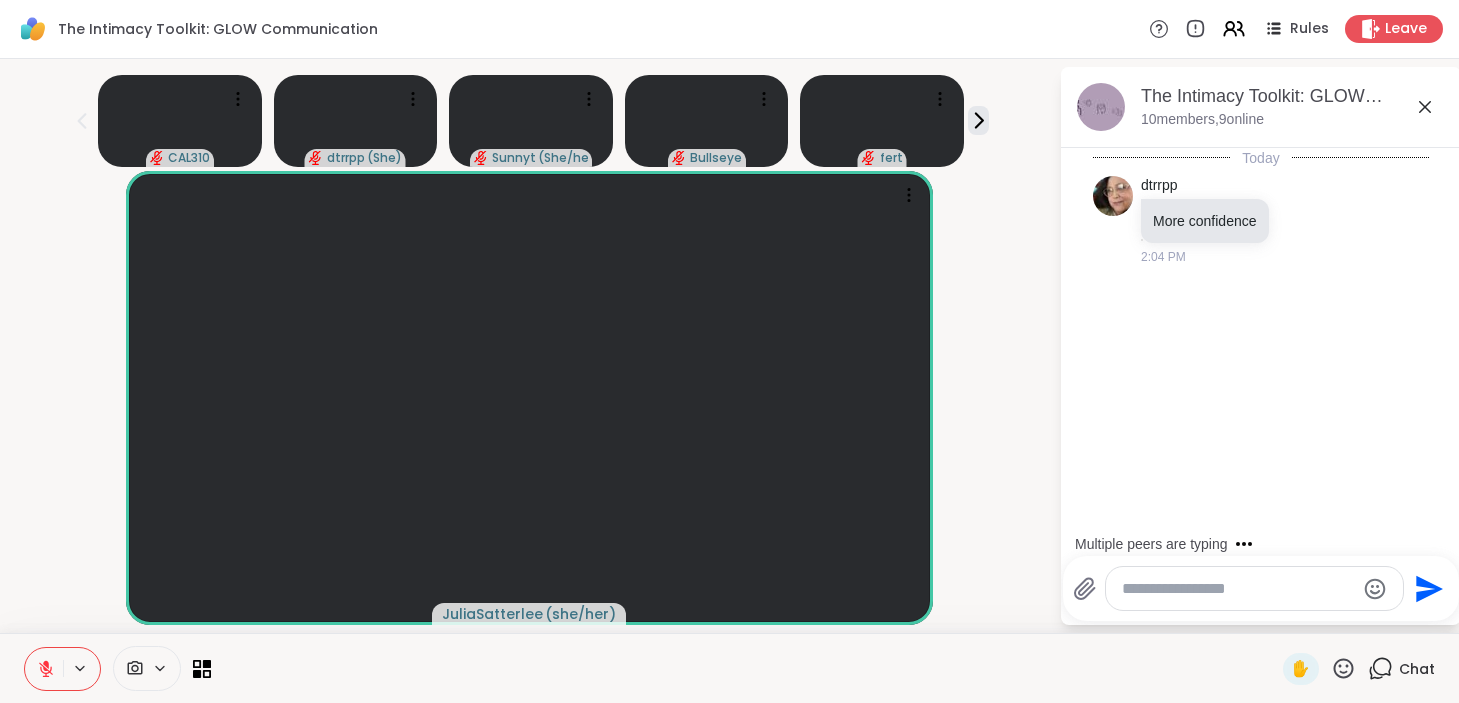 click at bounding box center (1238, 589) 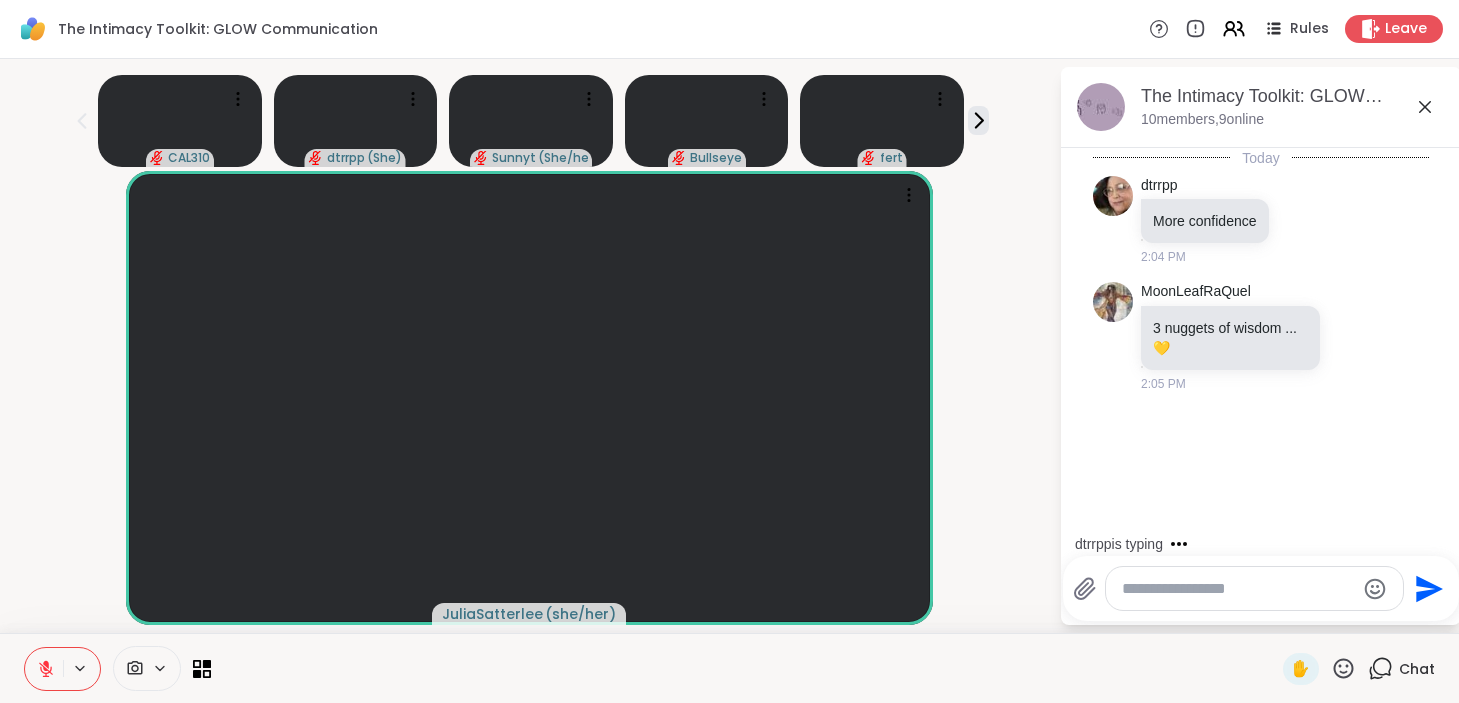 type on "*" 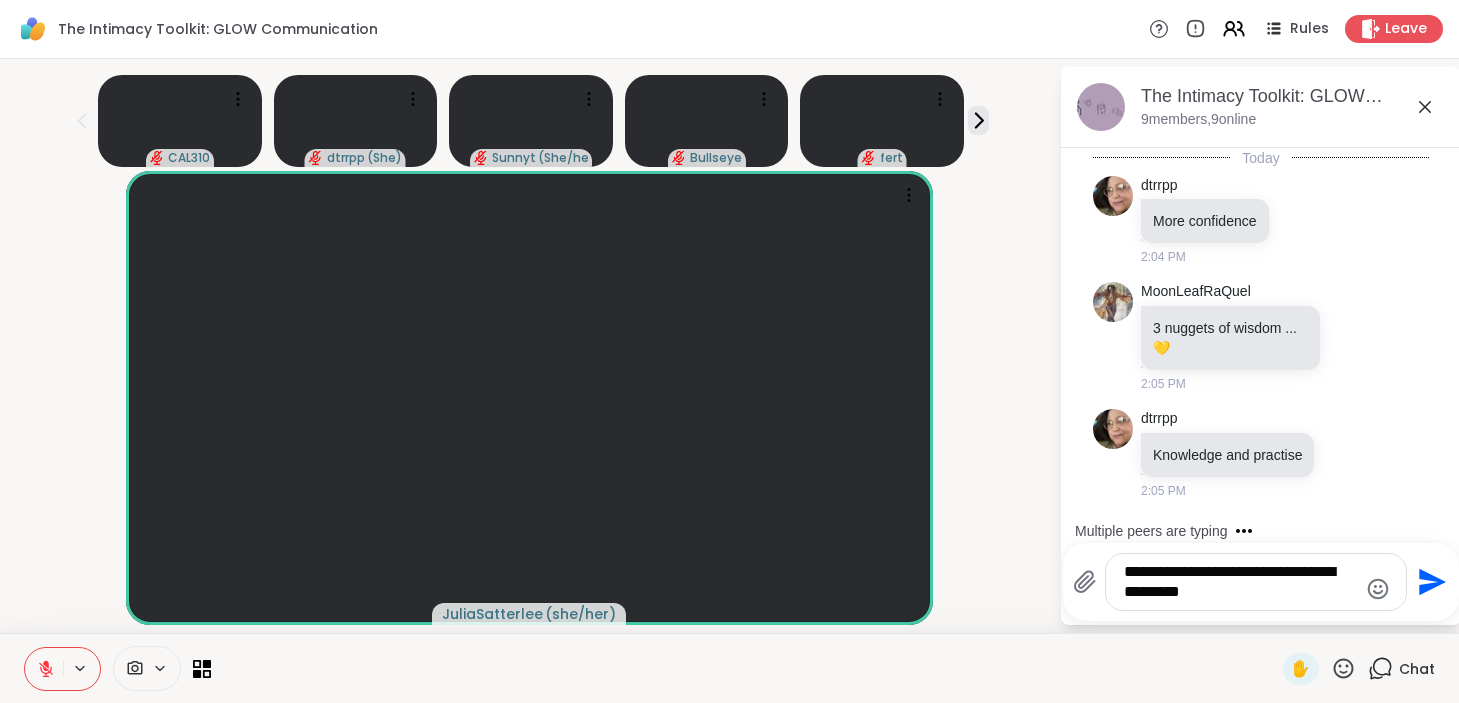 type on "**********" 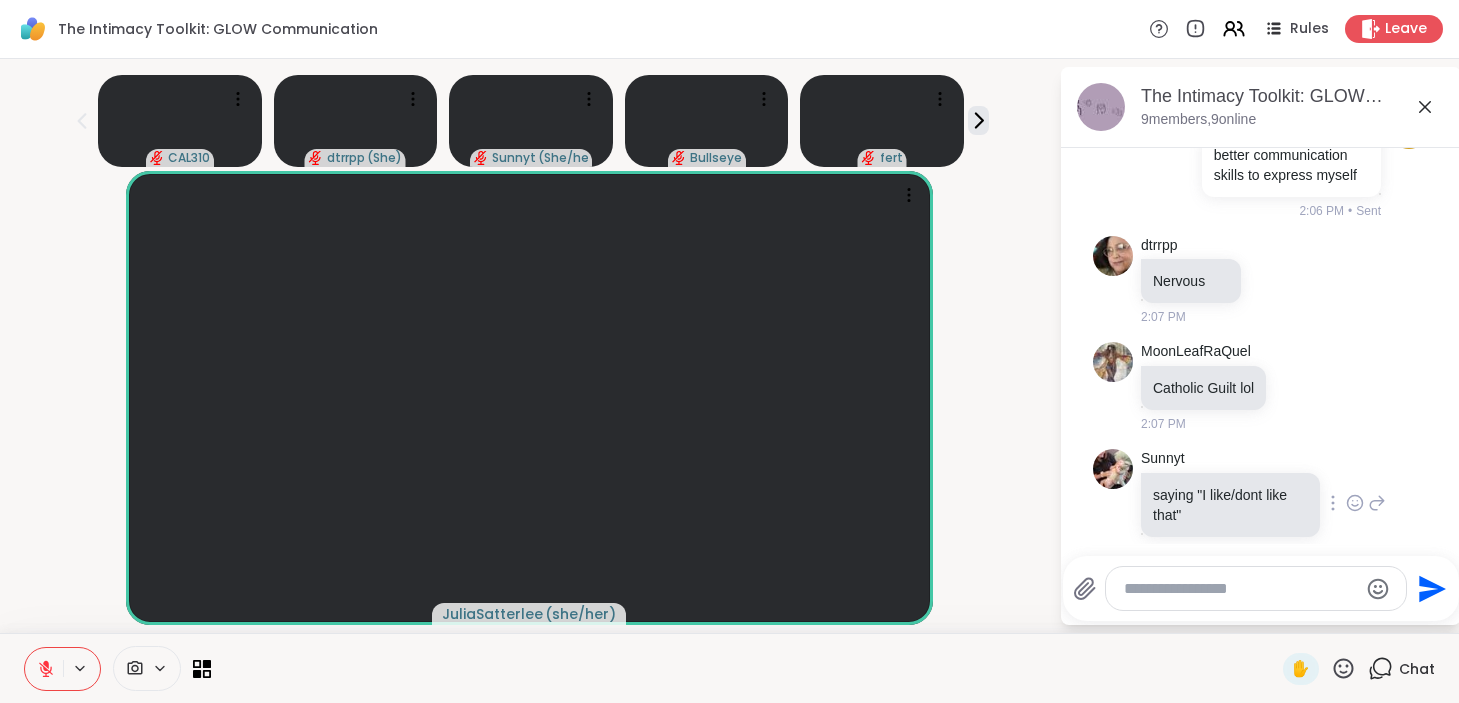 scroll, scrollTop: 752, scrollLeft: 0, axis: vertical 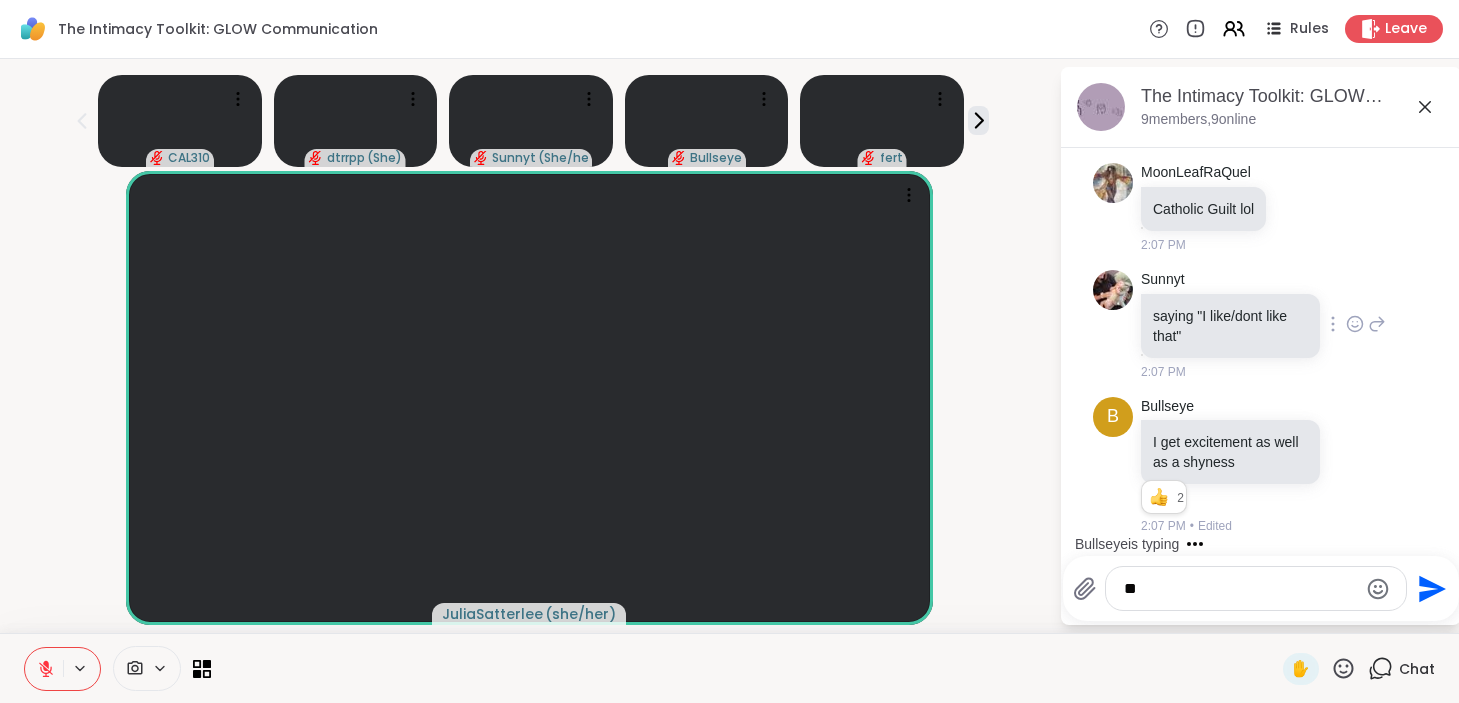 type on "*" 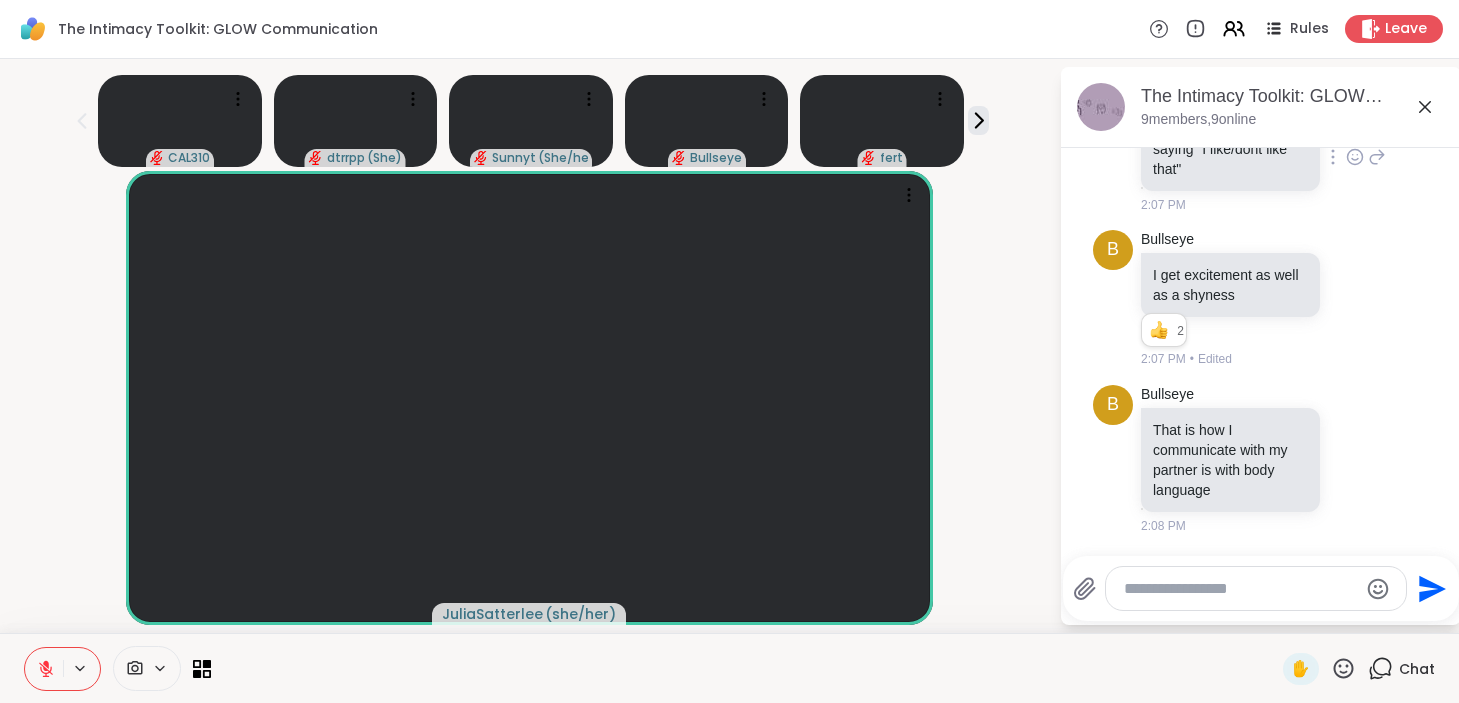scroll, scrollTop: 1065, scrollLeft: 0, axis: vertical 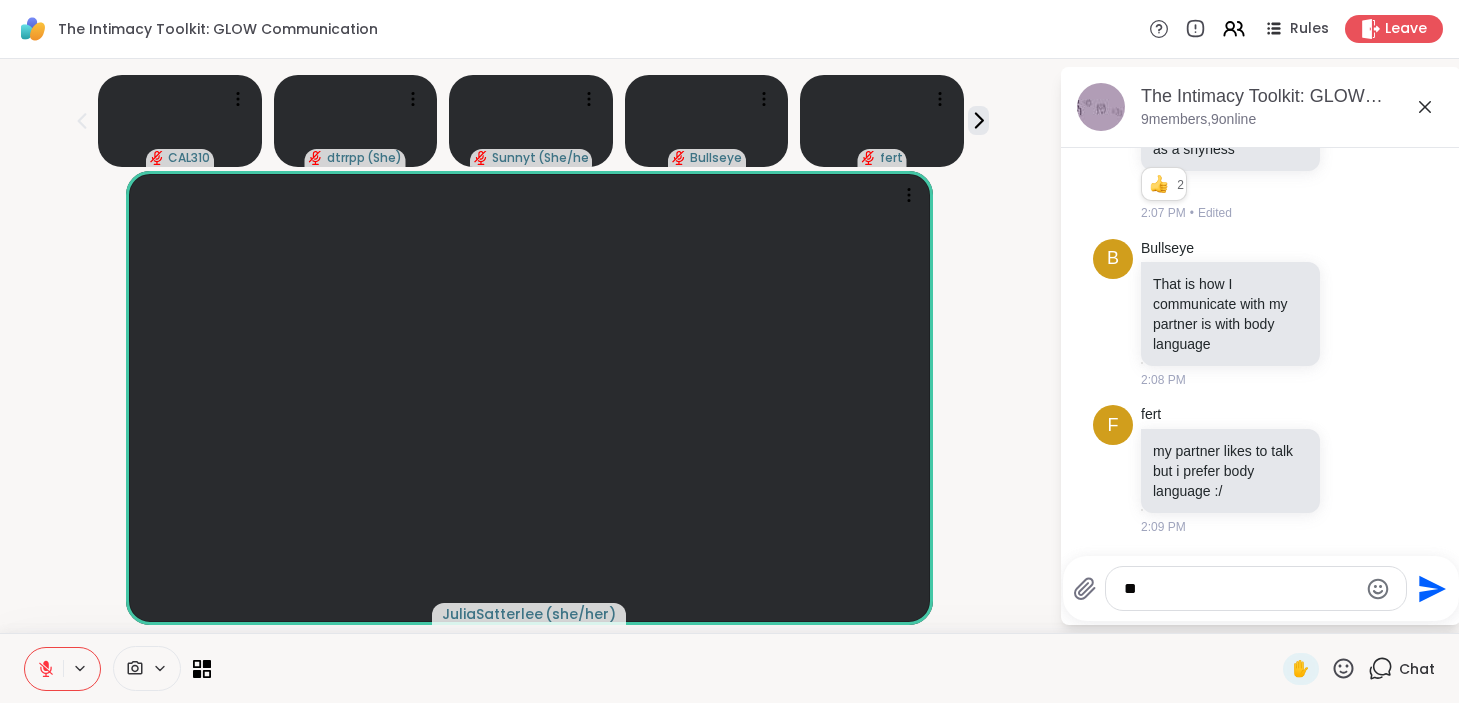 type on "*" 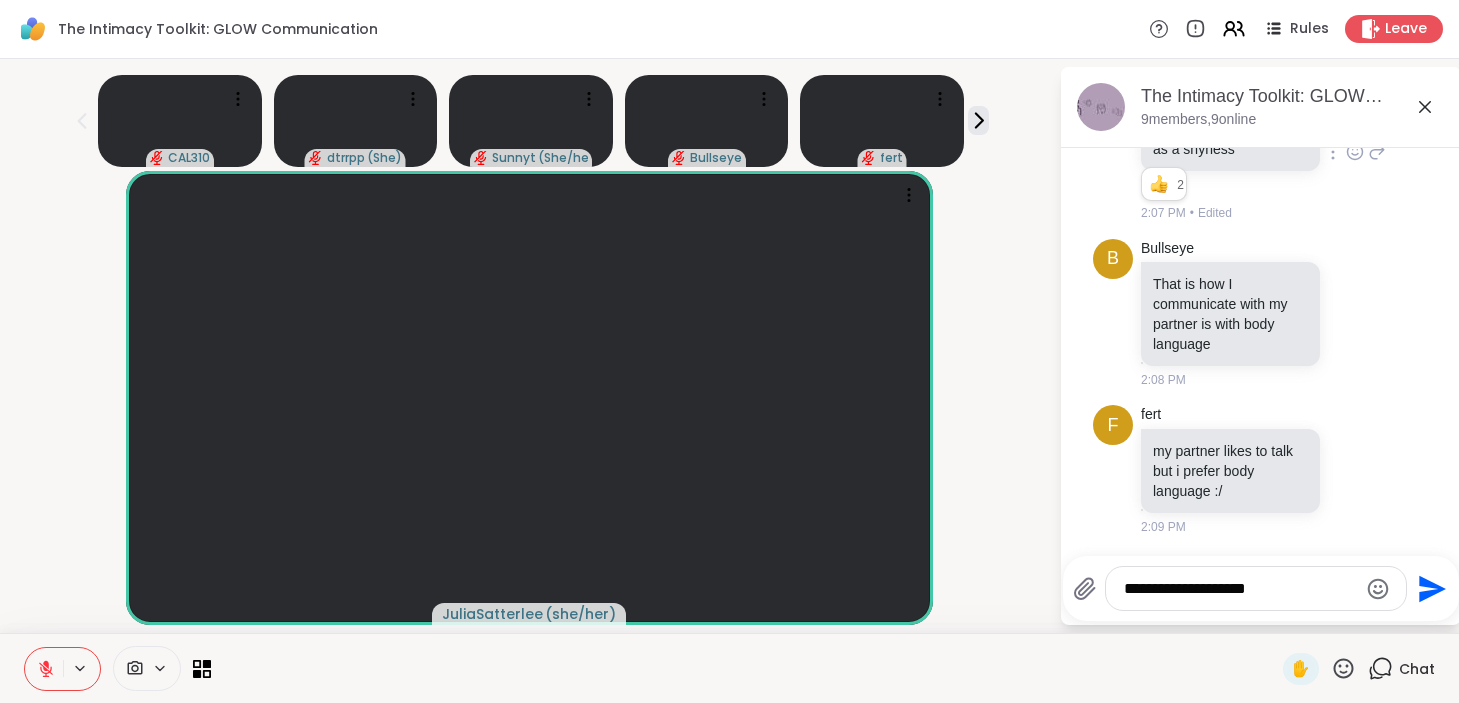 scroll, scrollTop: 1065, scrollLeft: 0, axis: vertical 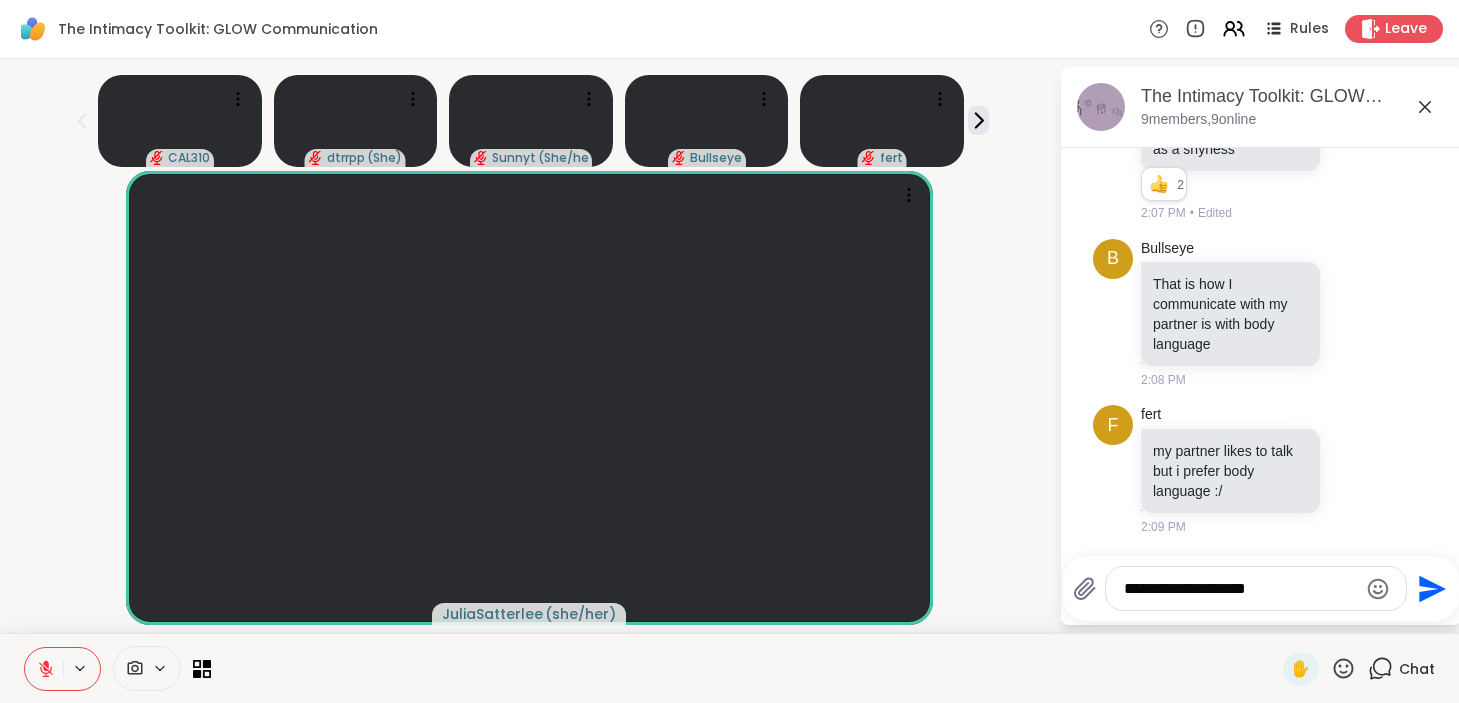 click on "**********" at bounding box center (1240, 589) 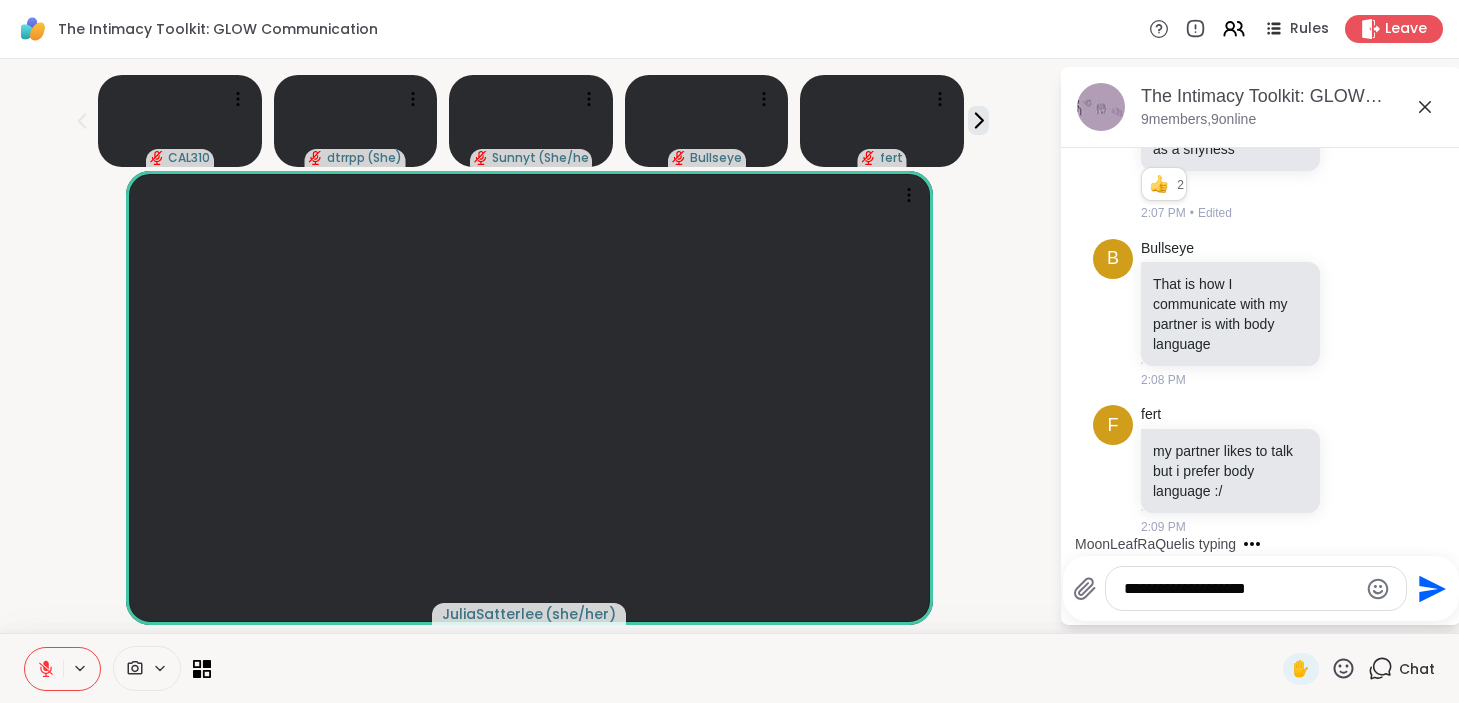 click on "**********" at bounding box center (1240, 589) 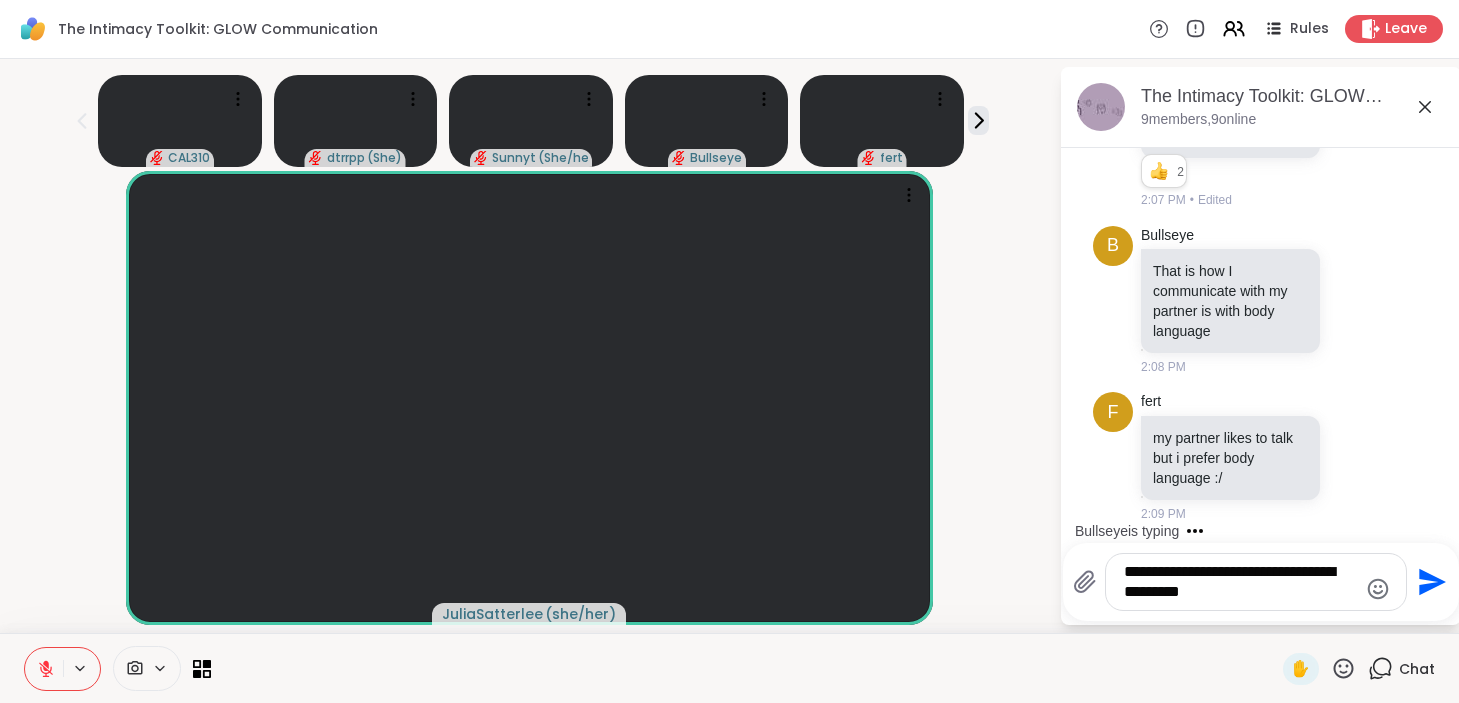 scroll, scrollTop: 12, scrollLeft: 0, axis: vertical 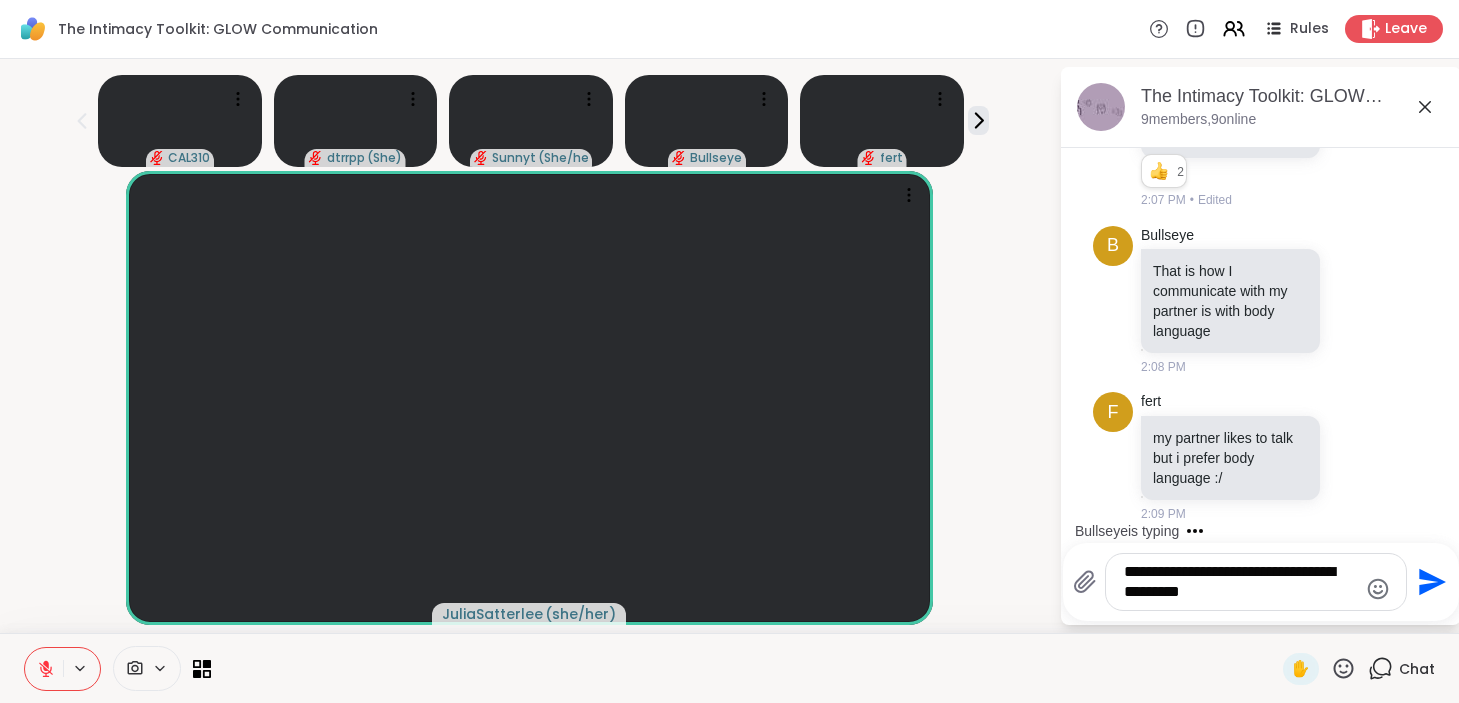 click on "**********" at bounding box center [1240, 582] 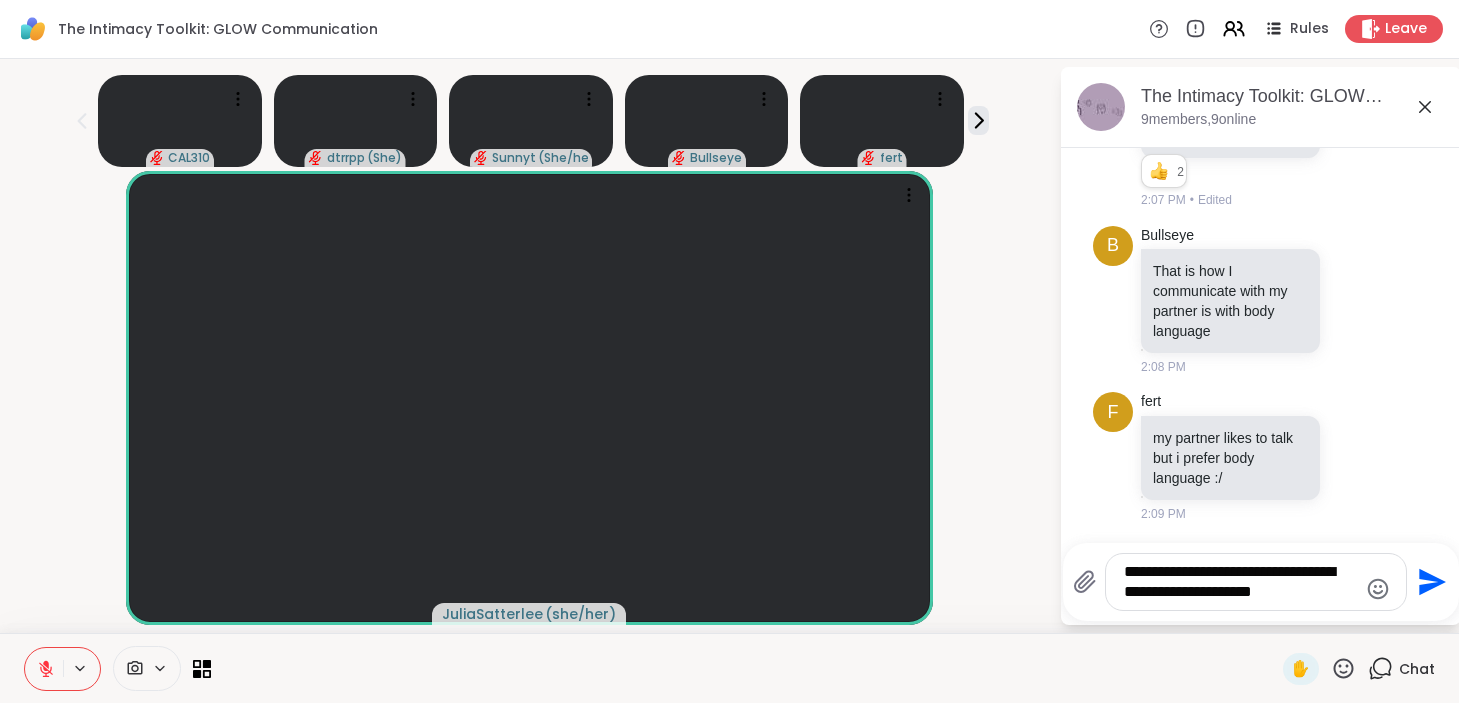 type on "**********" 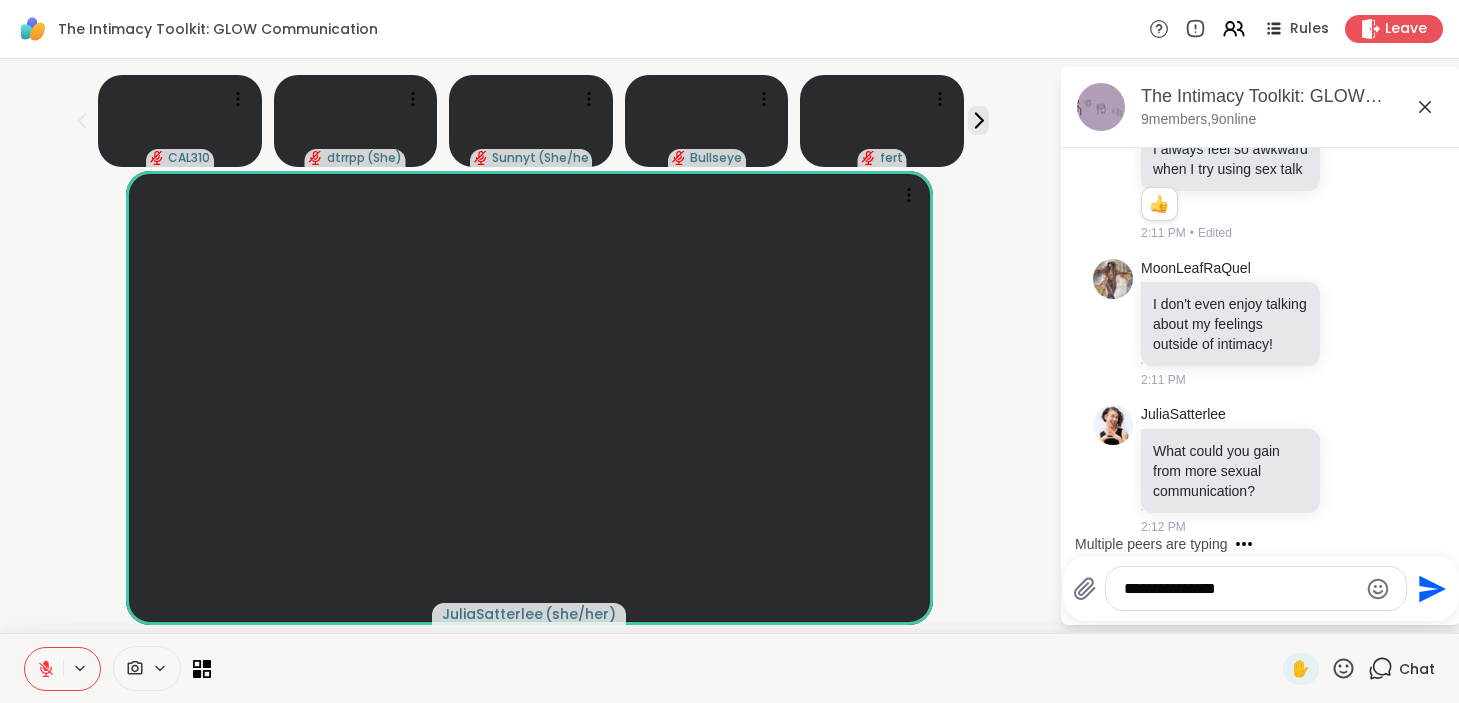 scroll, scrollTop: 1867, scrollLeft: 0, axis: vertical 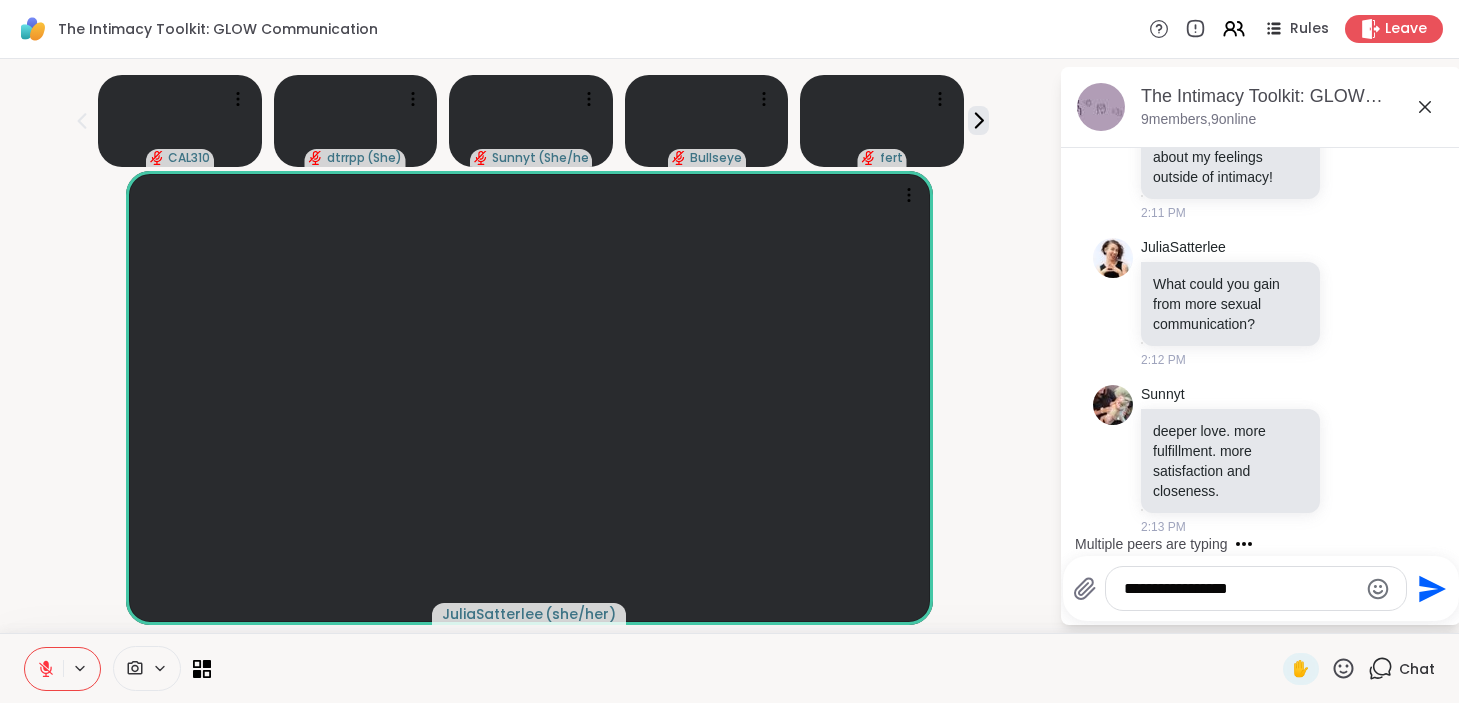 click on "**********" at bounding box center [1240, 589] 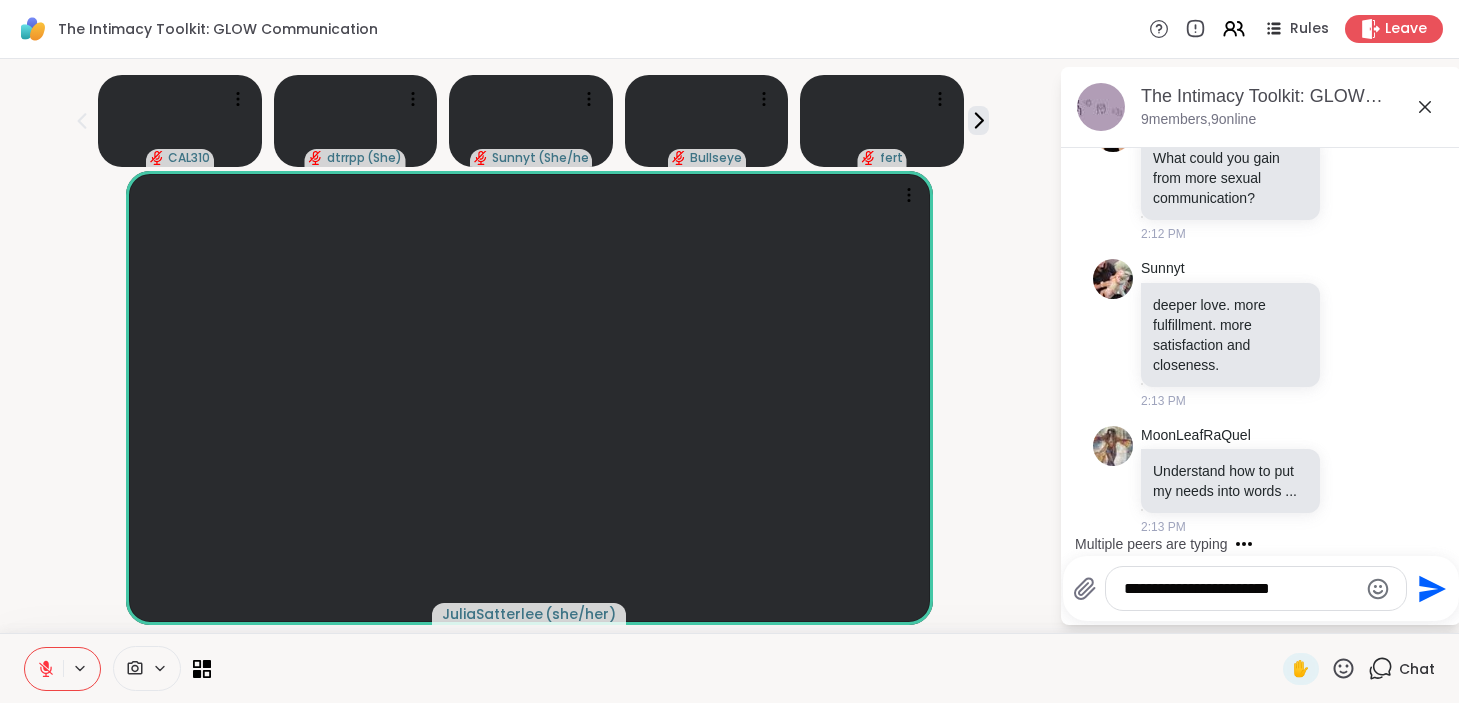 scroll, scrollTop: 2120, scrollLeft: 0, axis: vertical 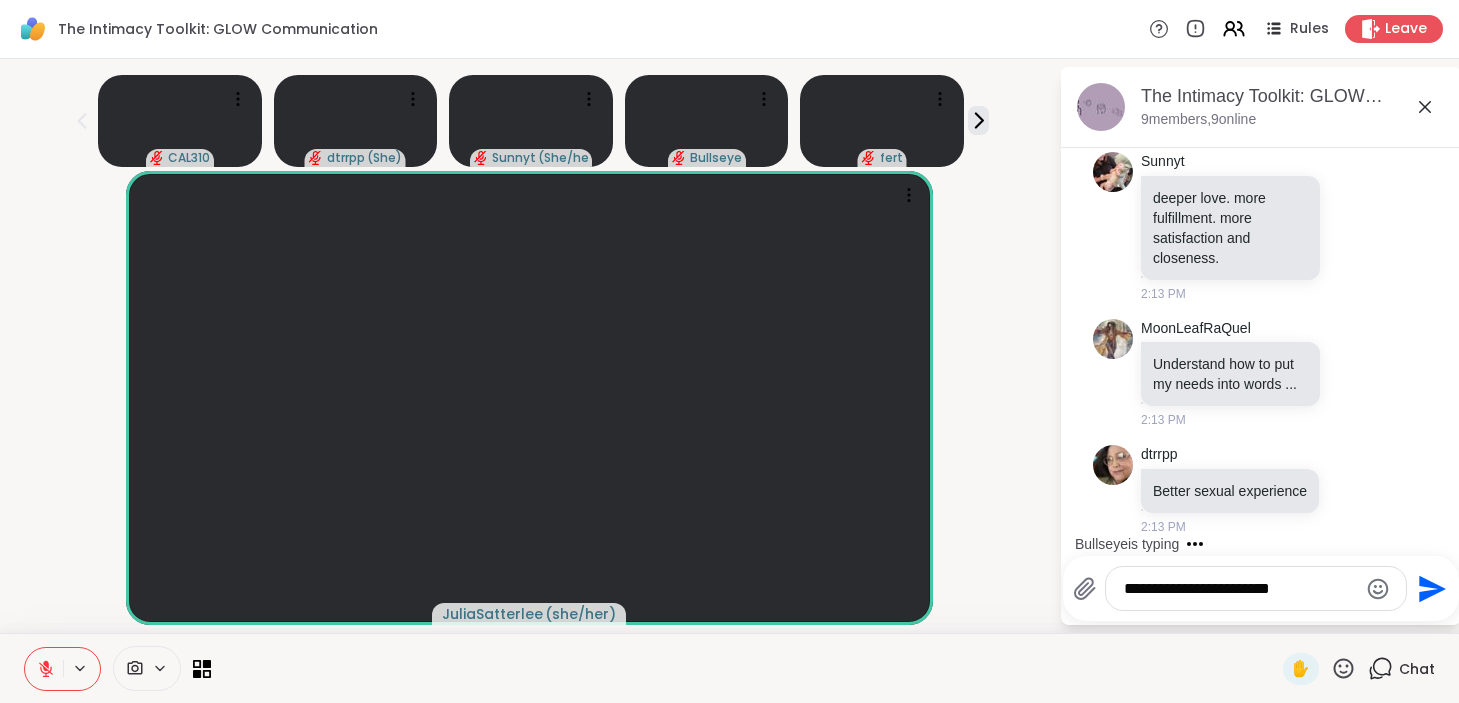 click on "**********" at bounding box center (1240, 589) 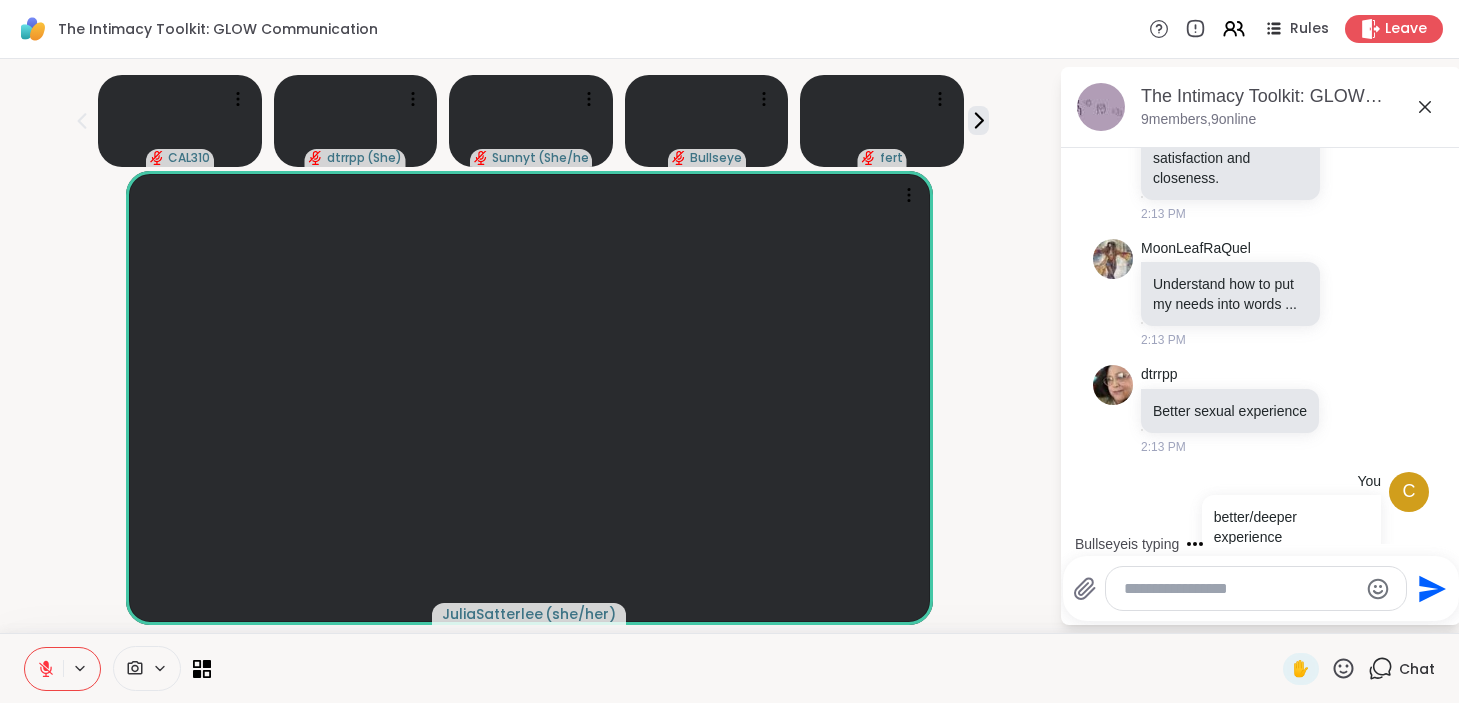 scroll, scrollTop: 2246, scrollLeft: 0, axis: vertical 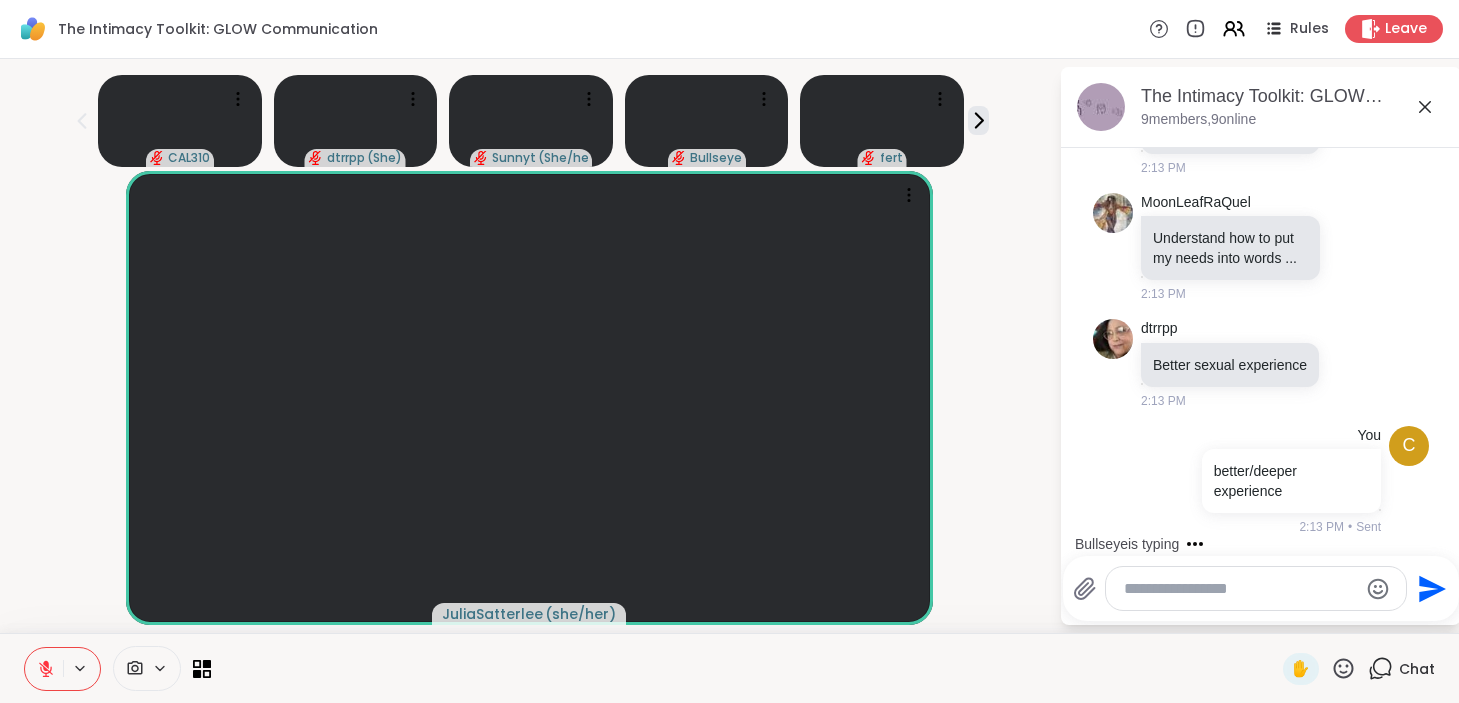 click at bounding box center (1240, 589) 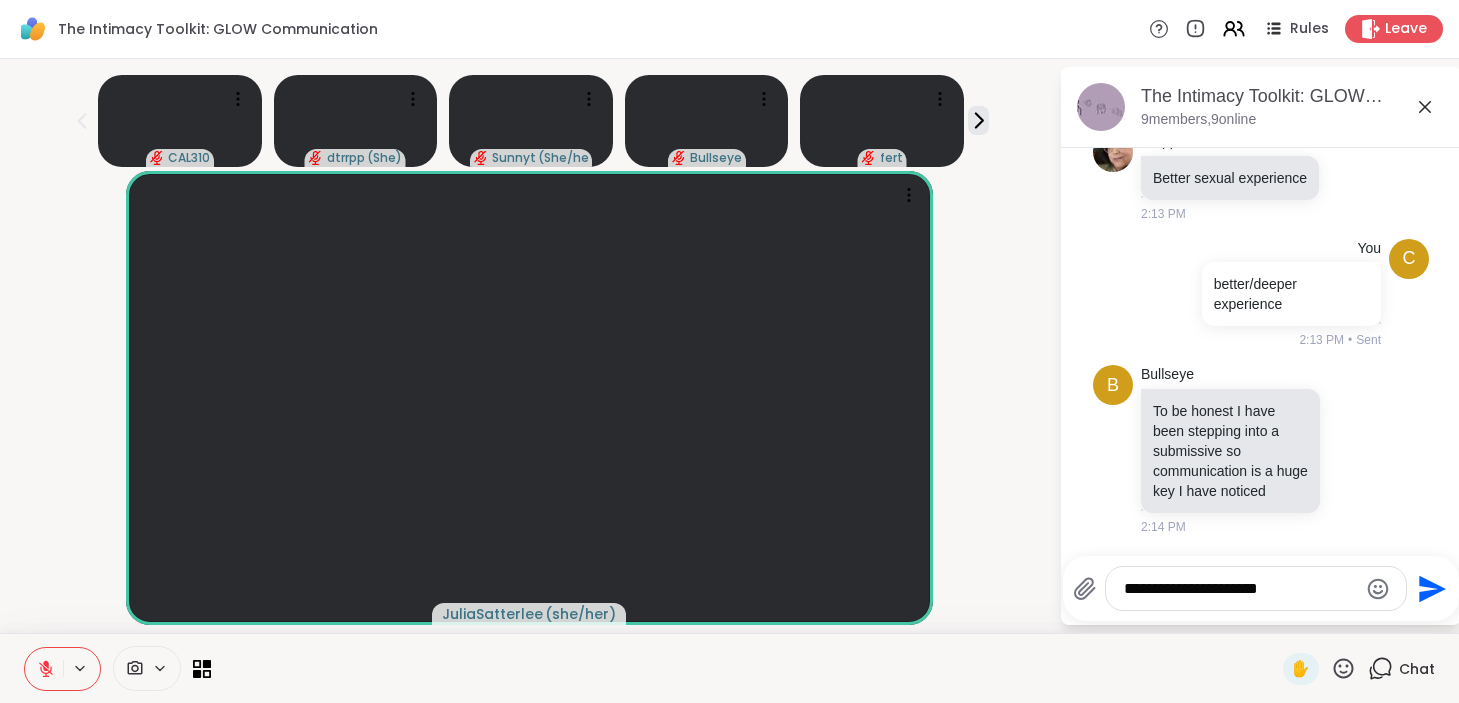 scroll, scrollTop: 2560, scrollLeft: 0, axis: vertical 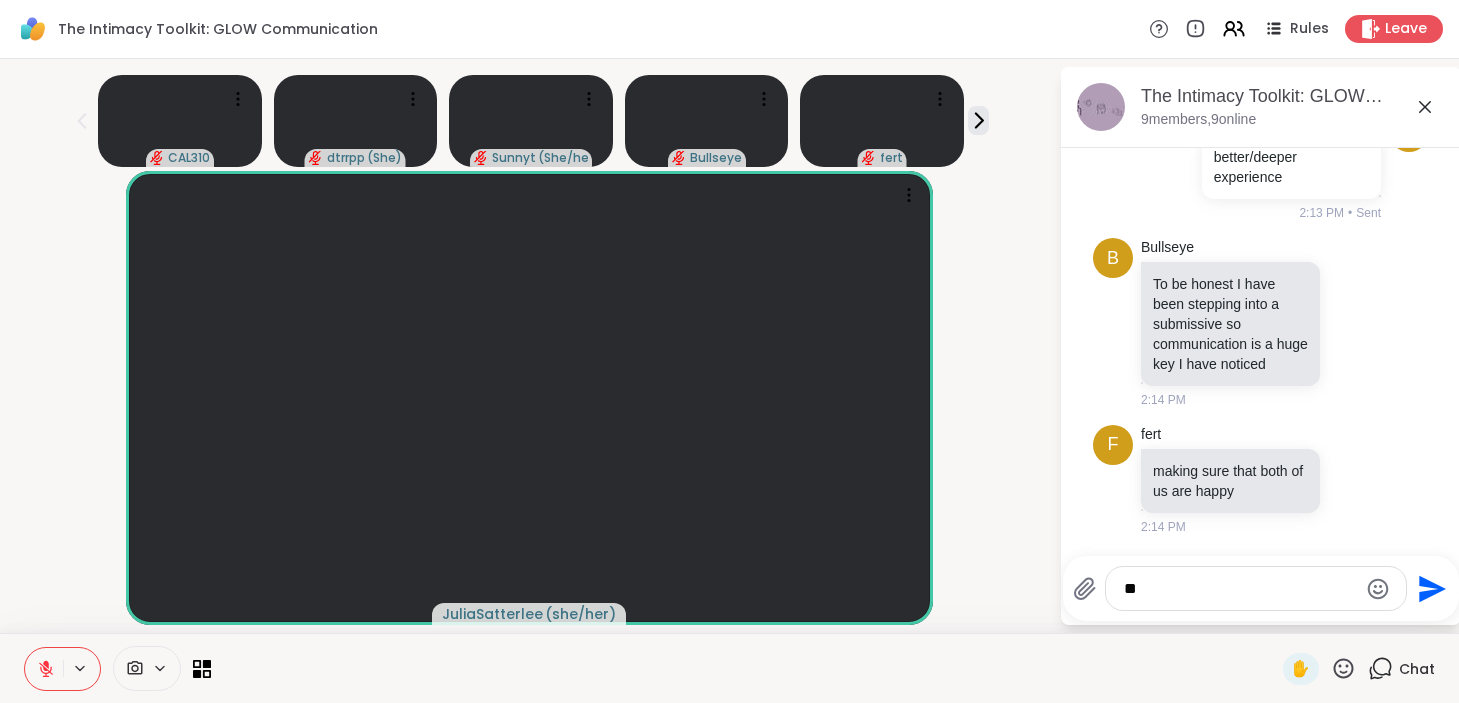type on "*" 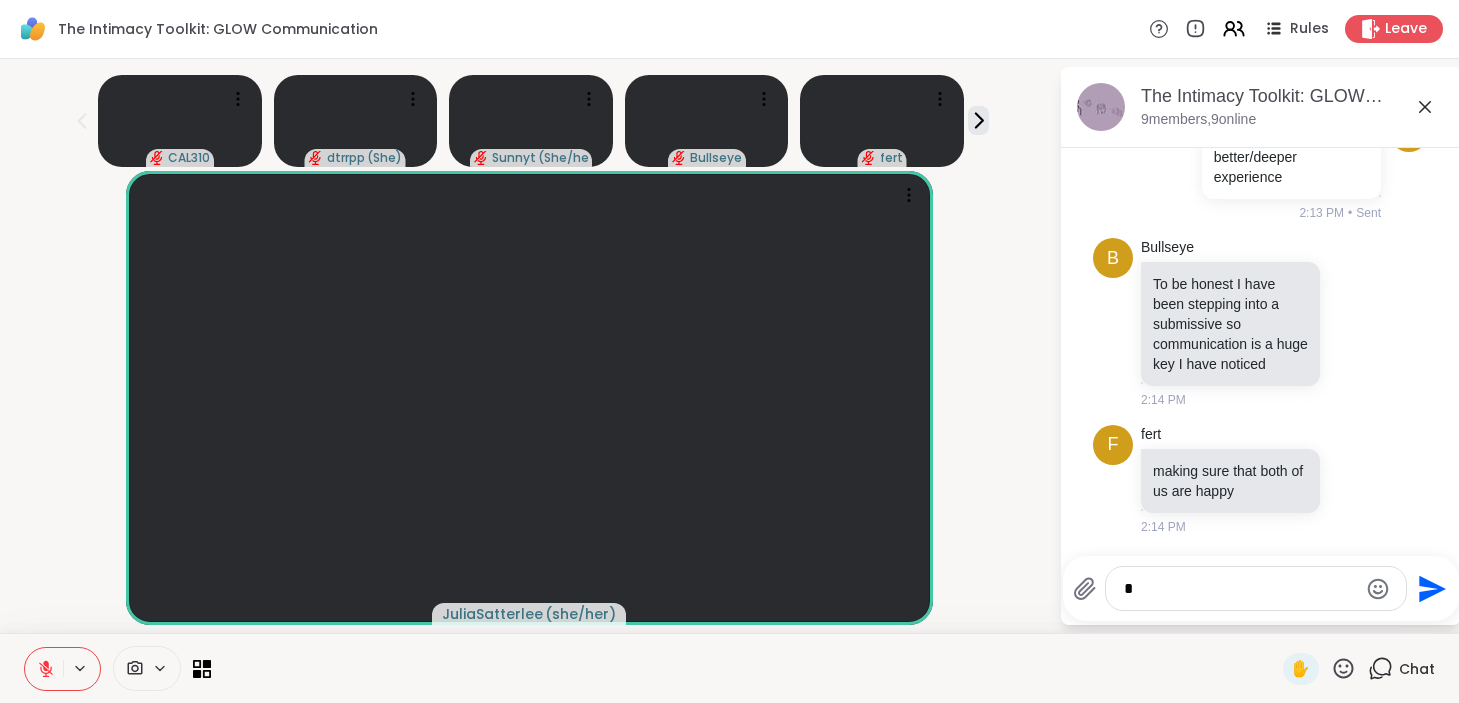 type 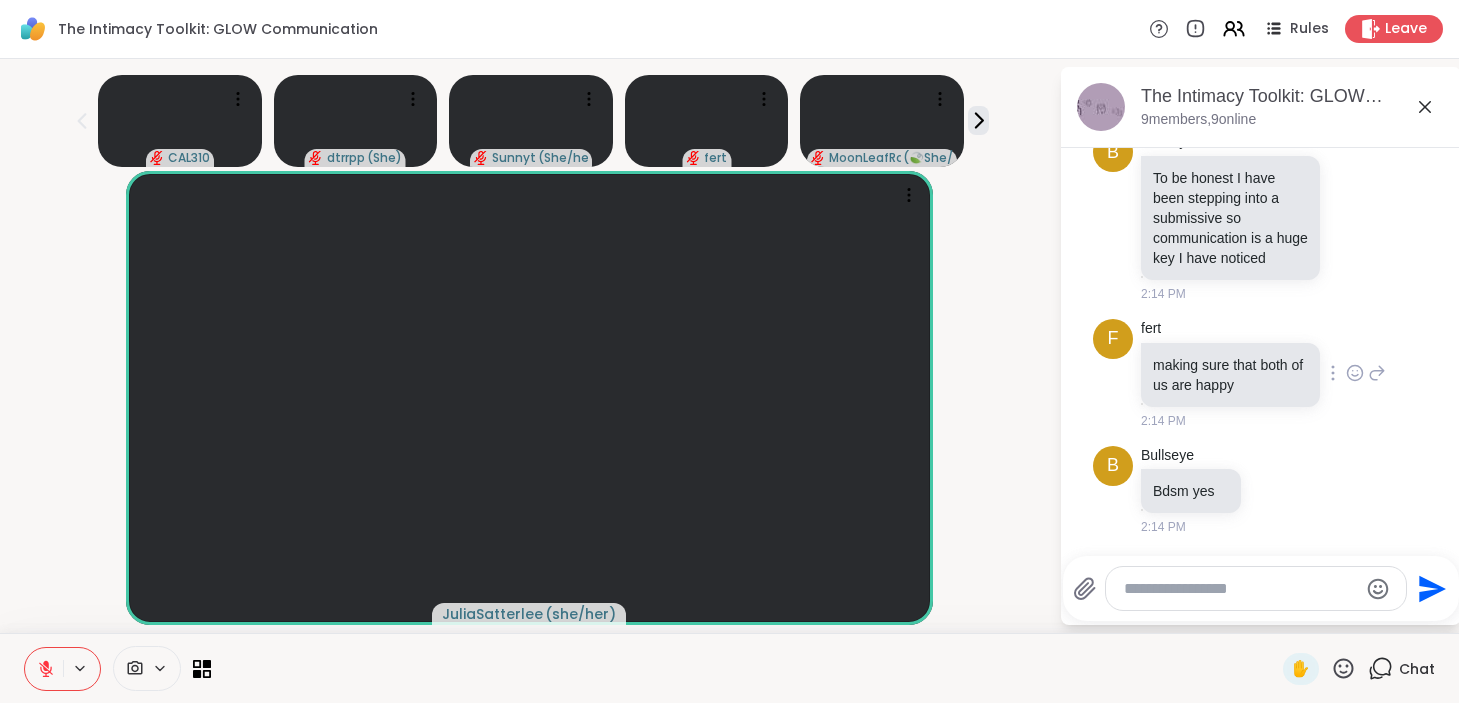 scroll, scrollTop: 2666, scrollLeft: 0, axis: vertical 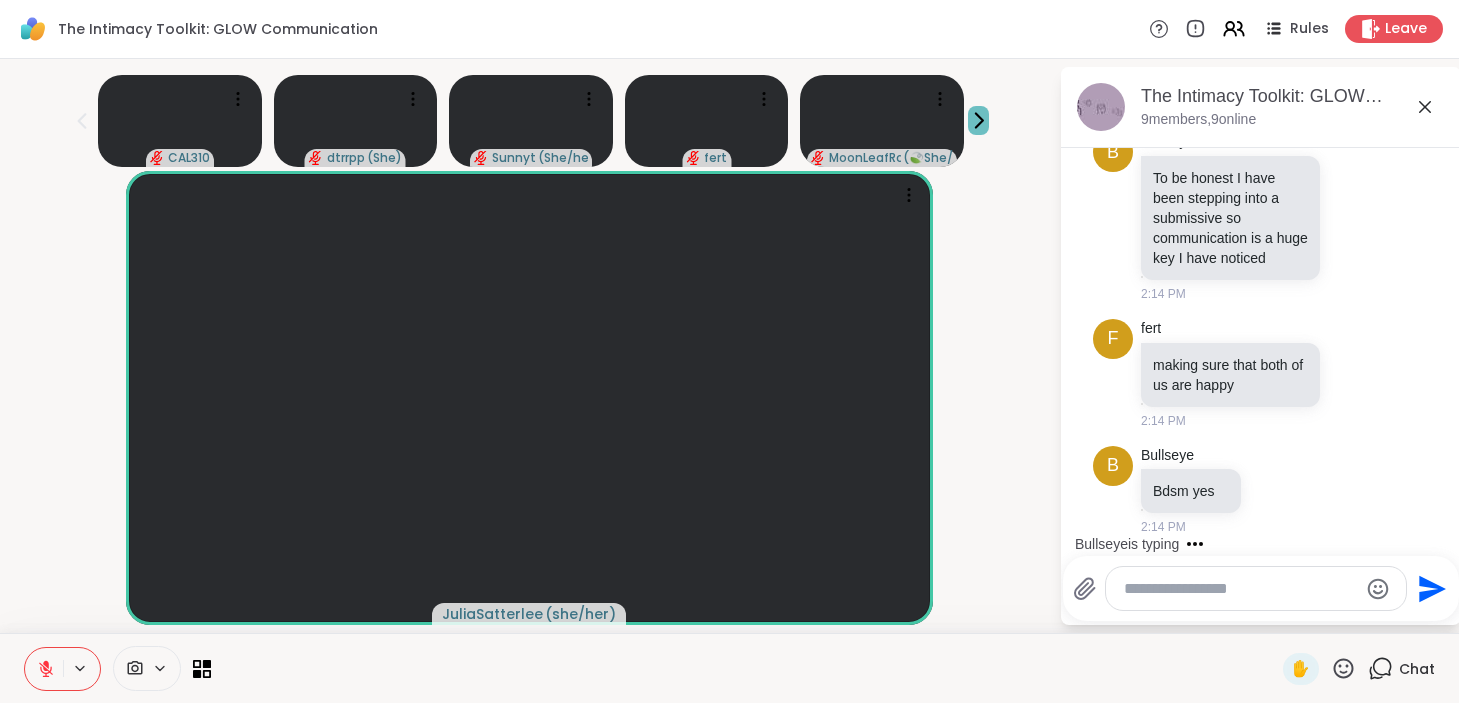 click 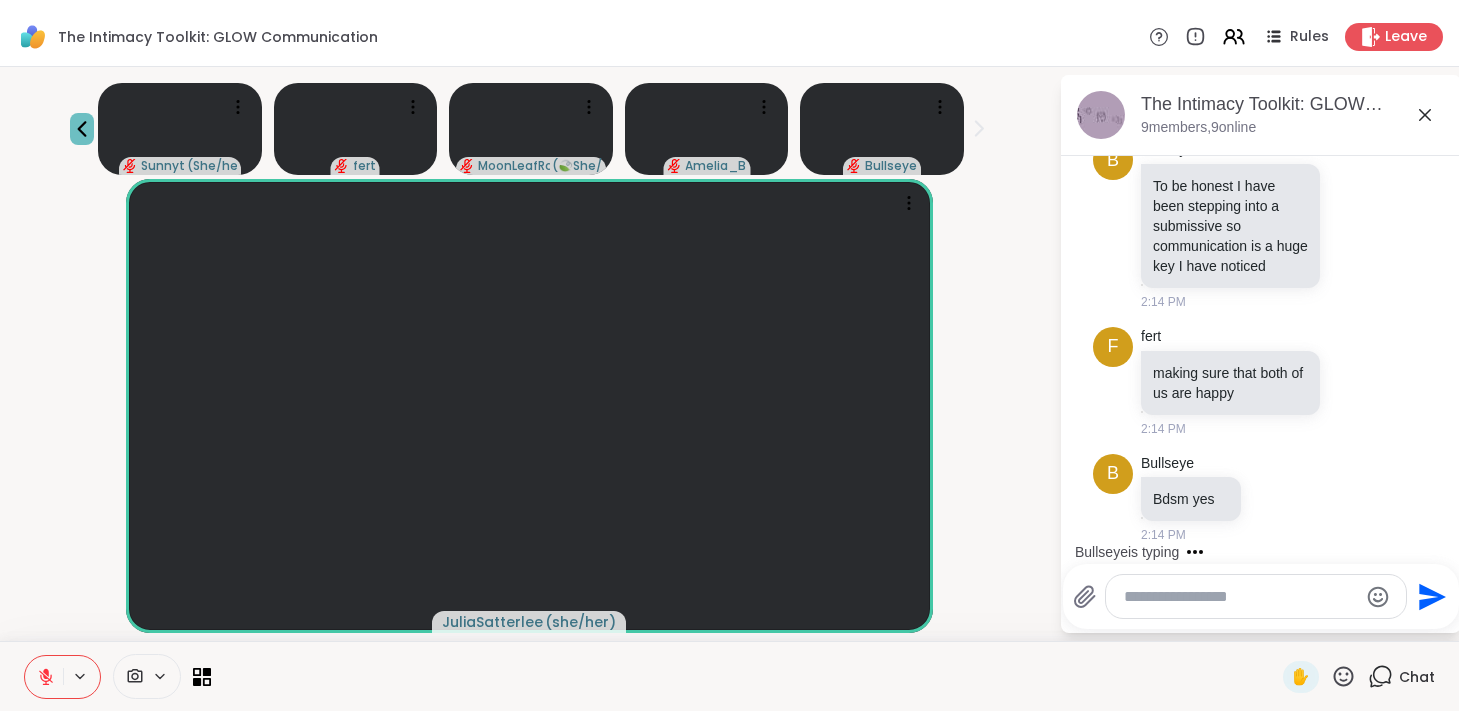 scroll, scrollTop: 2793, scrollLeft: 0, axis: vertical 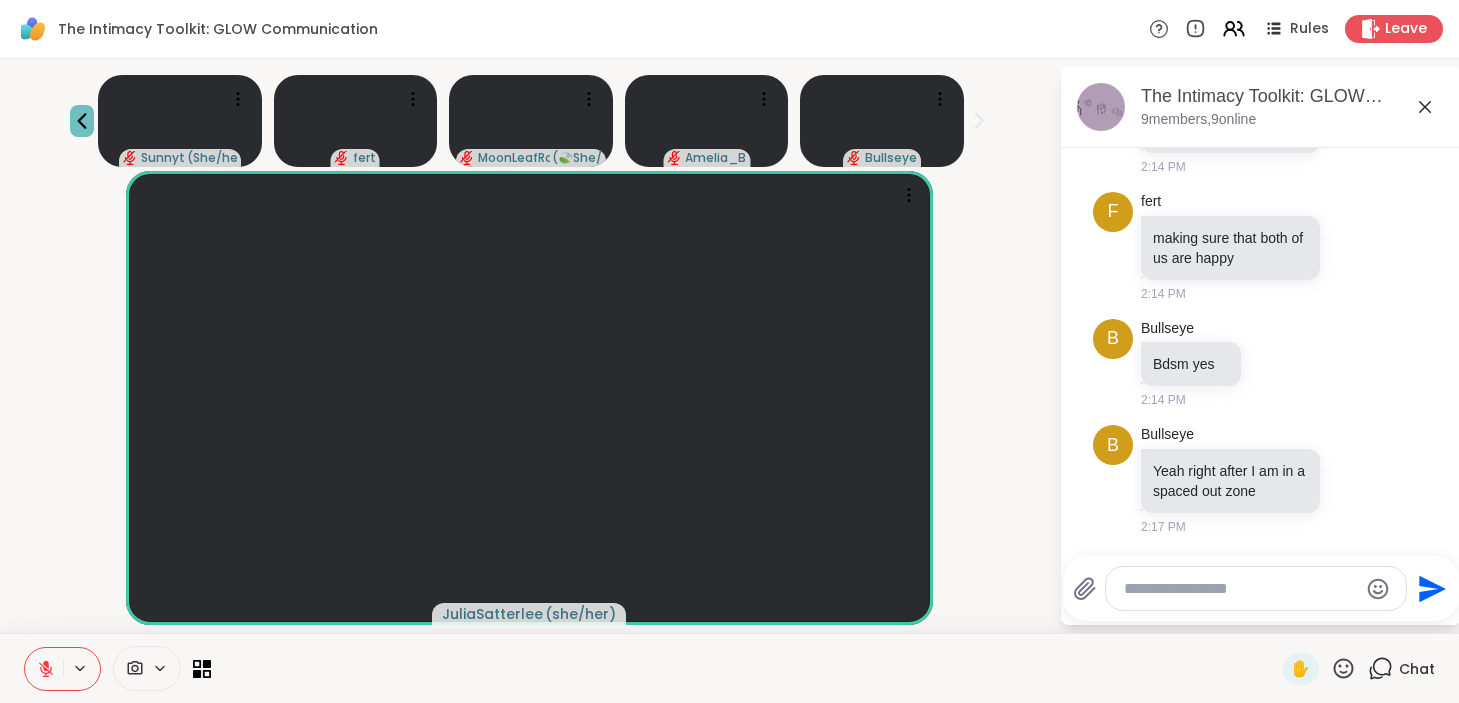 click 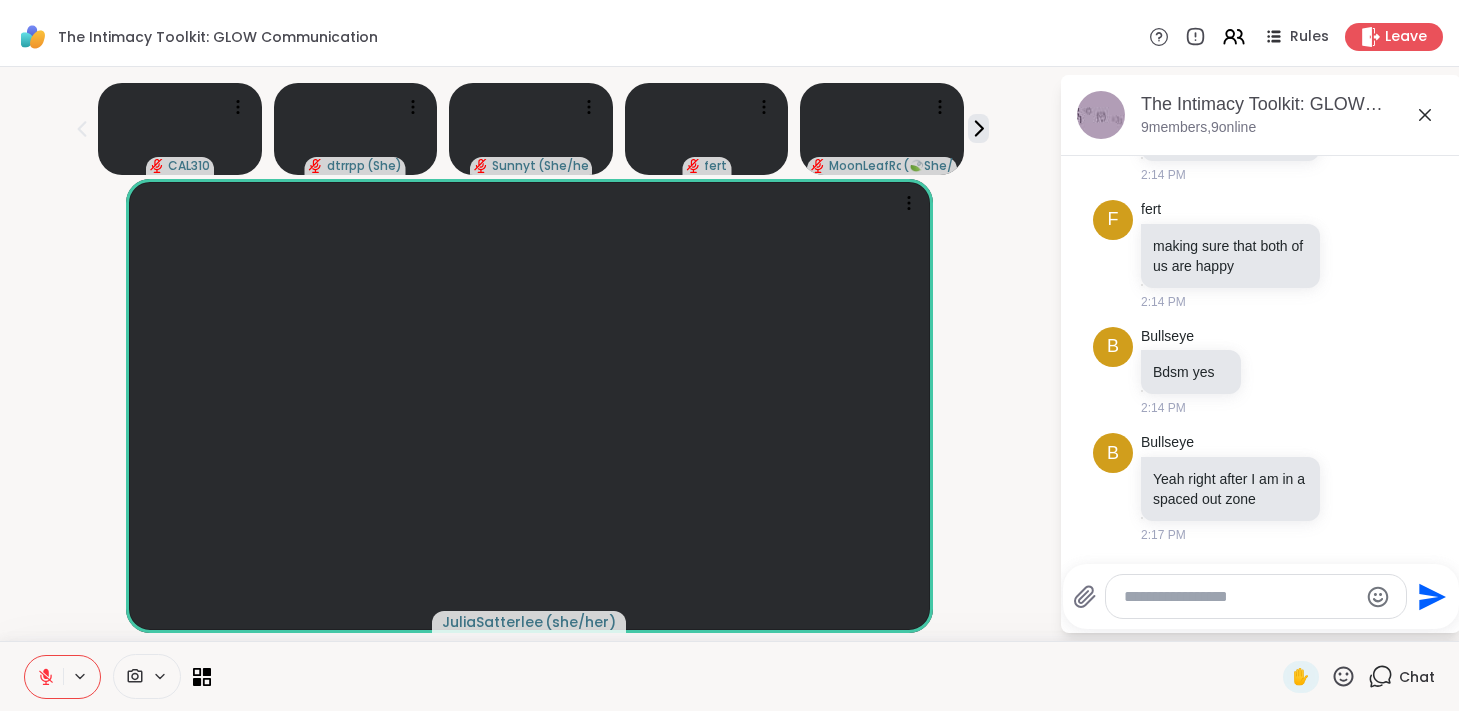 scroll, scrollTop: 2778, scrollLeft: 0, axis: vertical 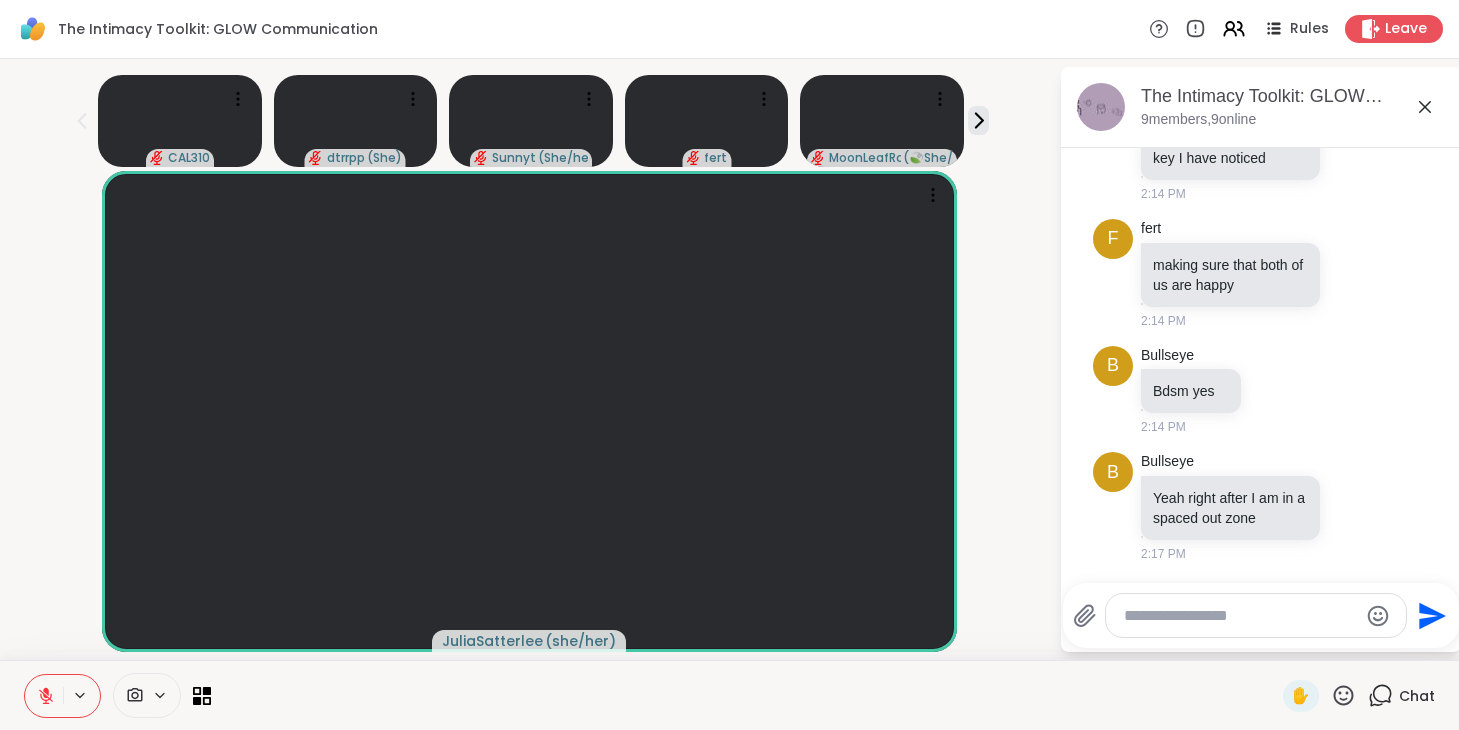 click 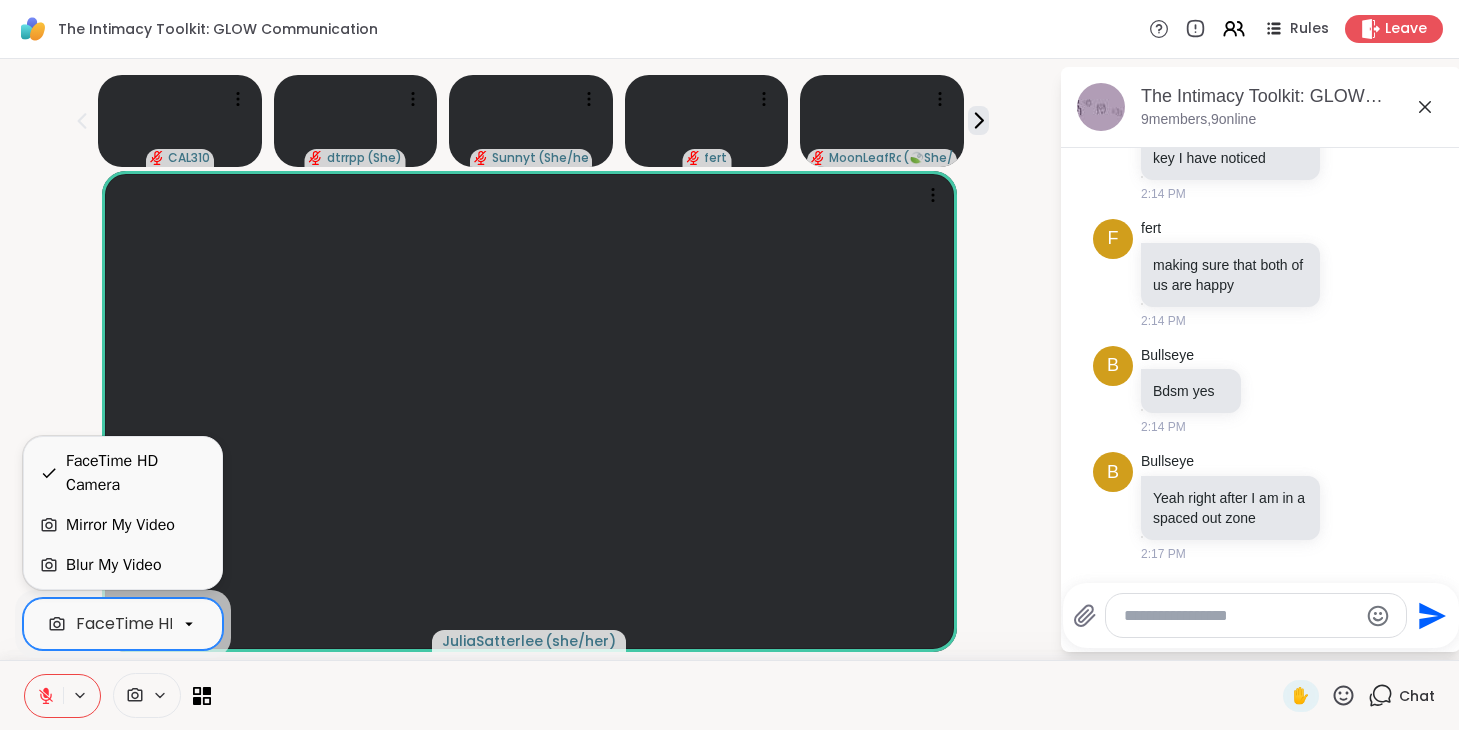 click 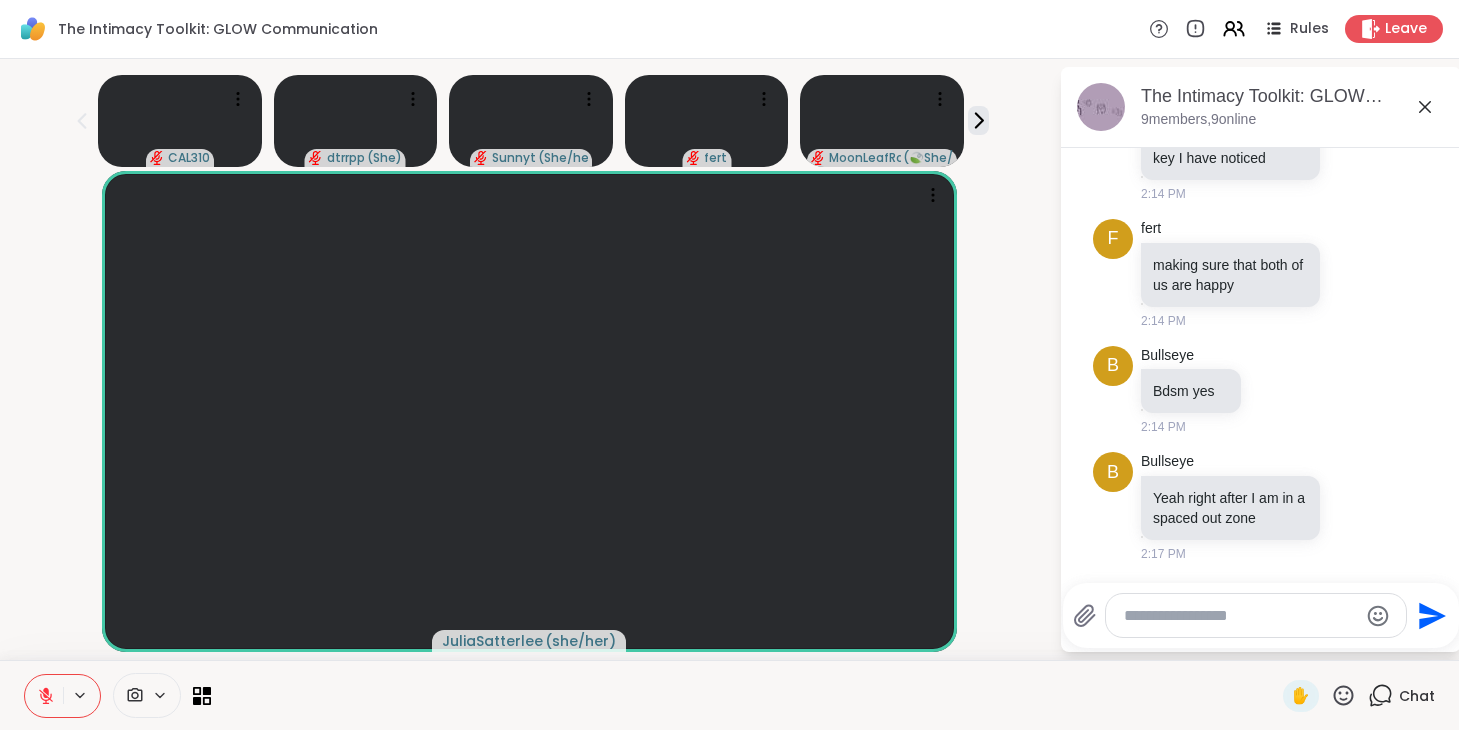 click at bounding box center [747, 695] 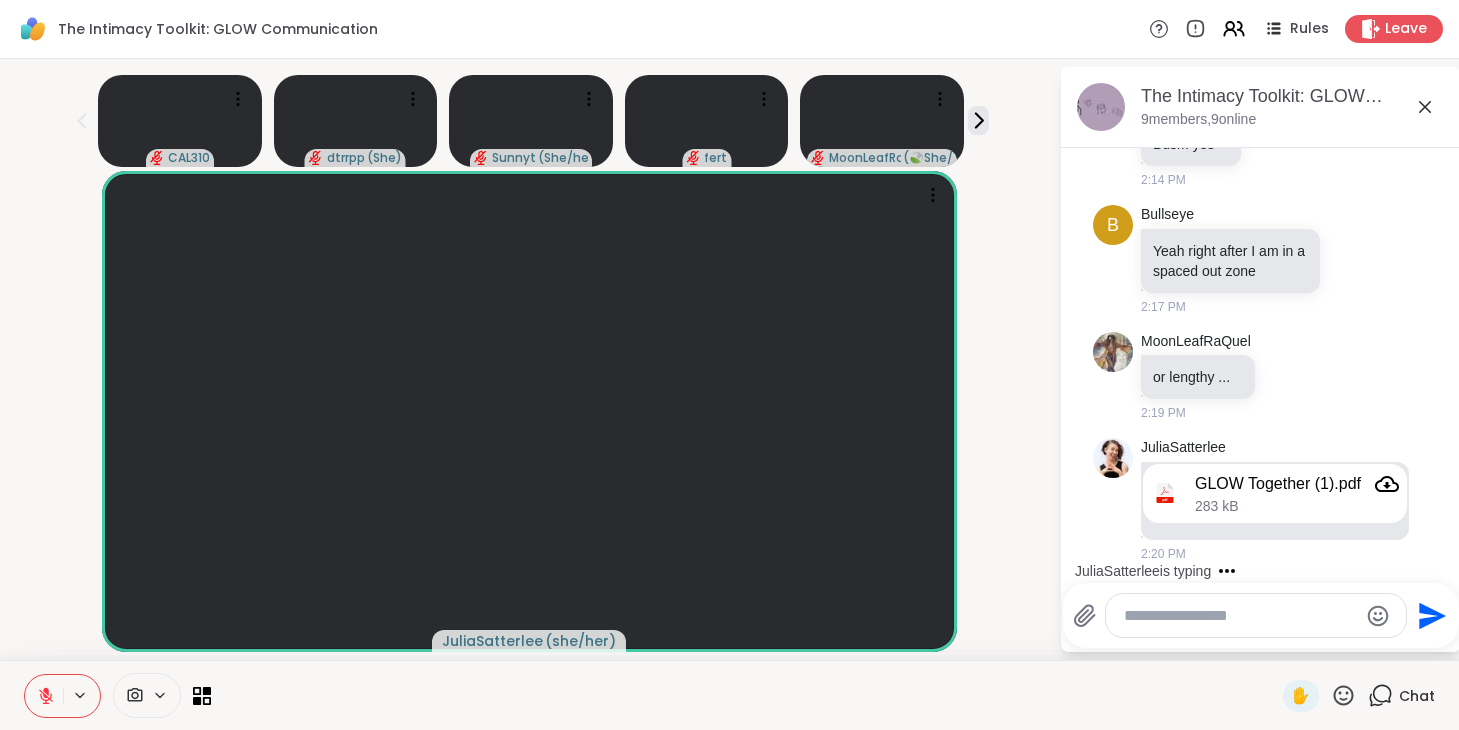scroll, scrollTop: 3119, scrollLeft: 0, axis: vertical 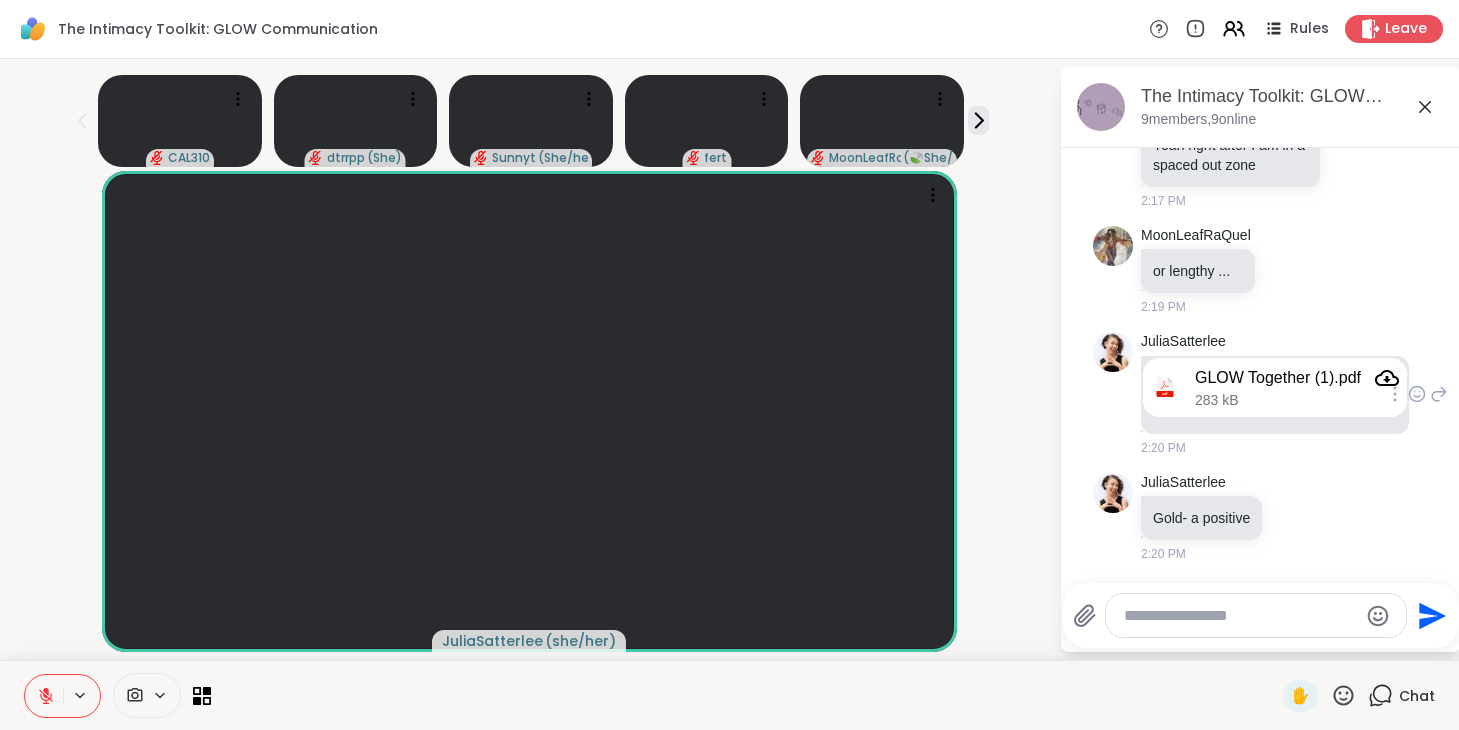 click on "GLOW Together (1).pdf" at bounding box center (1278, 378) 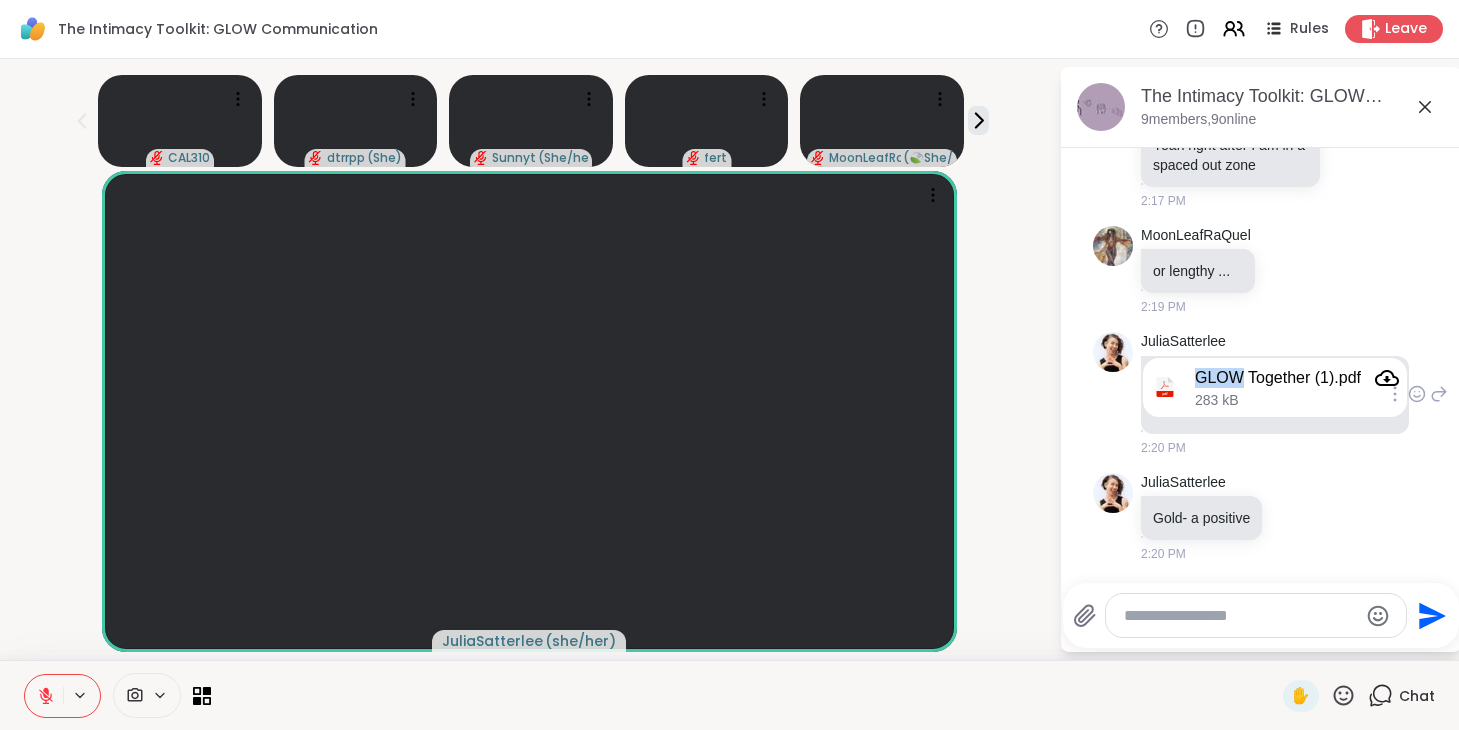 click on "GLOW Together (1).pdf" at bounding box center [1278, 378] 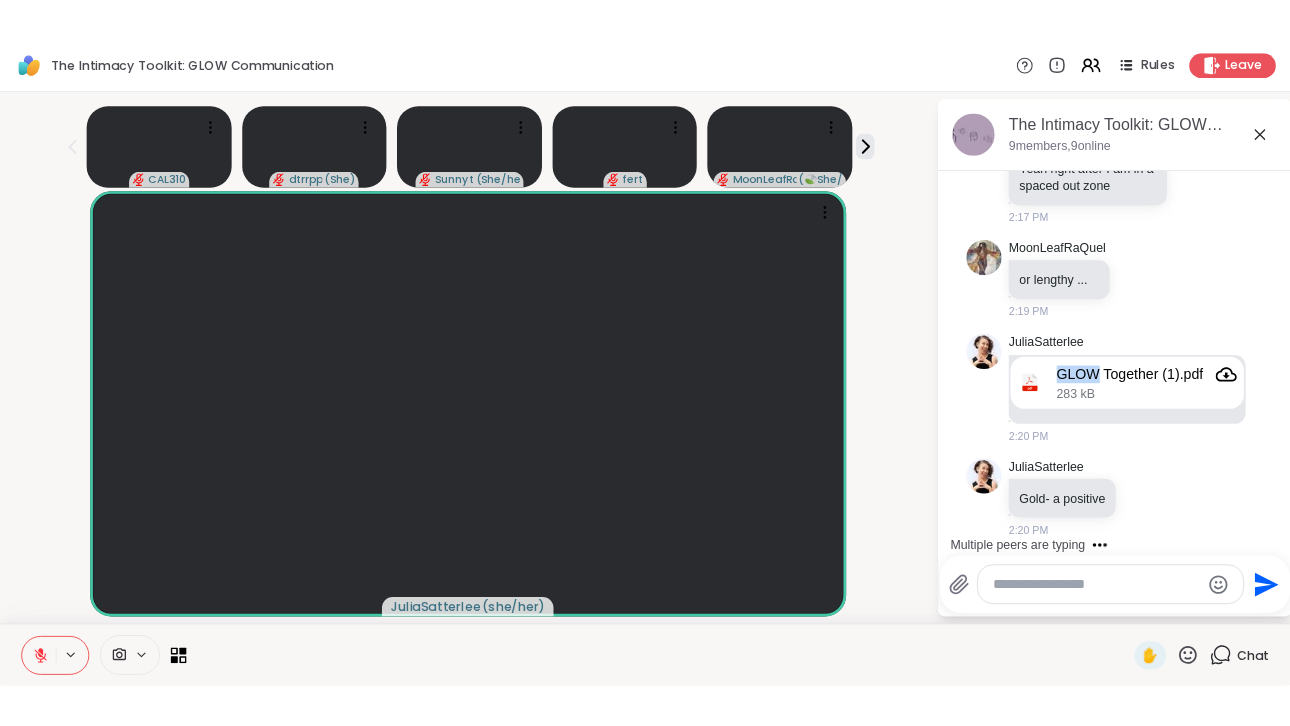 scroll, scrollTop: 3266, scrollLeft: 0, axis: vertical 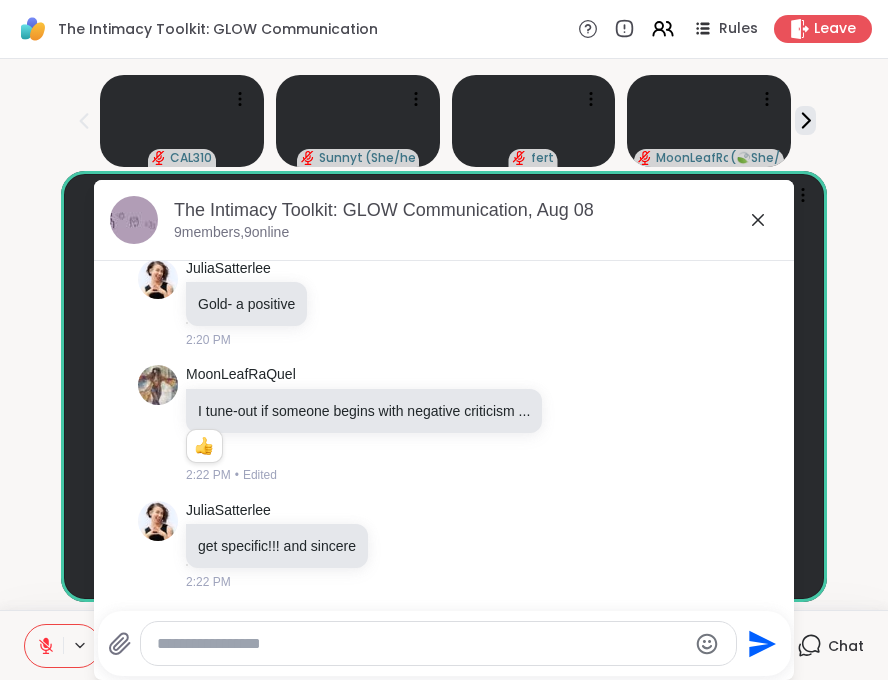 click on "Chat" at bounding box center [846, 646] 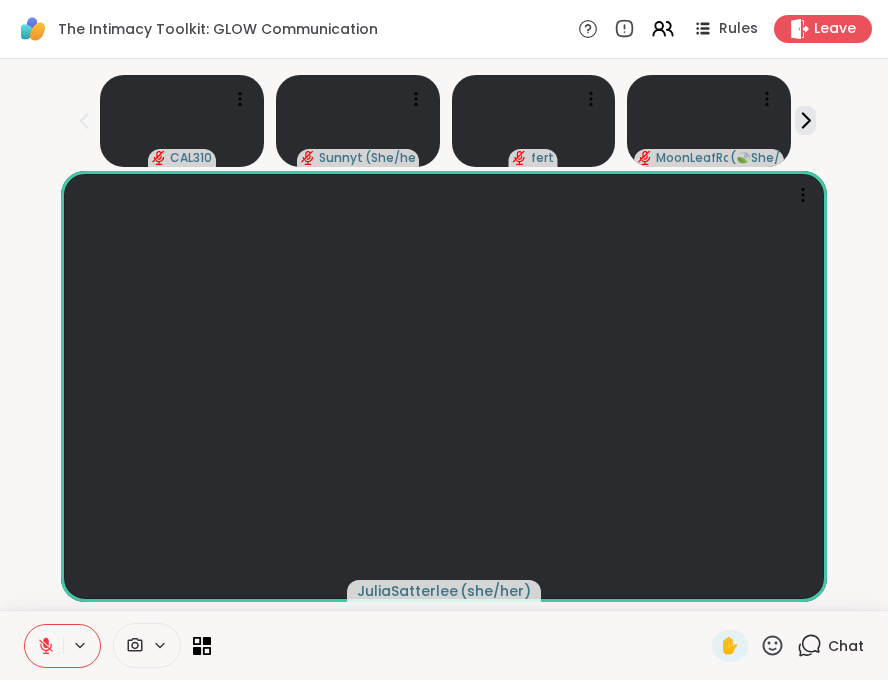 click on "Chat" at bounding box center (846, 646) 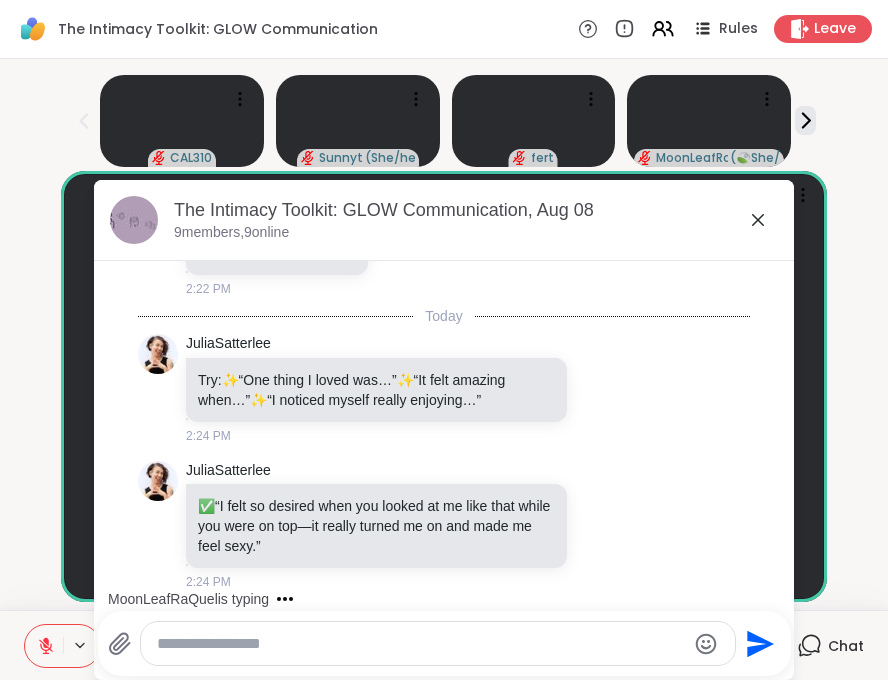 scroll, scrollTop: 3306, scrollLeft: 0, axis: vertical 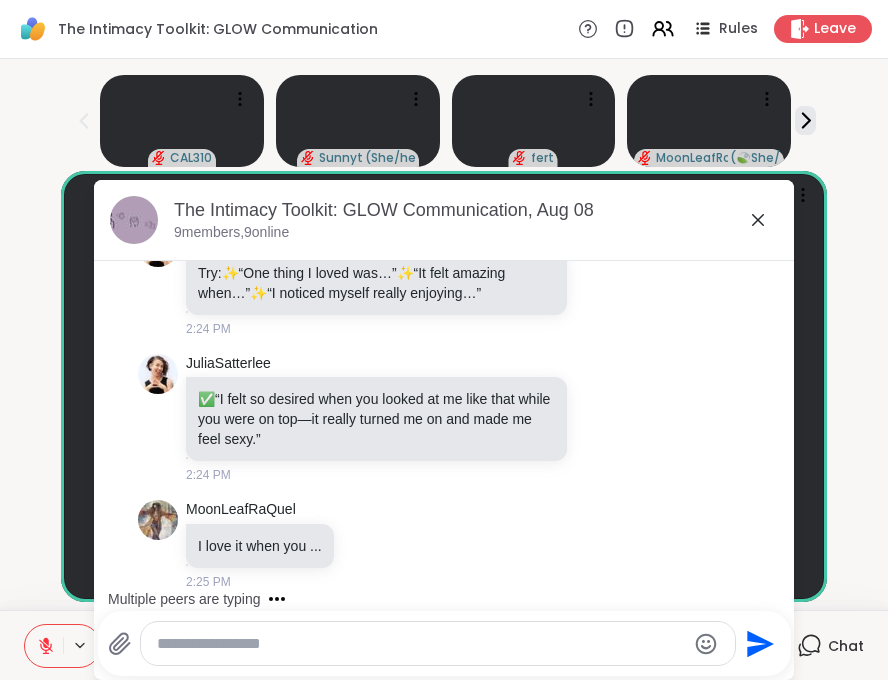 click at bounding box center (421, 644) 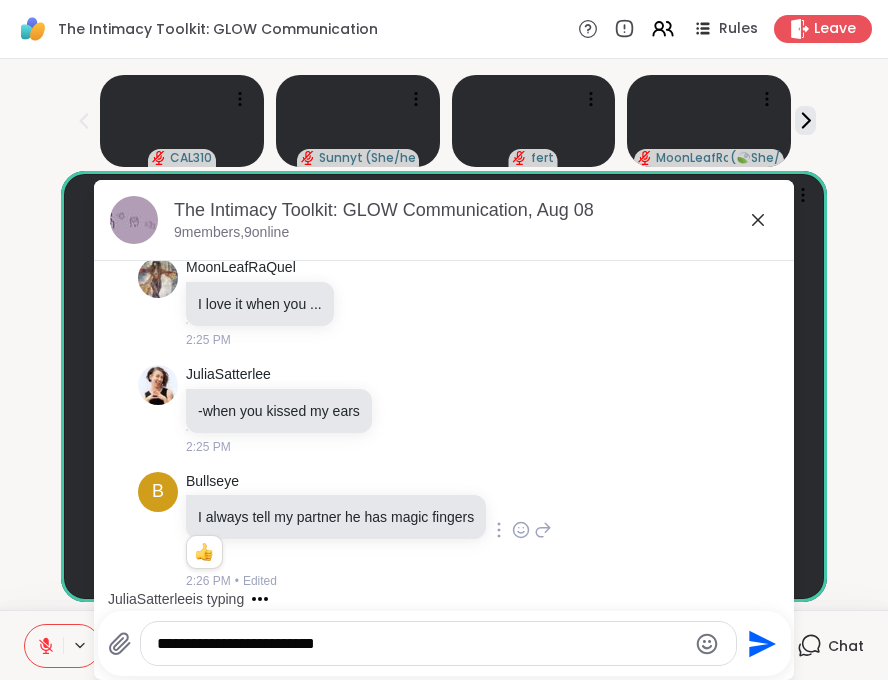 scroll, scrollTop: 3654, scrollLeft: 0, axis: vertical 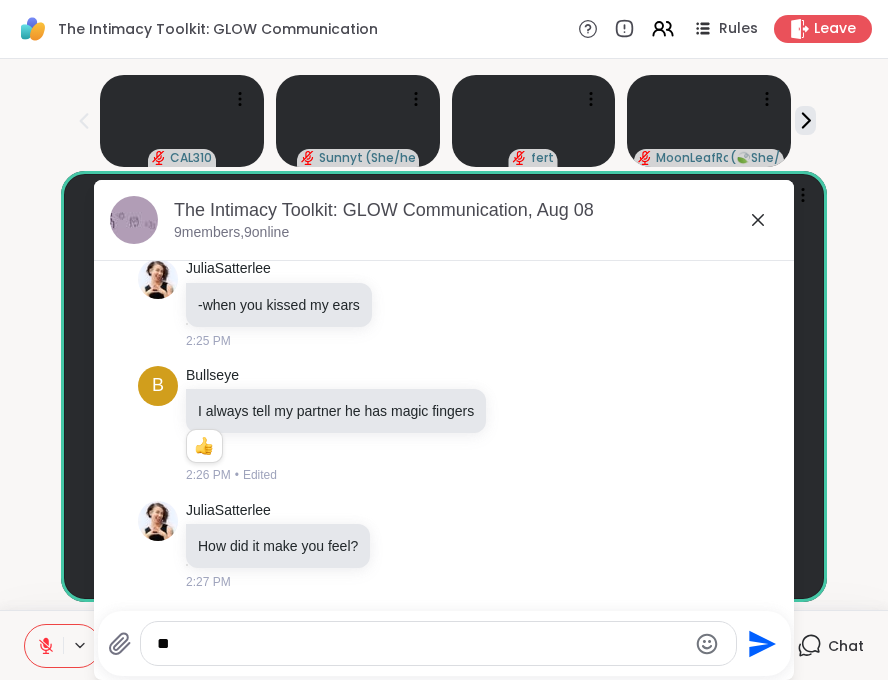 type on "*" 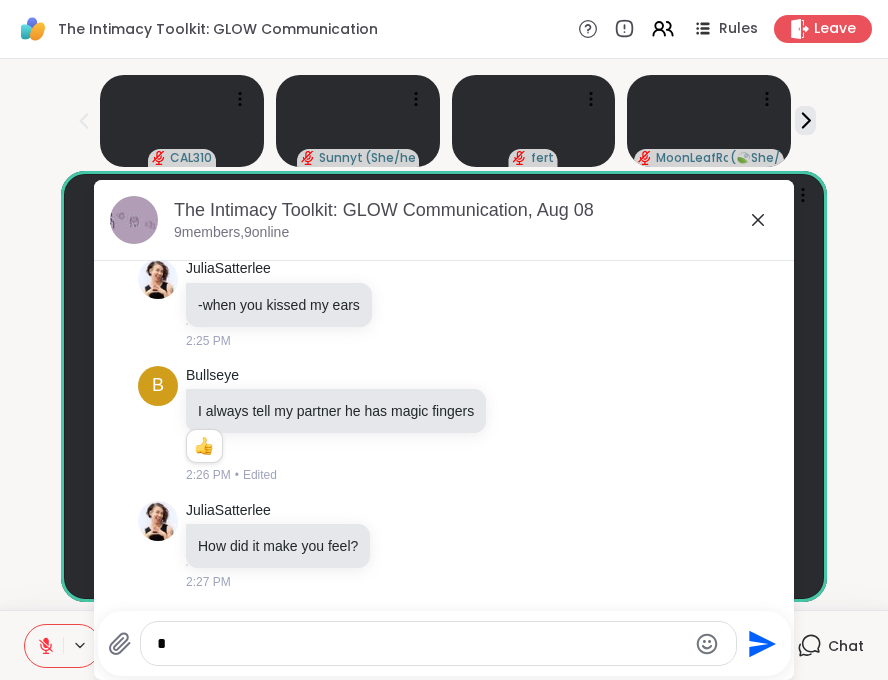 type 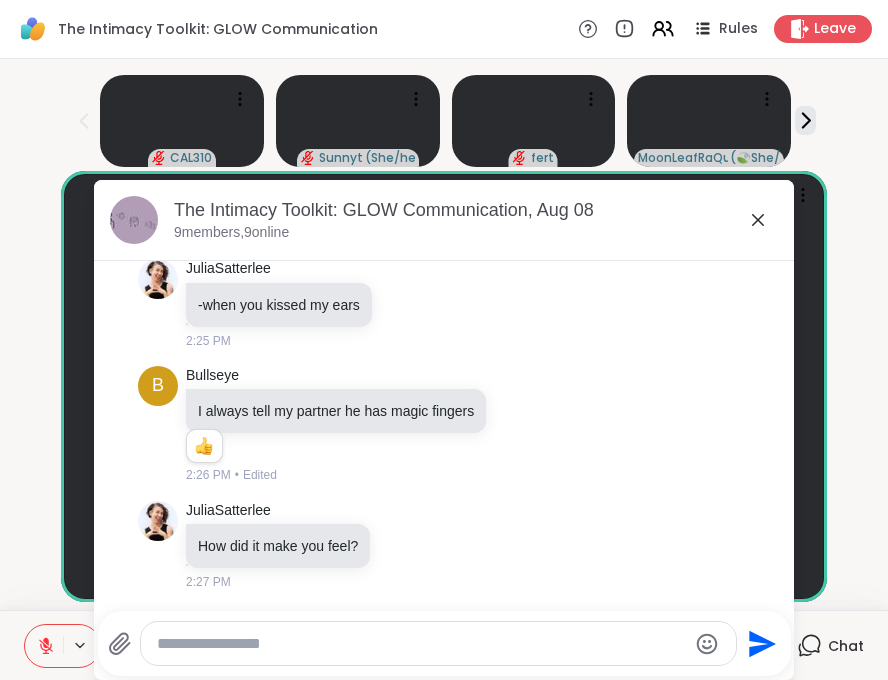 click 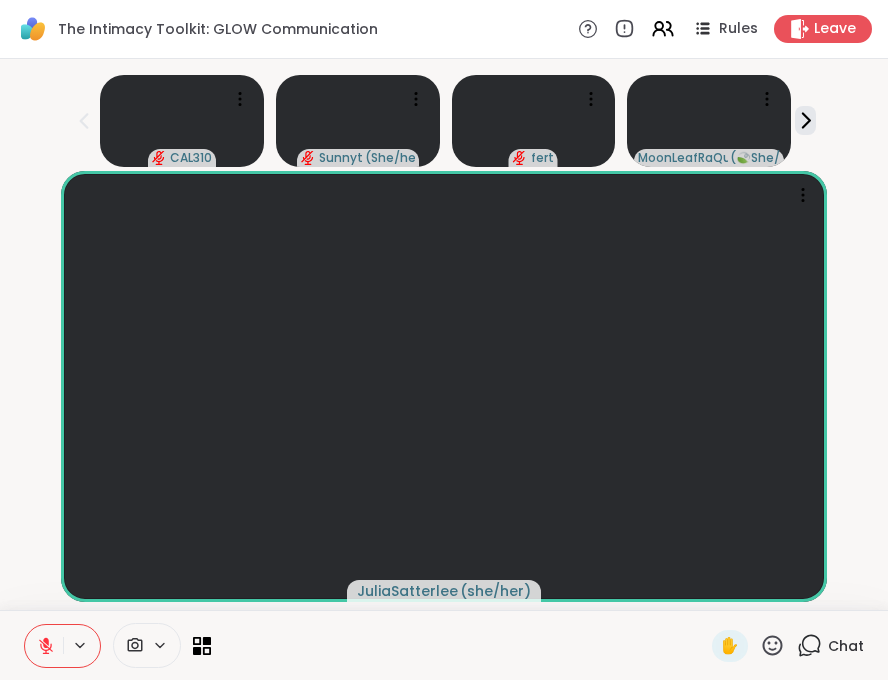 click on "Chat" at bounding box center (846, 646) 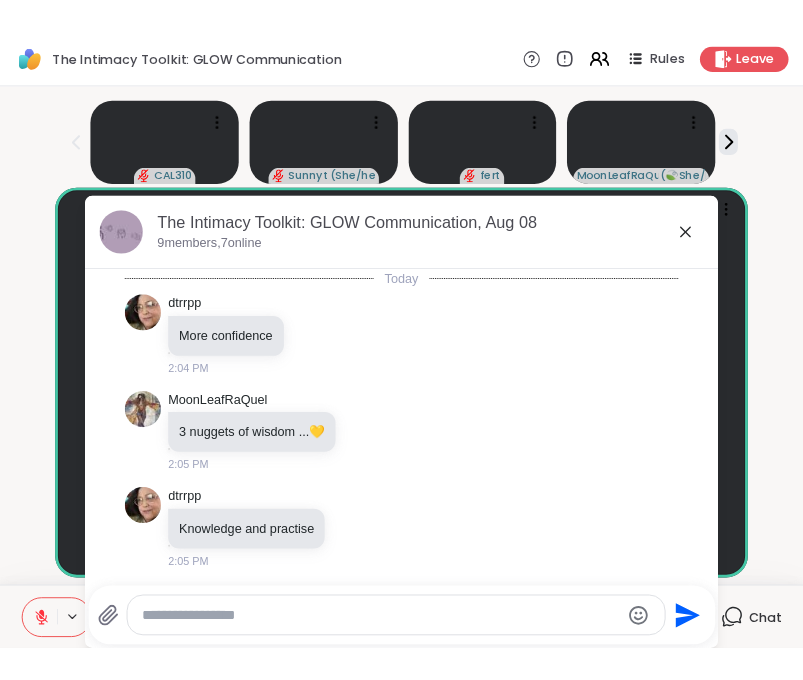scroll, scrollTop: 3634, scrollLeft: 0, axis: vertical 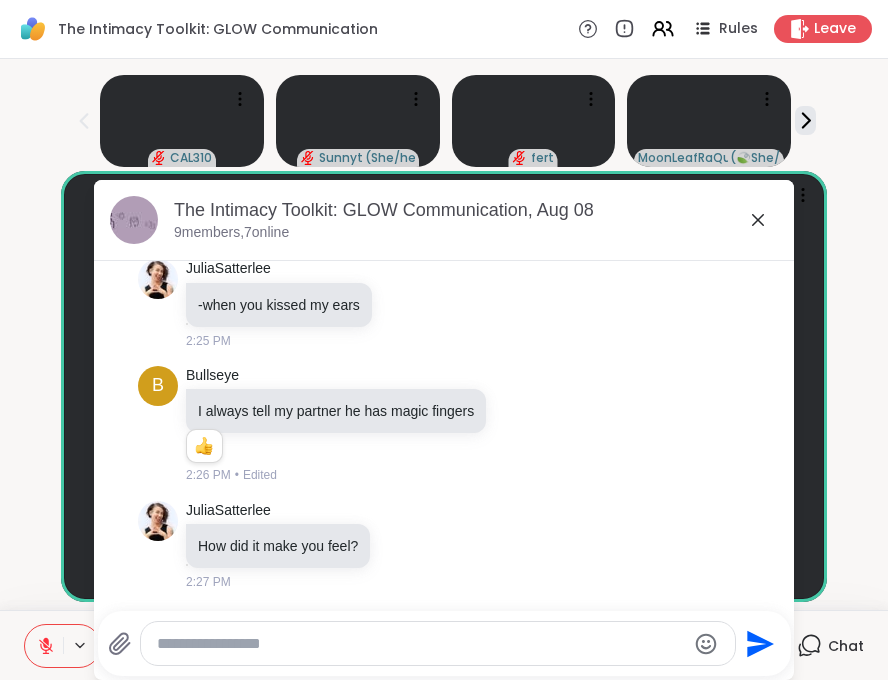 click at bounding box center [421, 644] 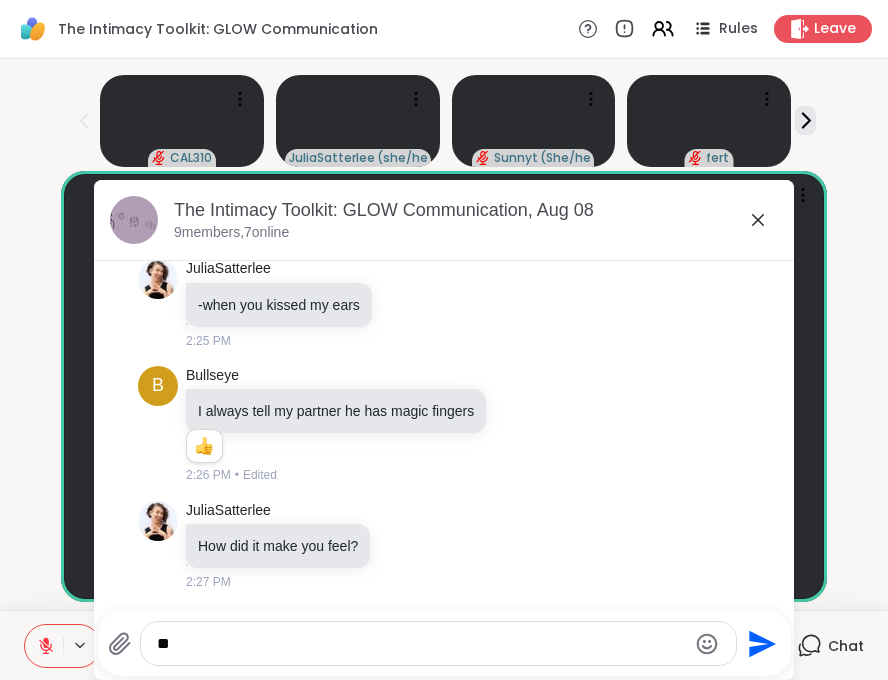 type on "*" 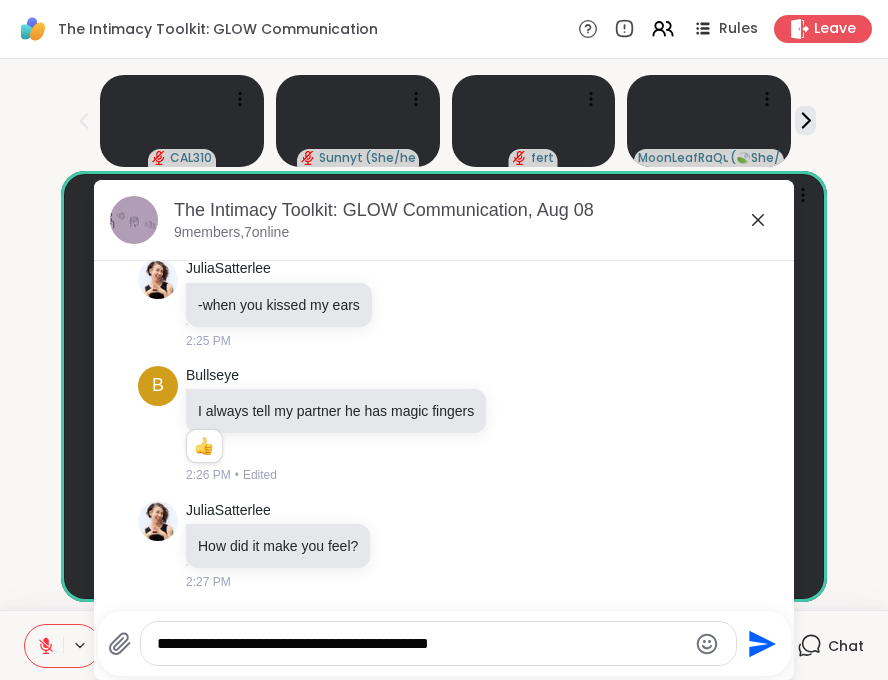 click on "**********" at bounding box center [421, 644] 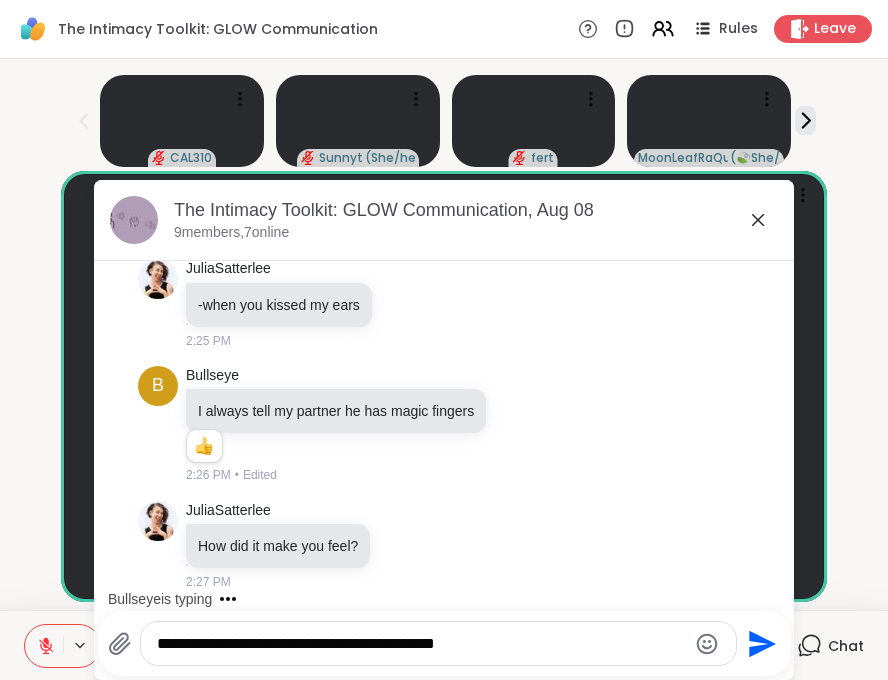 click on "**********" at bounding box center [421, 644] 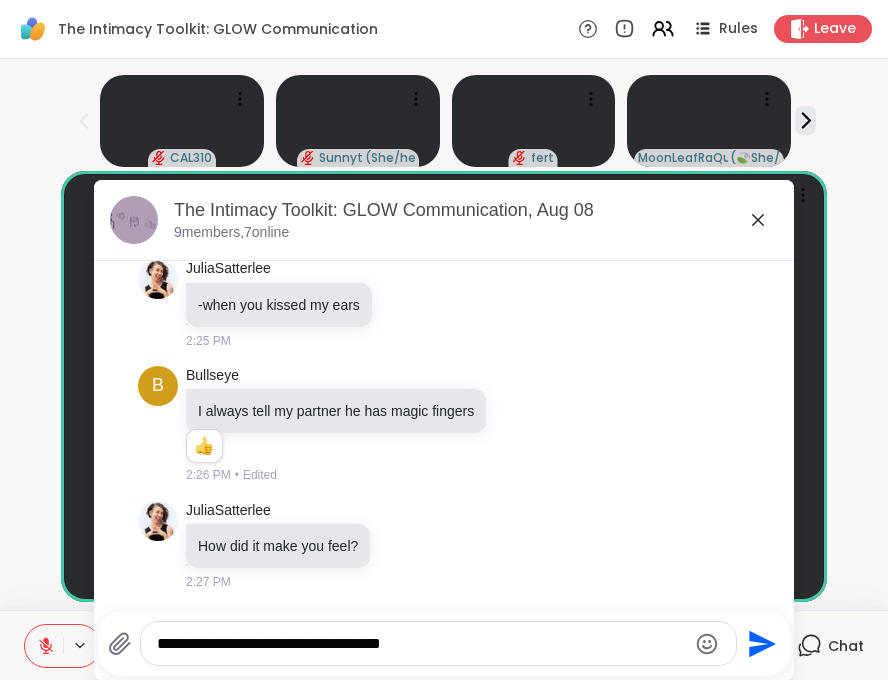 click on "**********" at bounding box center [421, 644] 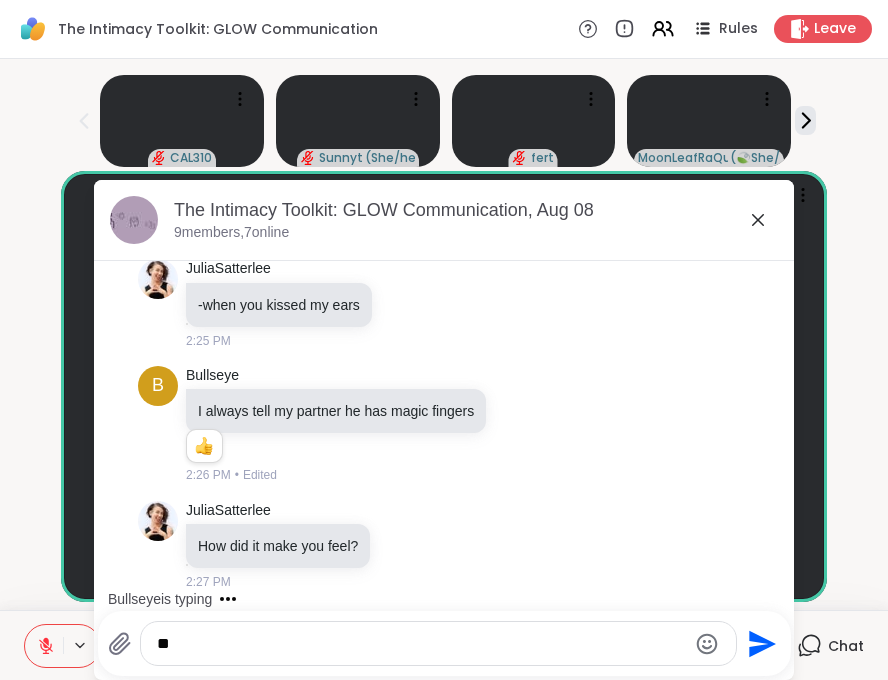 type on "*" 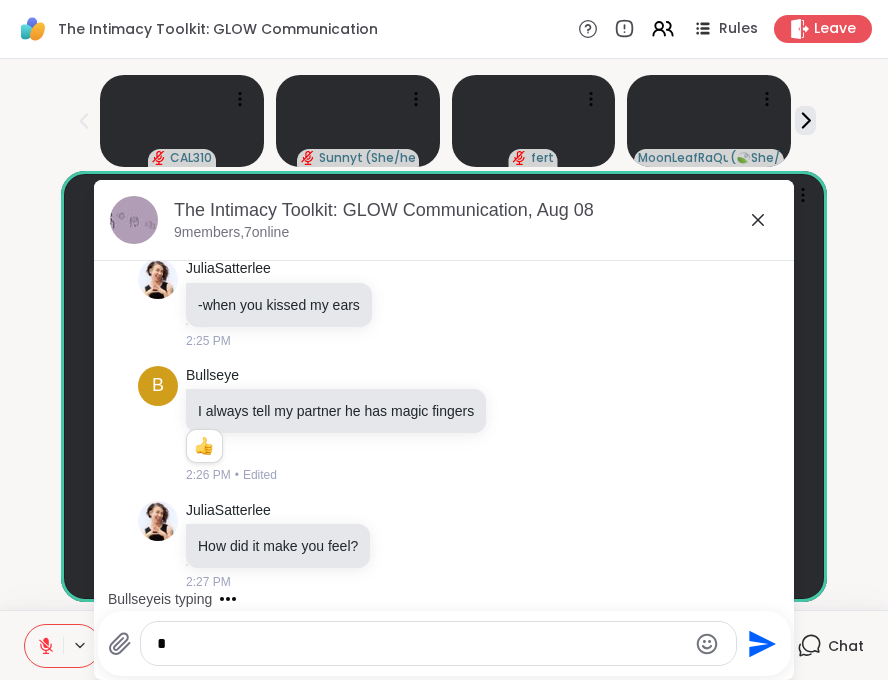 type 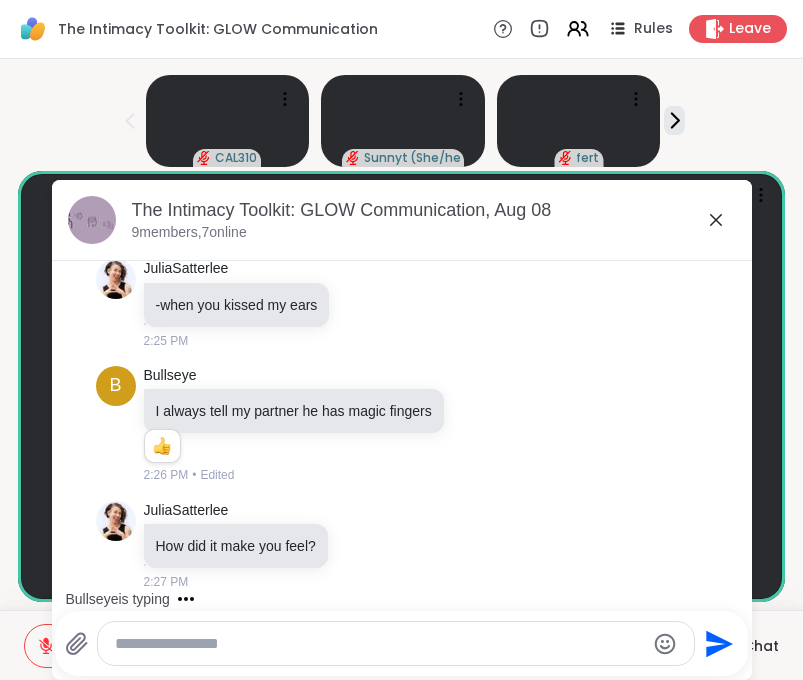 click on "Chat" at bounding box center [761, 646] 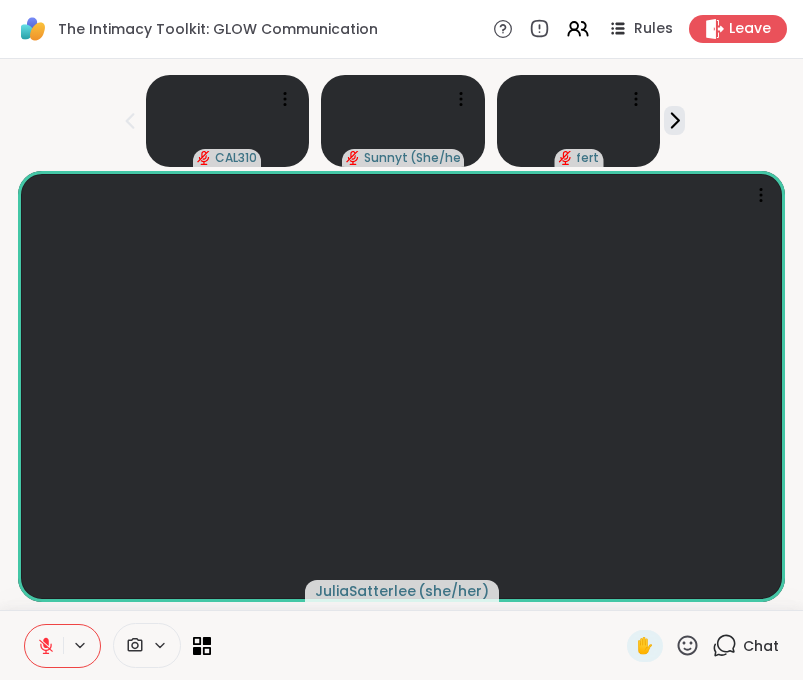 click on "Chat" at bounding box center [761, 646] 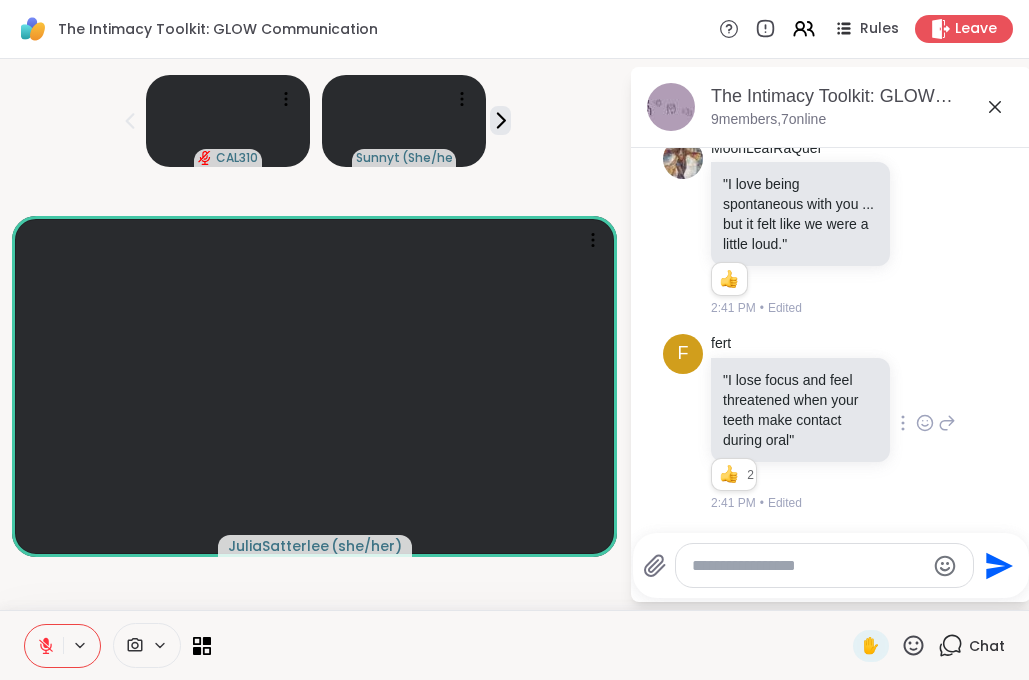 scroll, scrollTop: 5969, scrollLeft: 0, axis: vertical 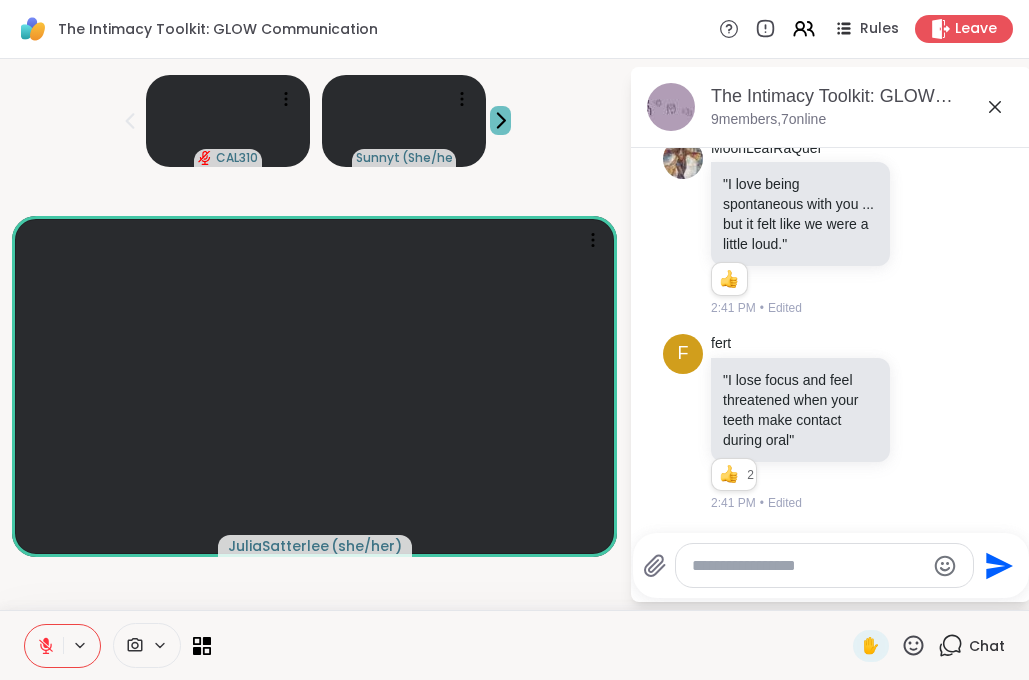 click 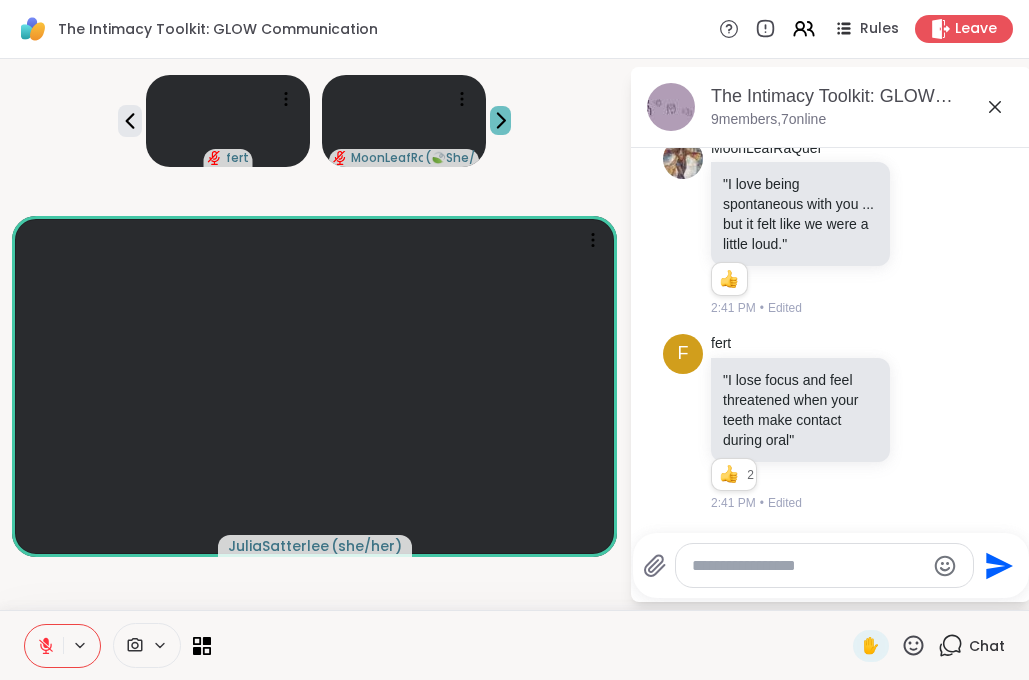 click 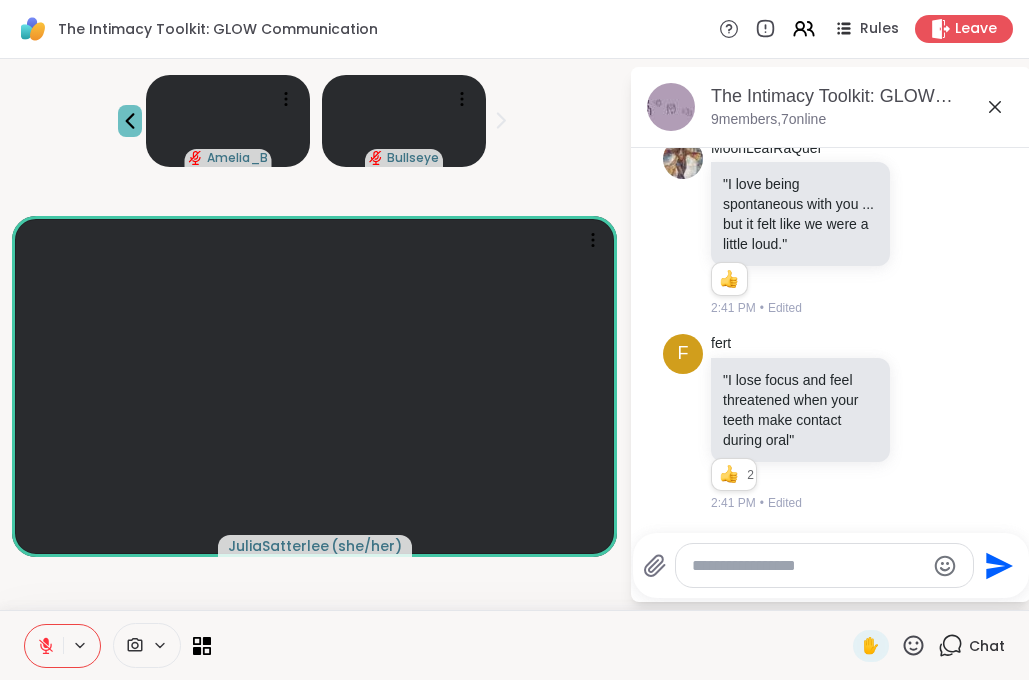 click 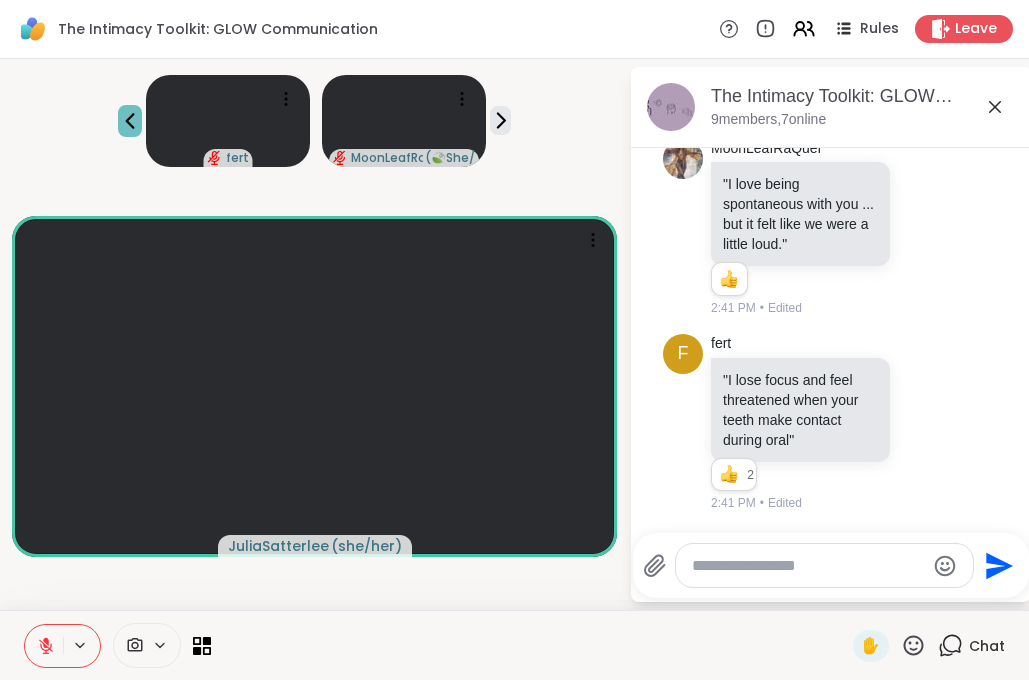 click 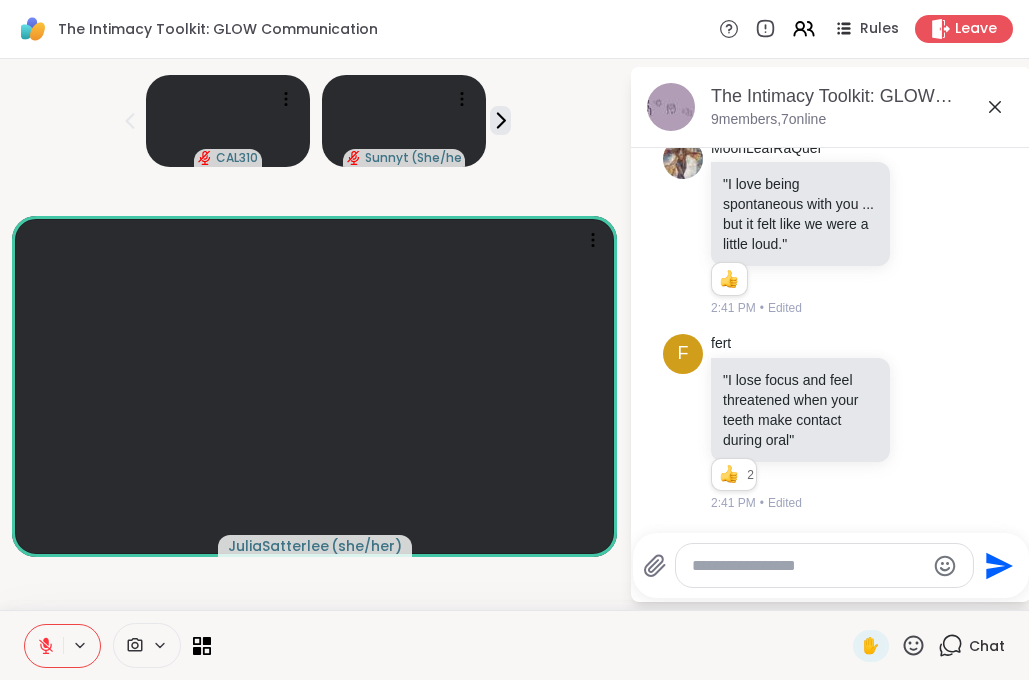 scroll, scrollTop: 6636, scrollLeft: 0, axis: vertical 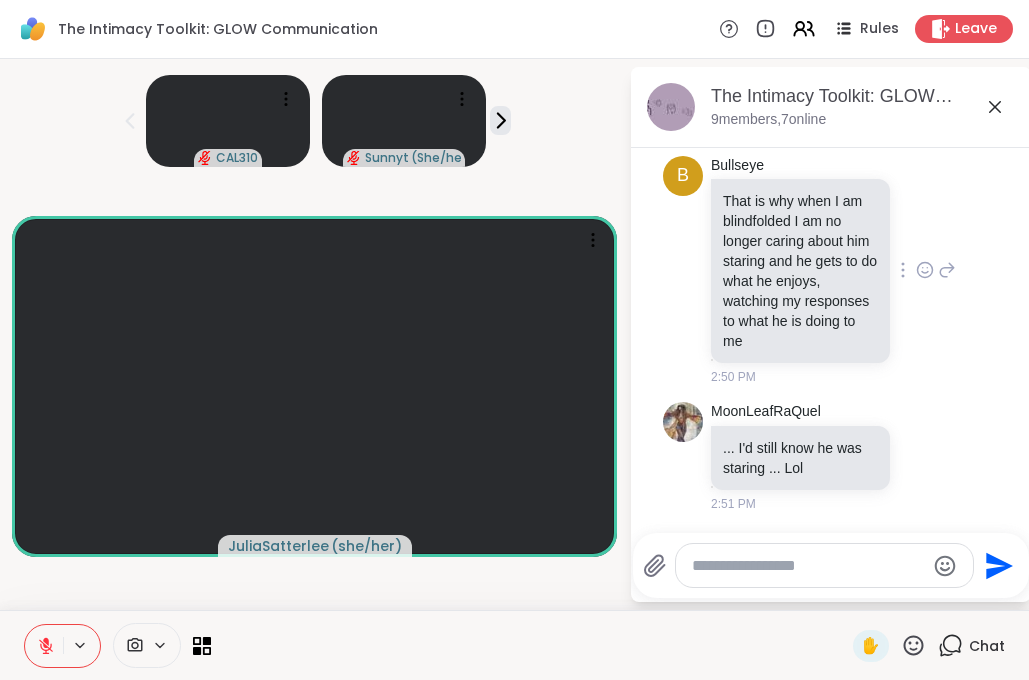 click on "B Bullseye That is why when I am blindfolded I am no longer caring about him staring and he gets to do what he enjoys, watching my responses to what he is doing to me 2:50 PM" at bounding box center (831, 271) 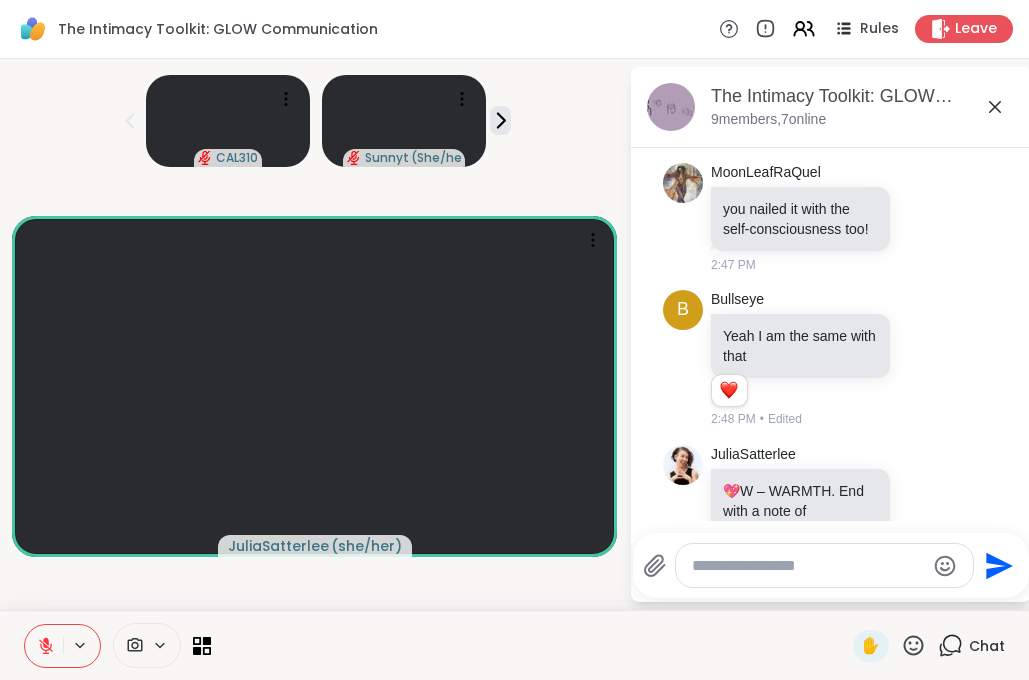 scroll, scrollTop: 8264, scrollLeft: 0, axis: vertical 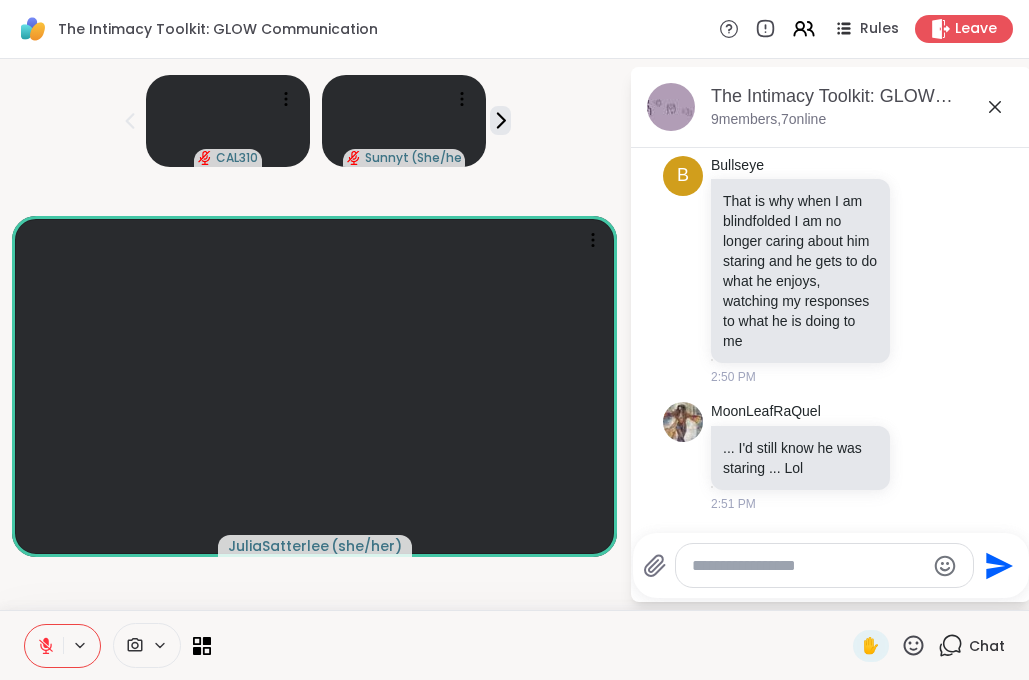 click at bounding box center (808, 566) 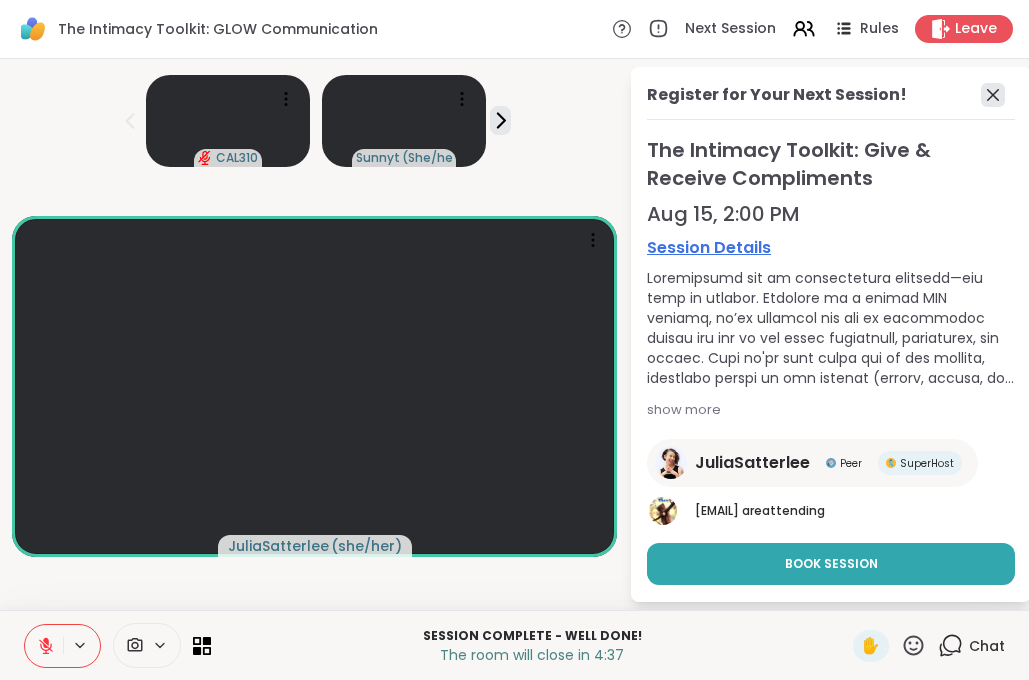 click 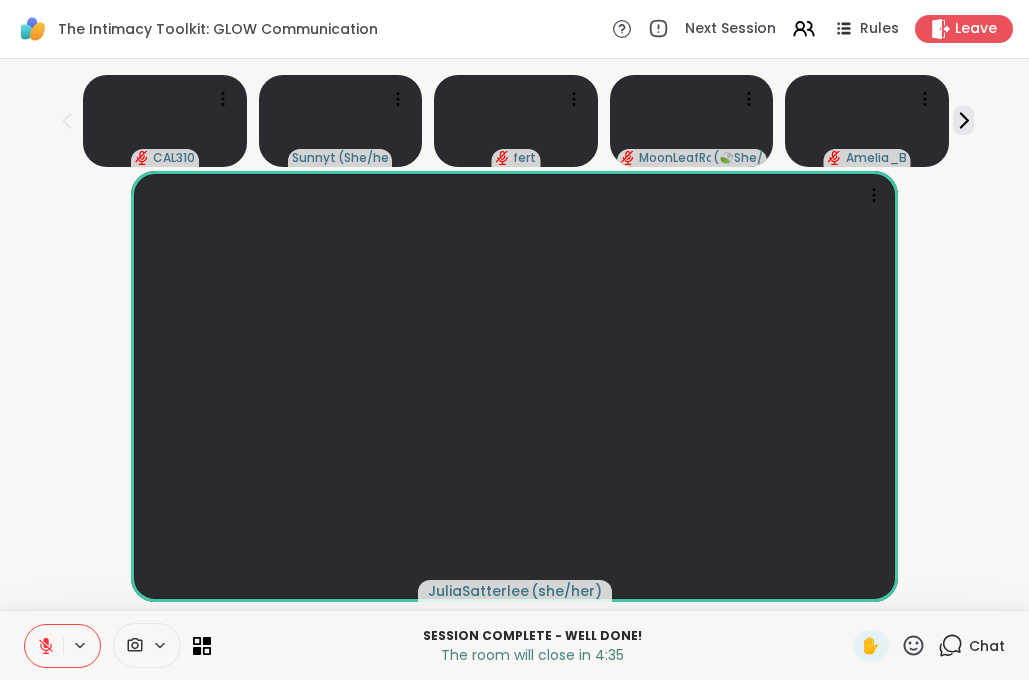 click 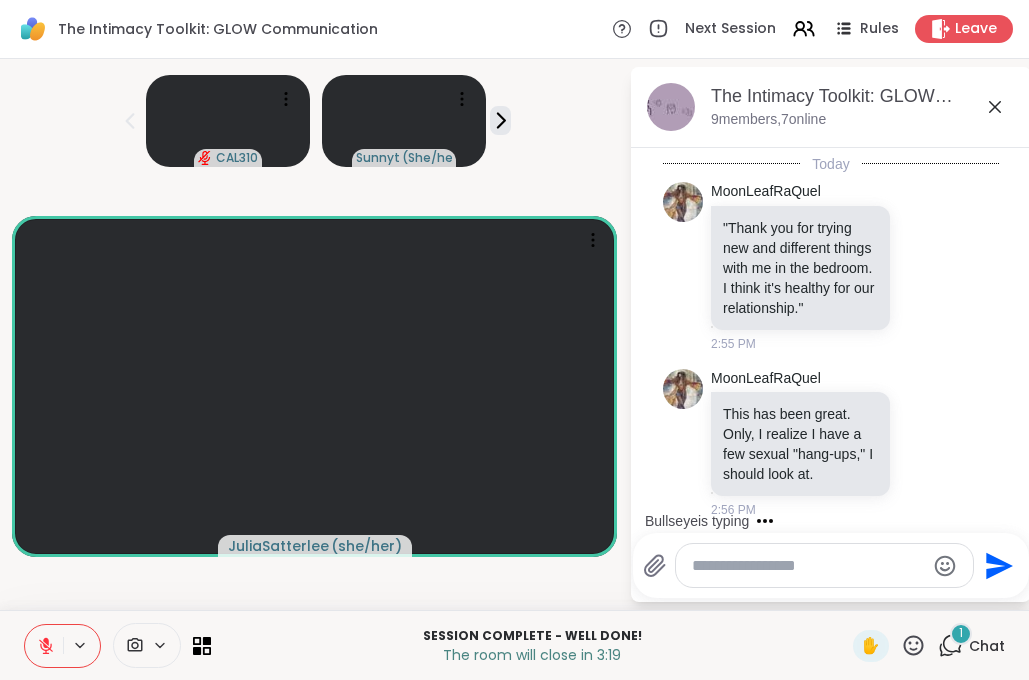 scroll, scrollTop: 8637, scrollLeft: 0, axis: vertical 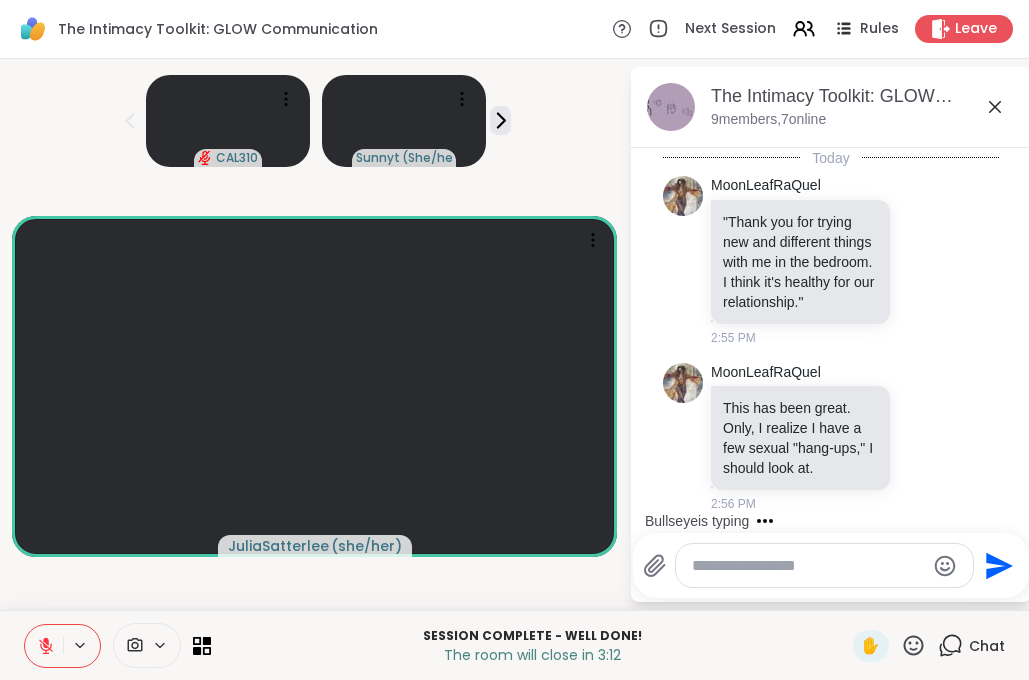 click at bounding box center (808, 566) 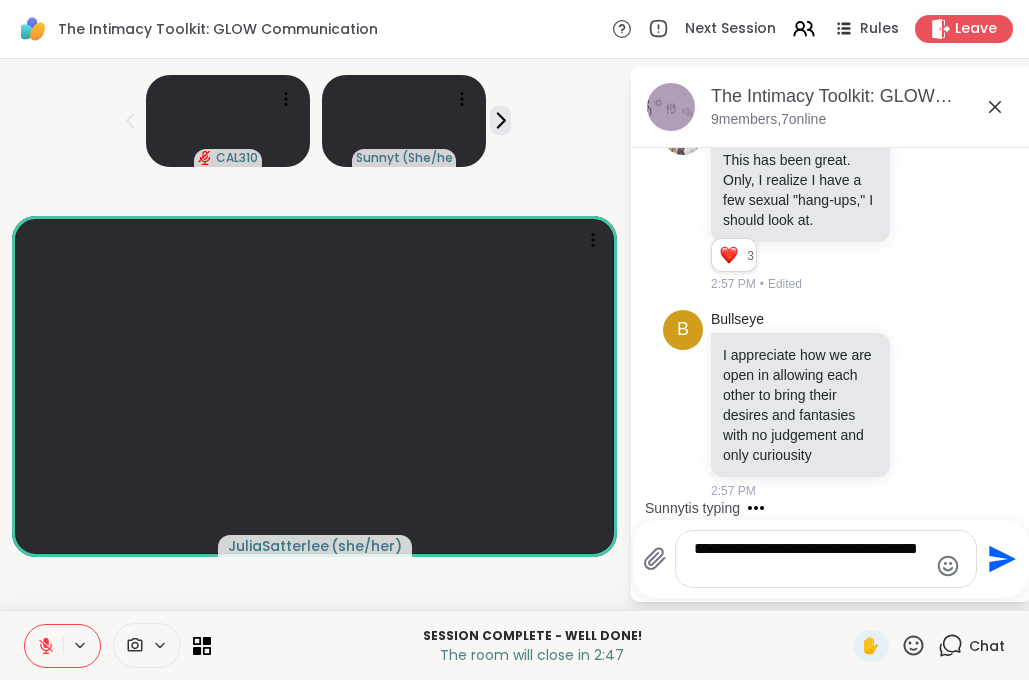 scroll, scrollTop: 9012, scrollLeft: 0, axis: vertical 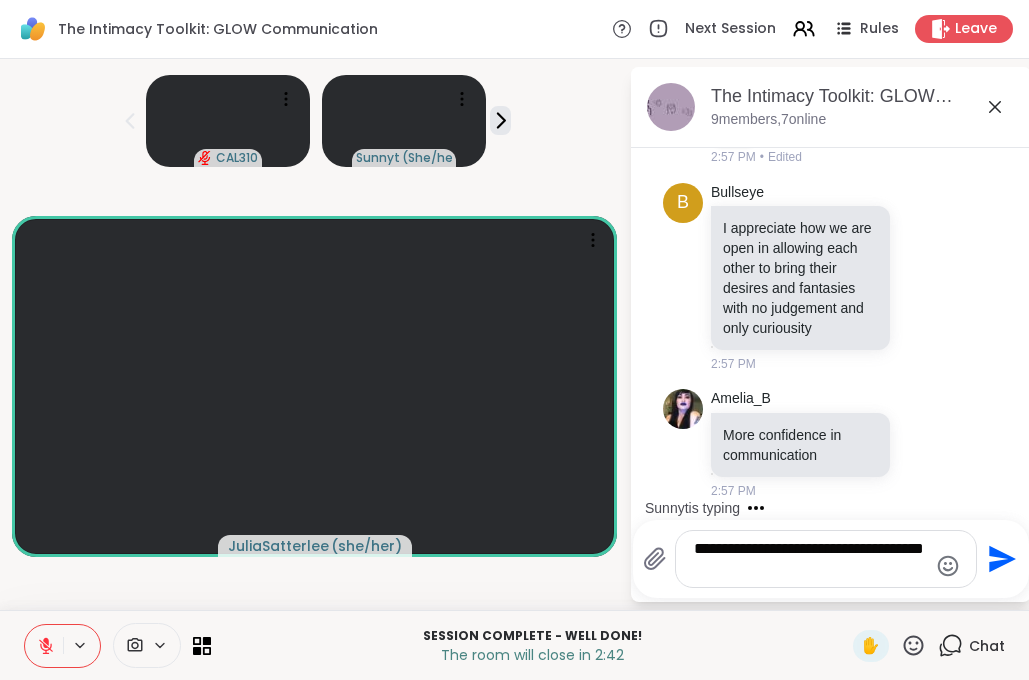 click on "**********" at bounding box center (810, 559) 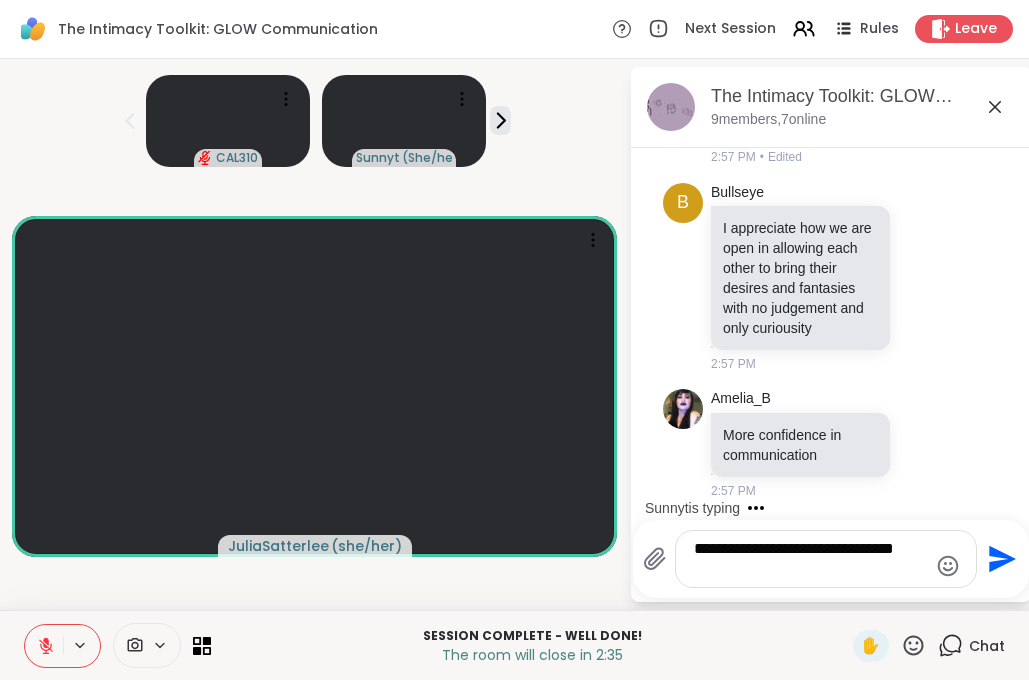 click on "**********" at bounding box center (810, 559) 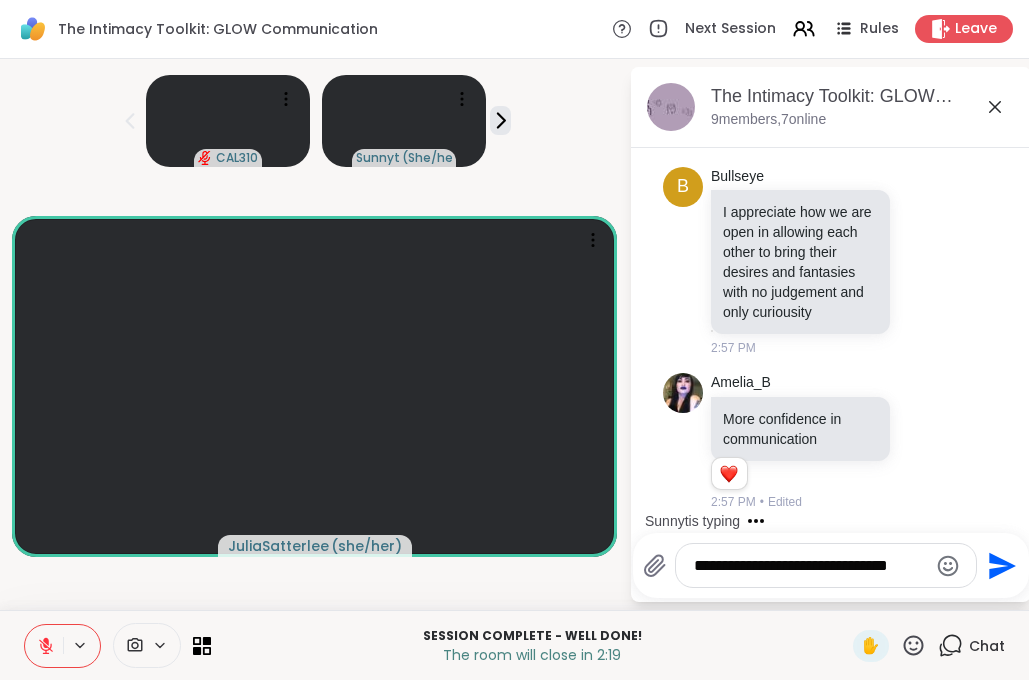scroll, scrollTop: 9041, scrollLeft: 0, axis: vertical 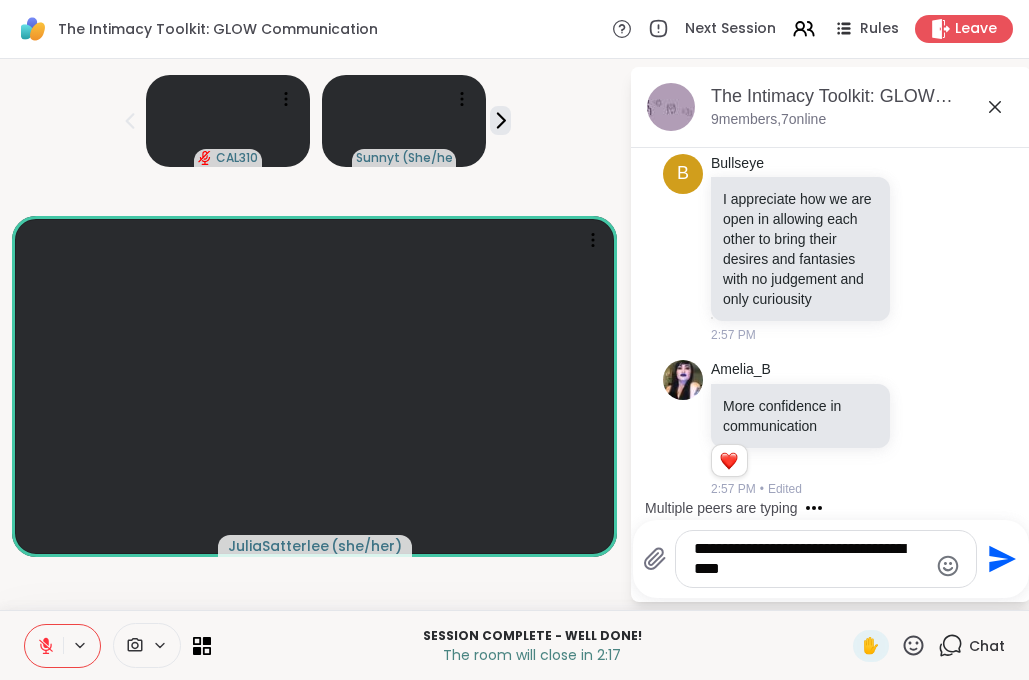 type on "**********" 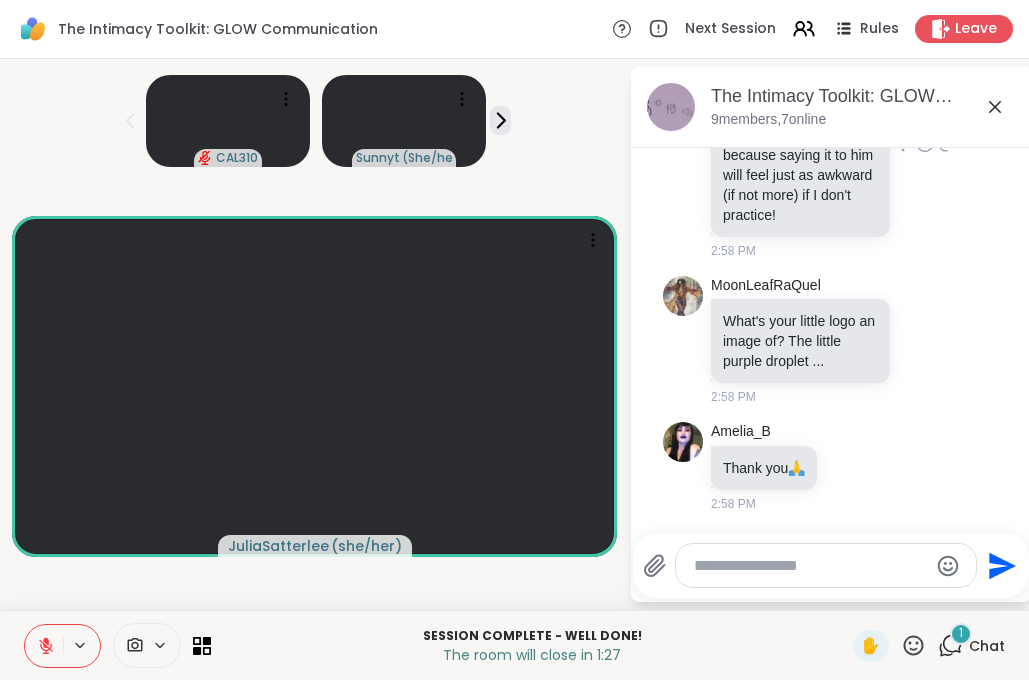 scroll, scrollTop: 9789, scrollLeft: 0, axis: vertical 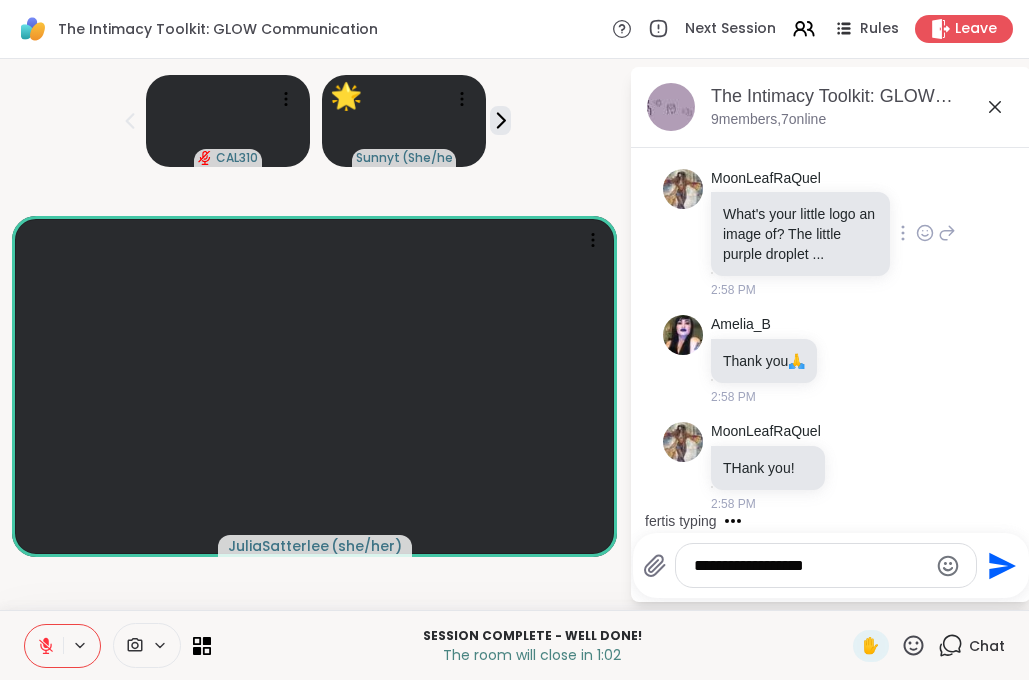 type on "**********" 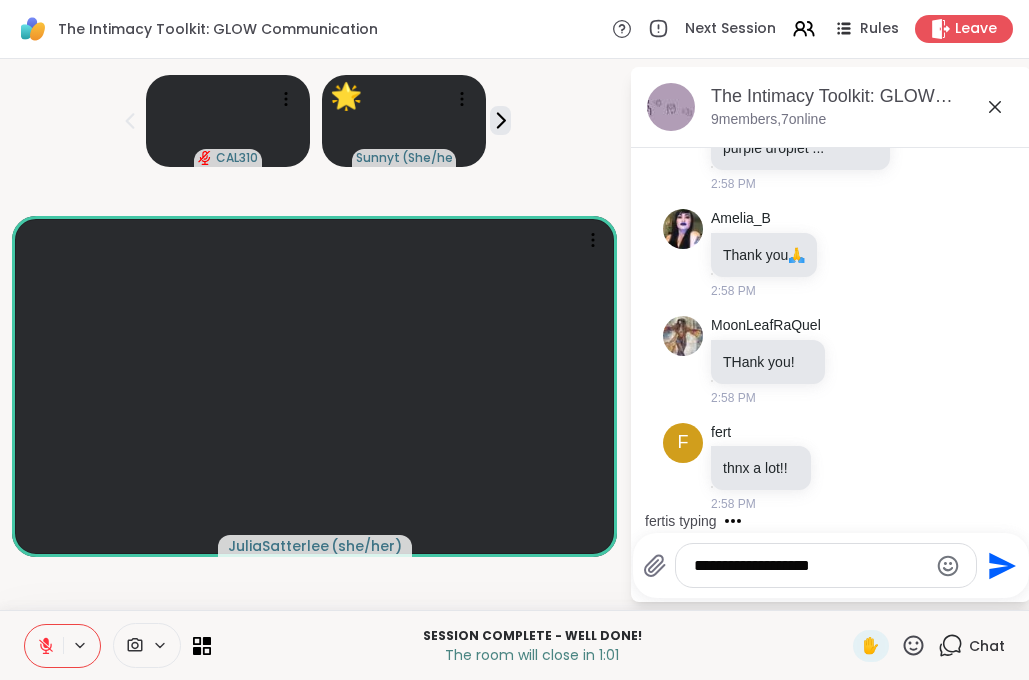 scroll, scrollTop: 10003, scrollLeft: 0, axis: vertical 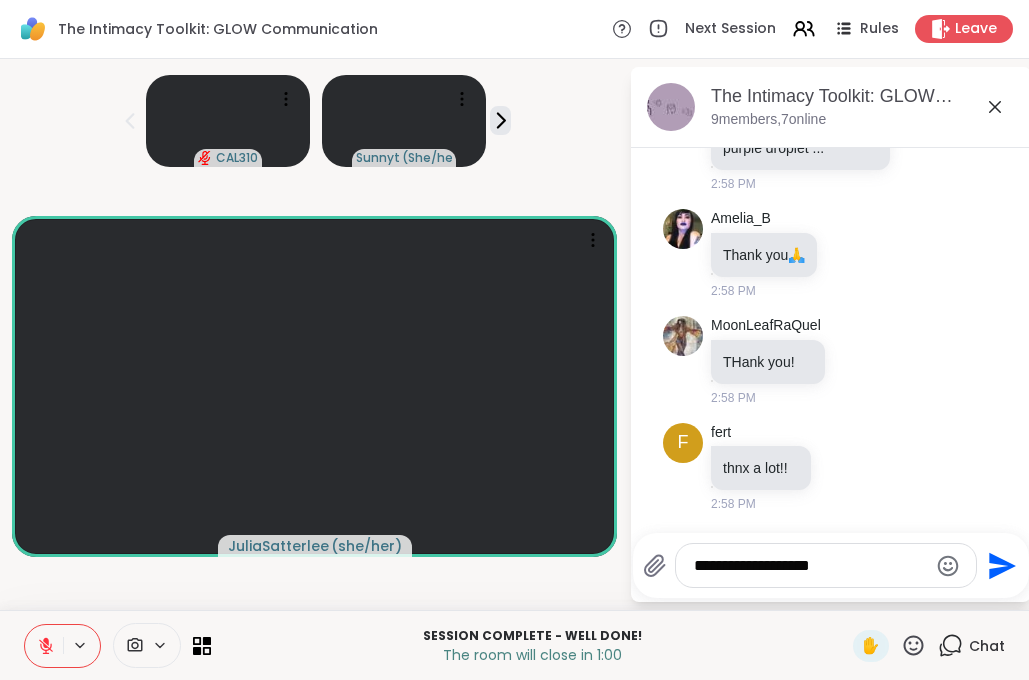 type 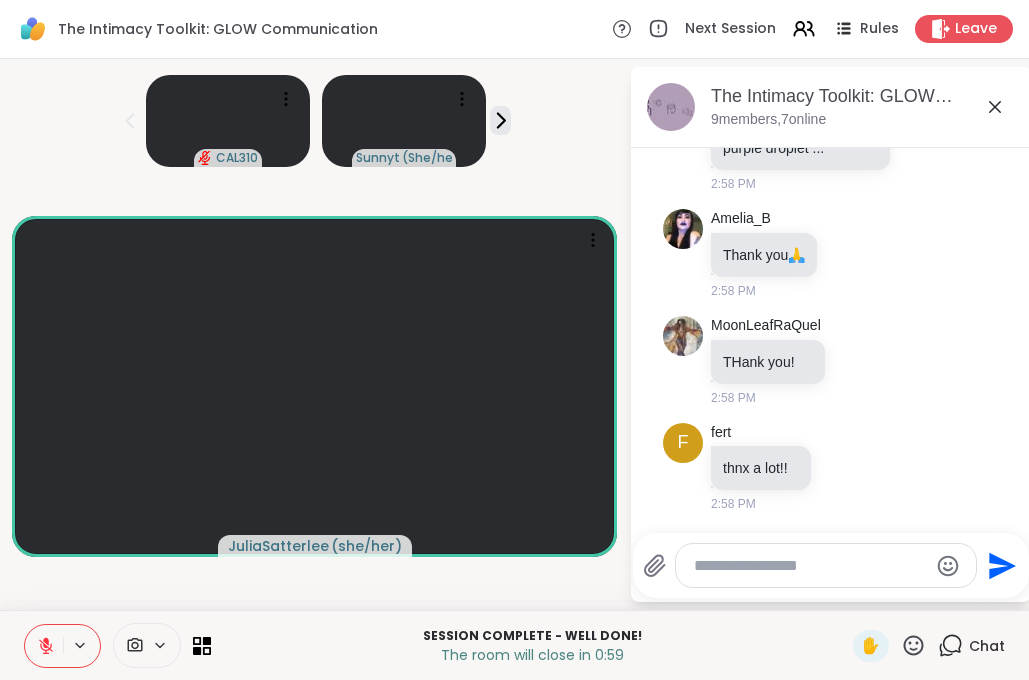 scroll, scrollTop: 10109, scrollLeft: 0, axis: vertical 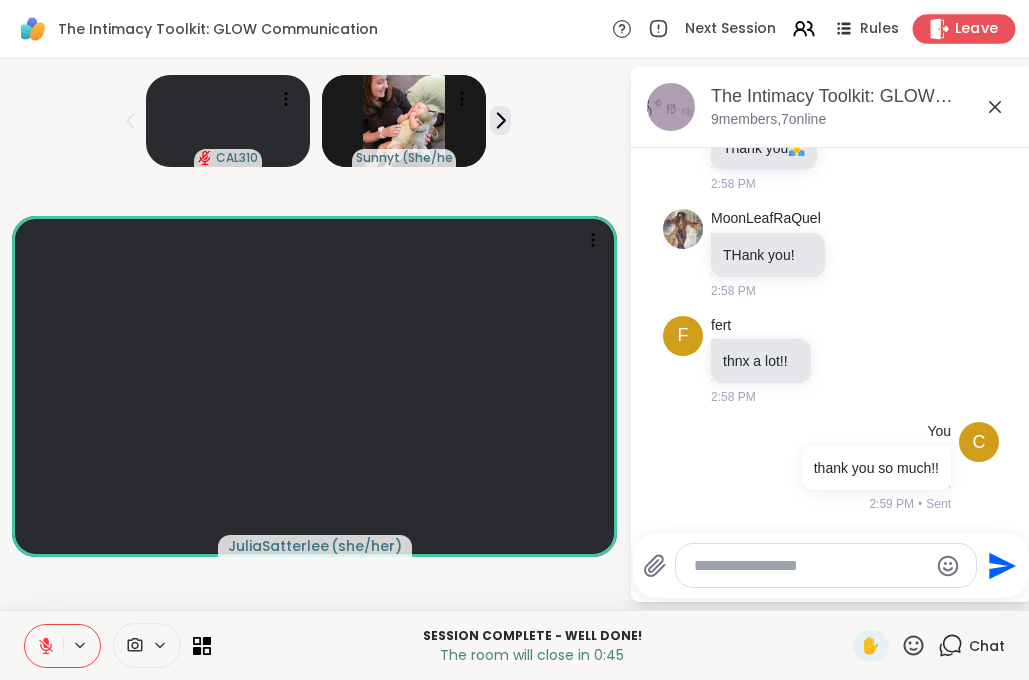 click on "Leave" at bounding box center [977, 29] 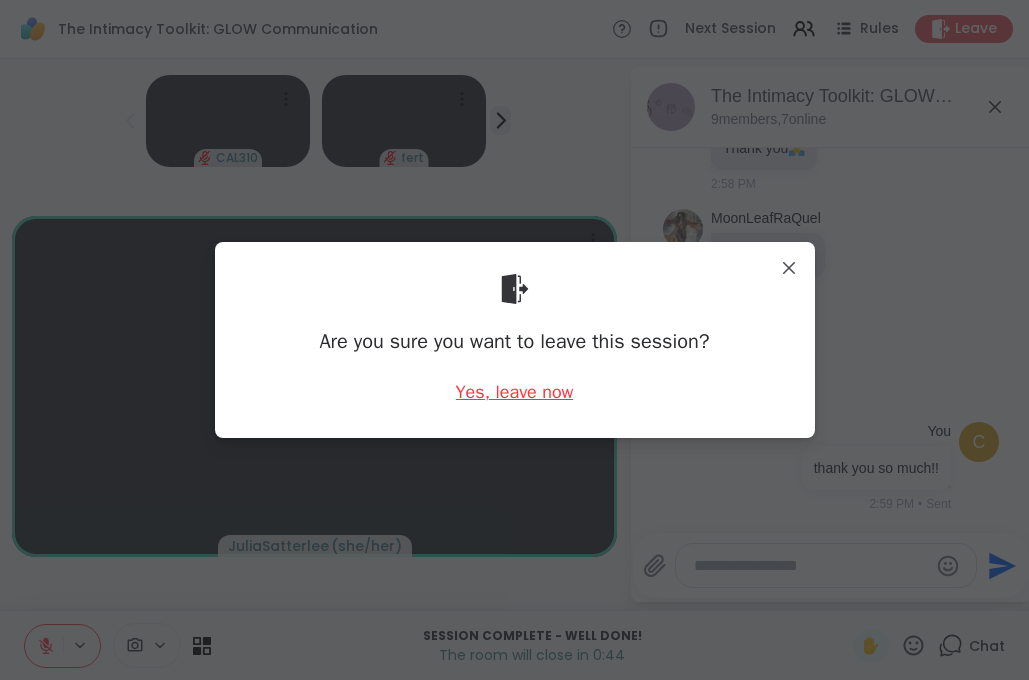 click on "Yes, leave now" at bounding box center (515, 392) 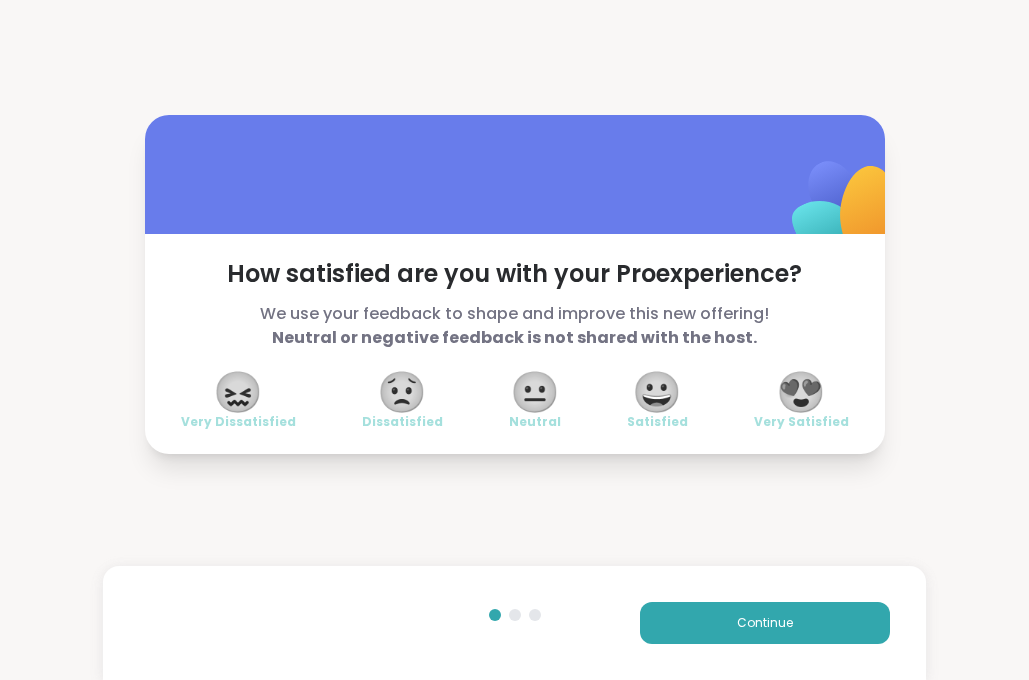 click on "😍" at bounding box center [801, 392] 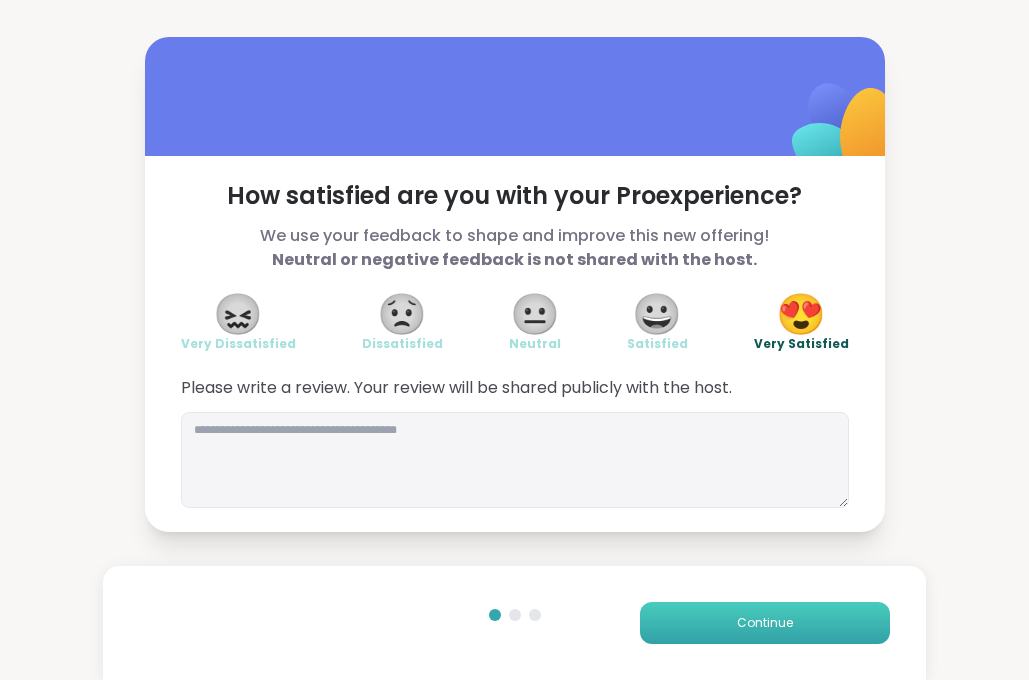 click on "Continue" at bounding box center [765, 623] 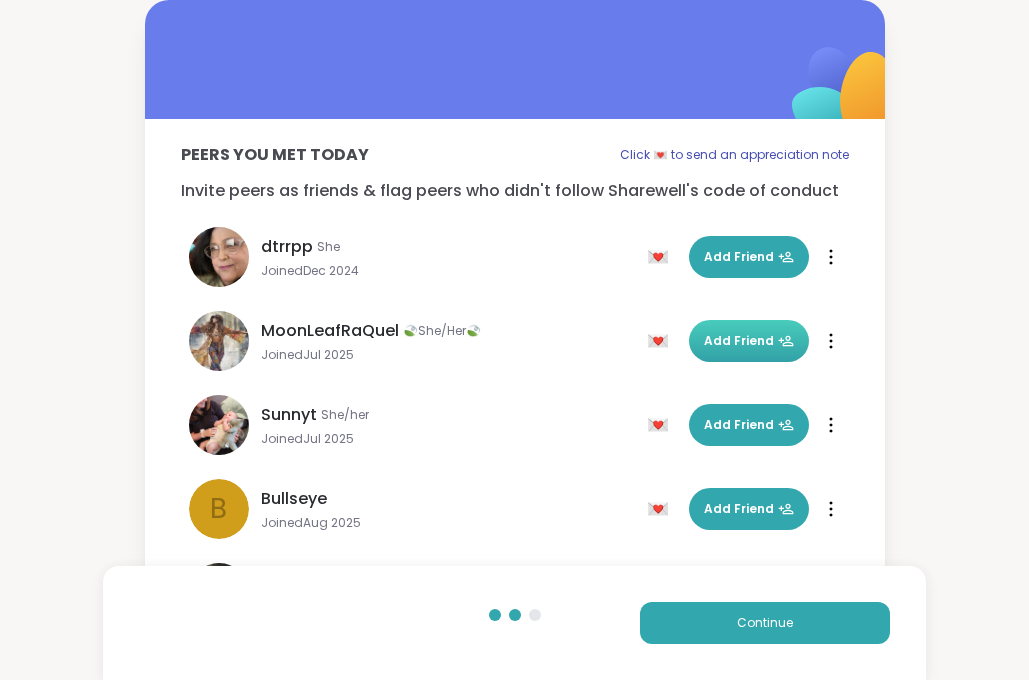 scroll, scrollTop: 228, scrollLeft: 0, axis: vertical 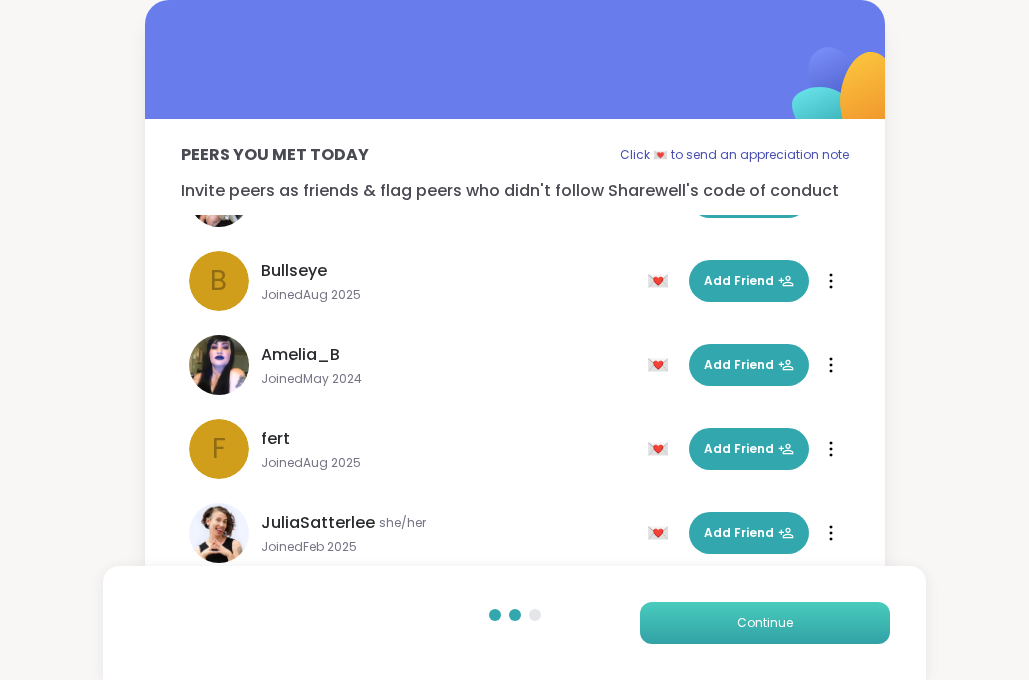 click on "Continue" at bounding box center (765, 623) 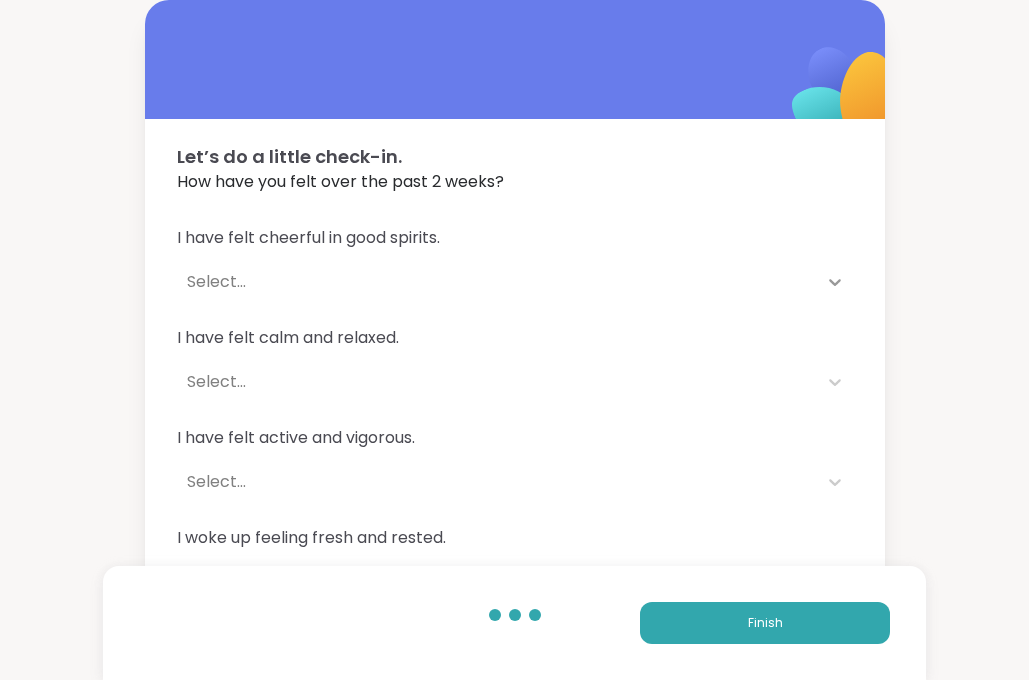 click 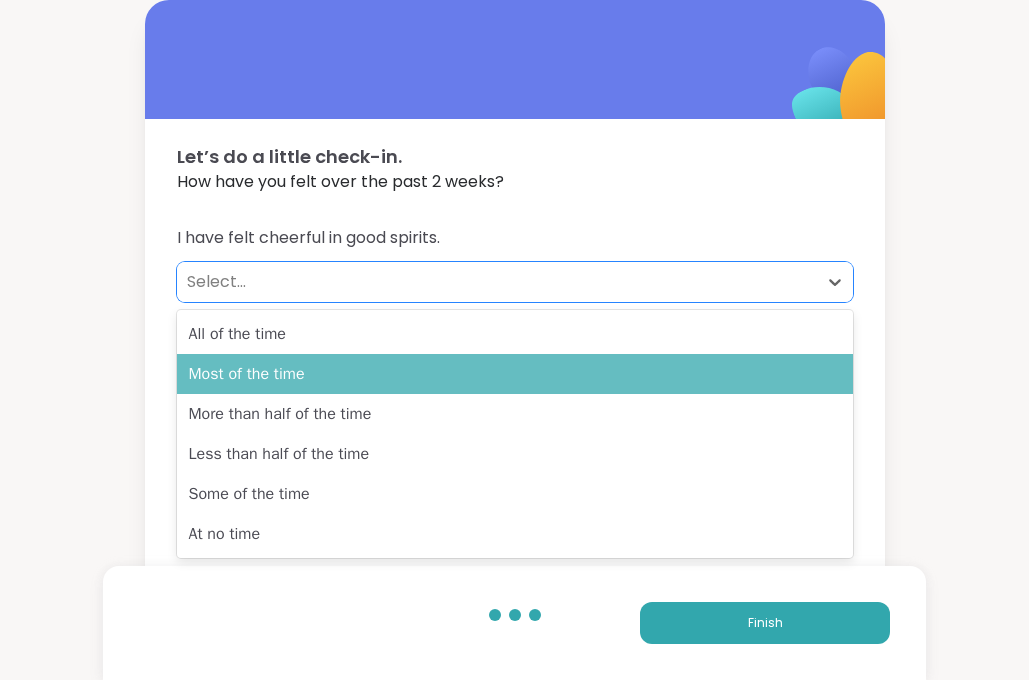 click on "Most of the time" at bounding box center [515, 374] 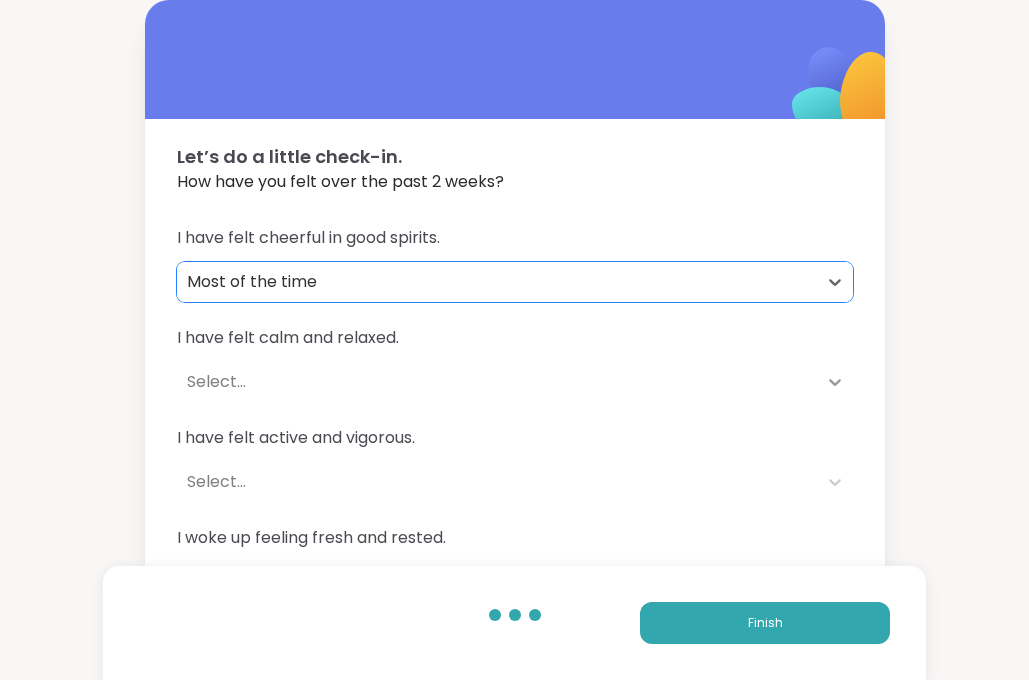 click 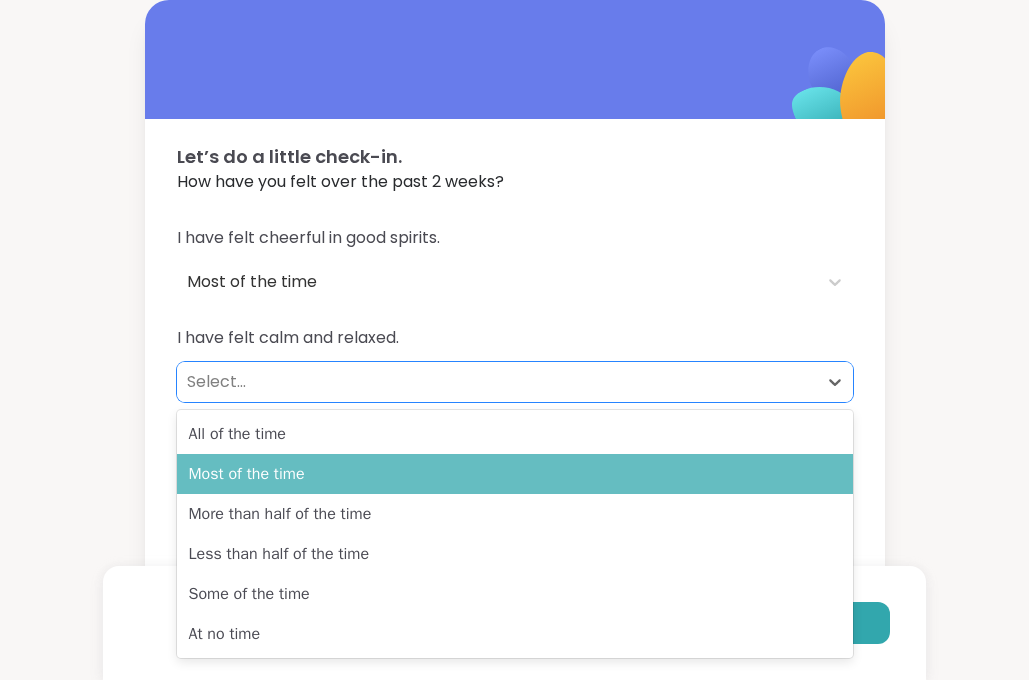 click on "Most of the time" at bounding box center [515, 474] 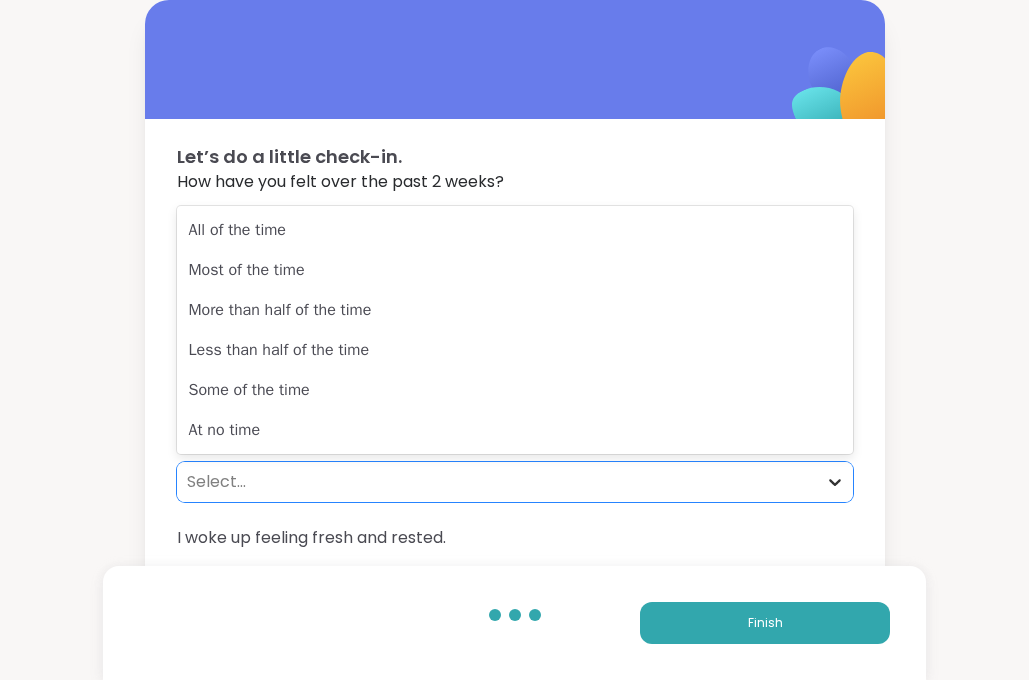 click 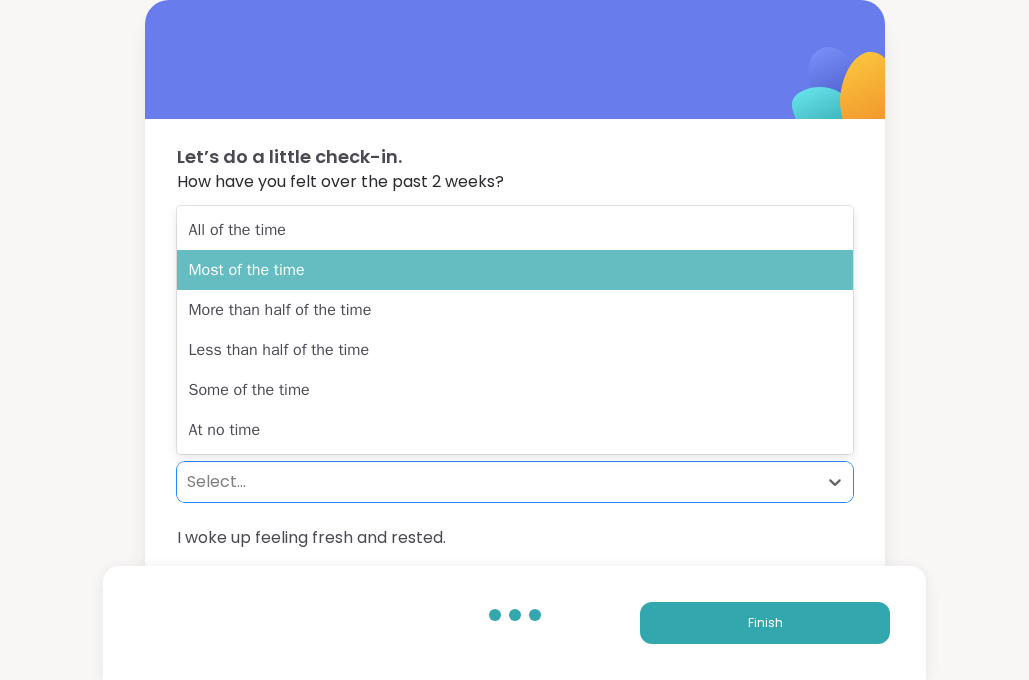 click on "Most of the time" at bounding box center [515, 270] 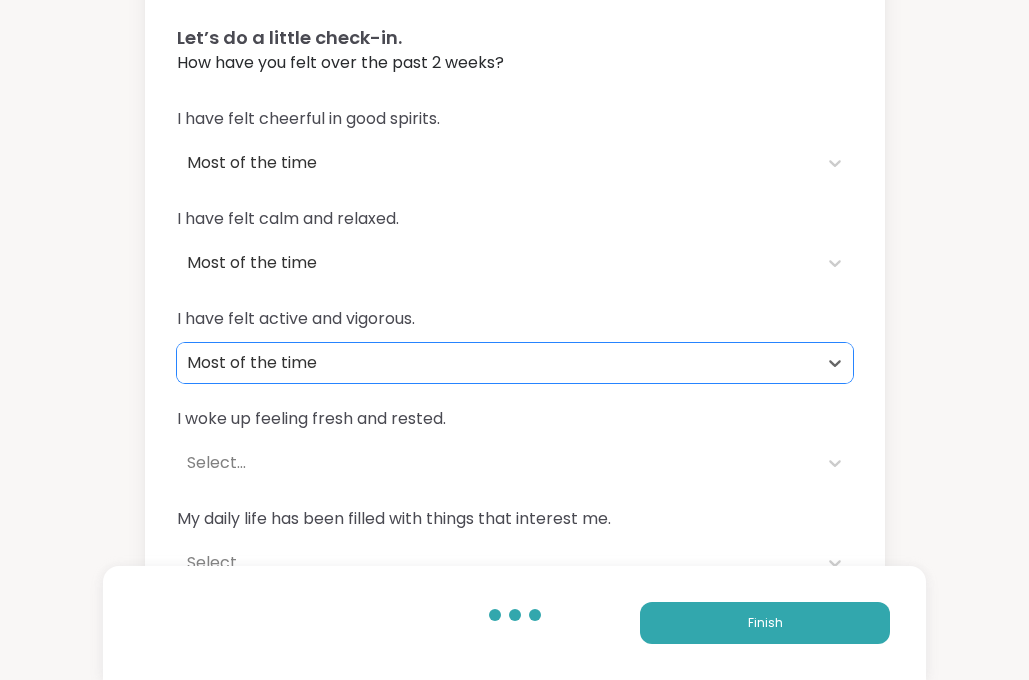 scroll, scrollTop: 158, scrollLeft: 0, axis: vertical 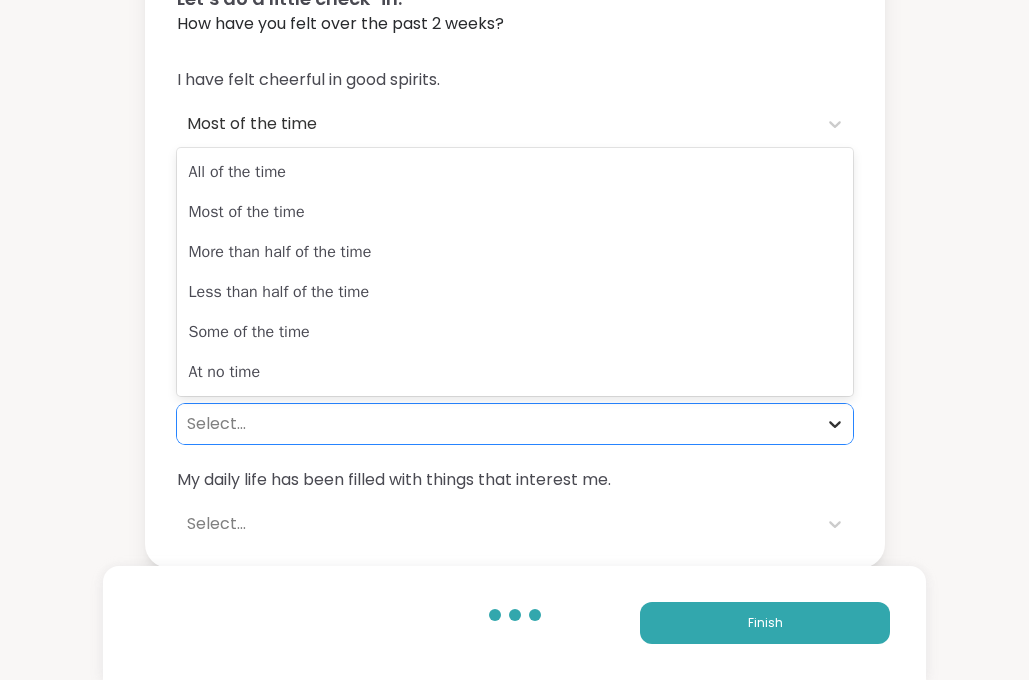 click 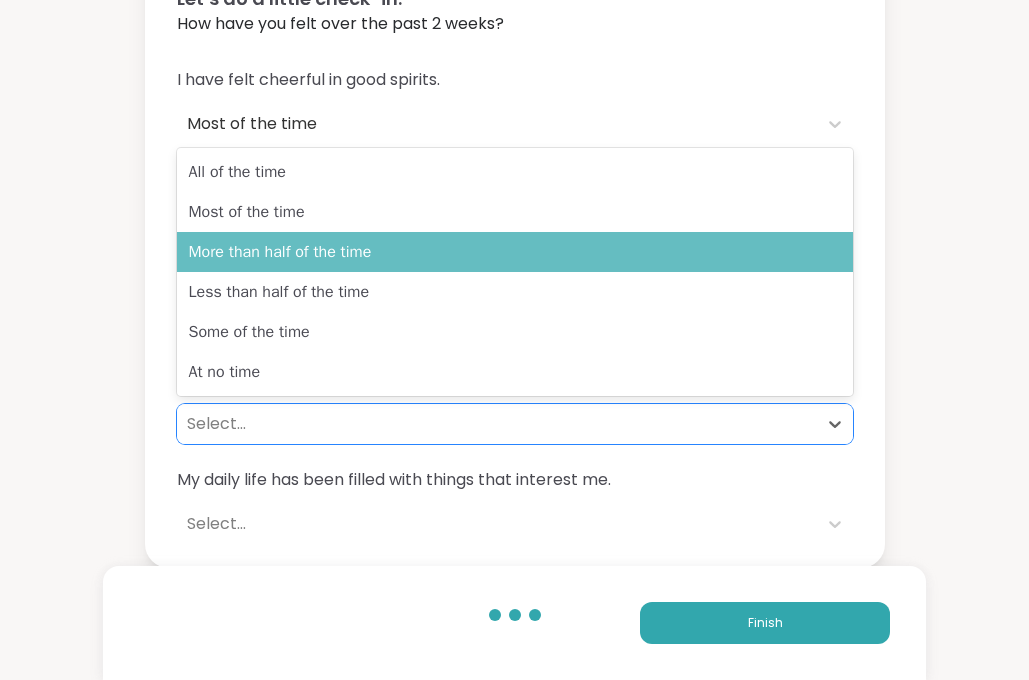 click on "More than half of the time" at bounding box center [515, 252] 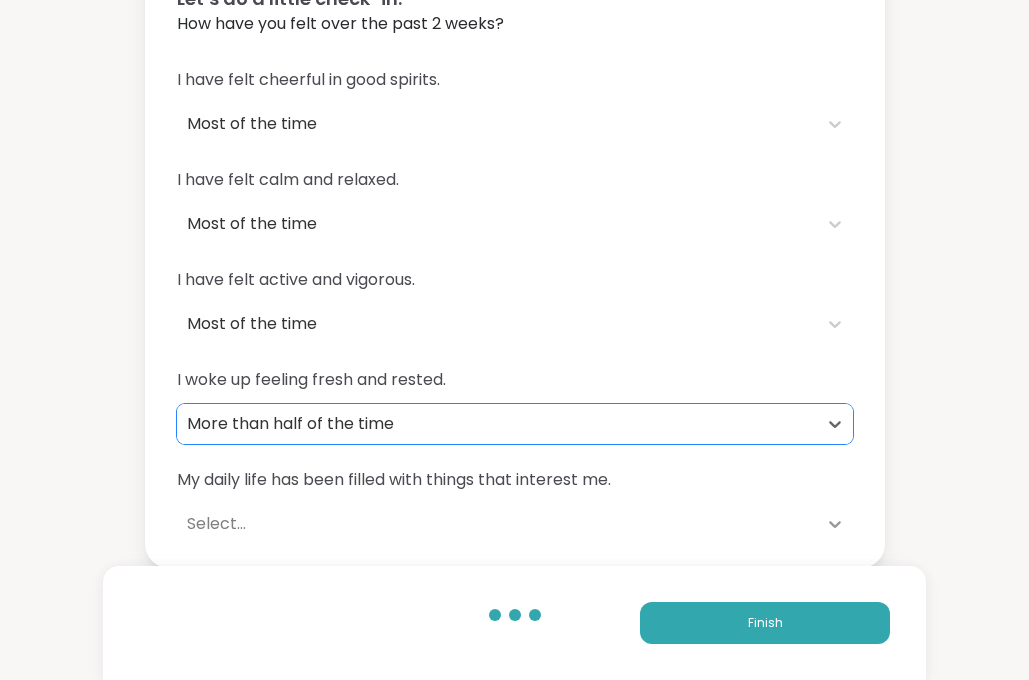 click 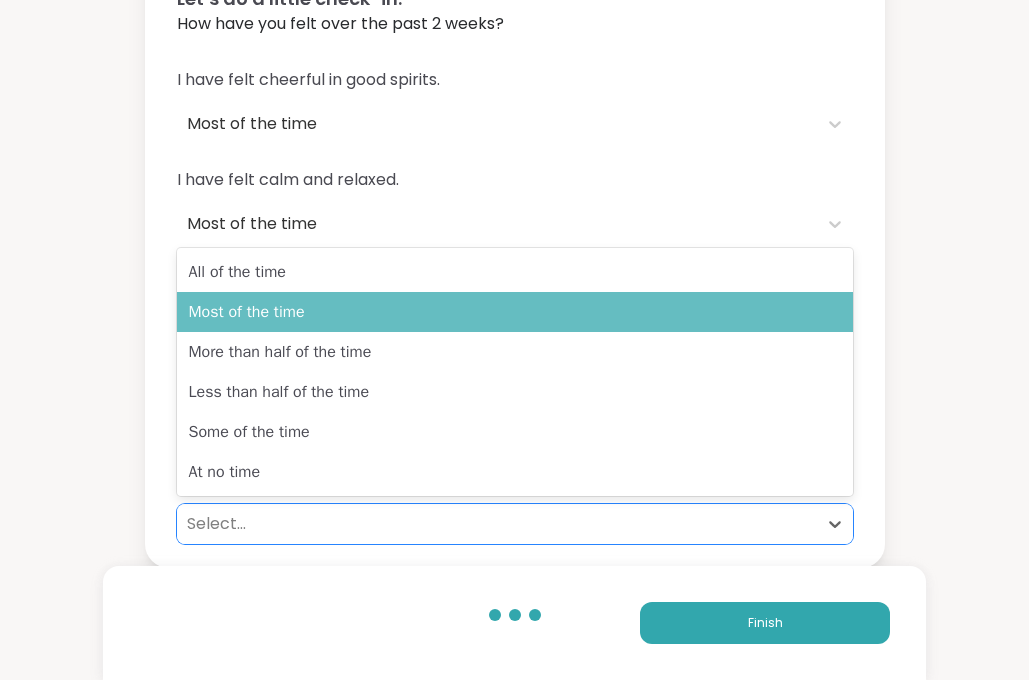 click on "Most of the time" at bounding box center [515, 312] 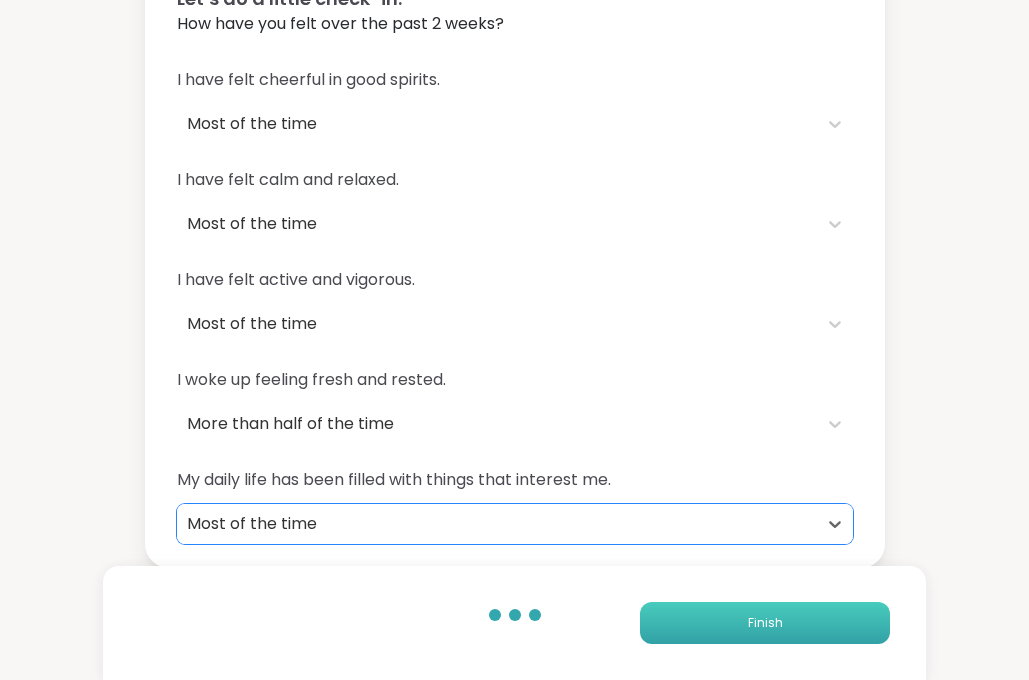 click on "Finish" at bounding box center [765, 623] 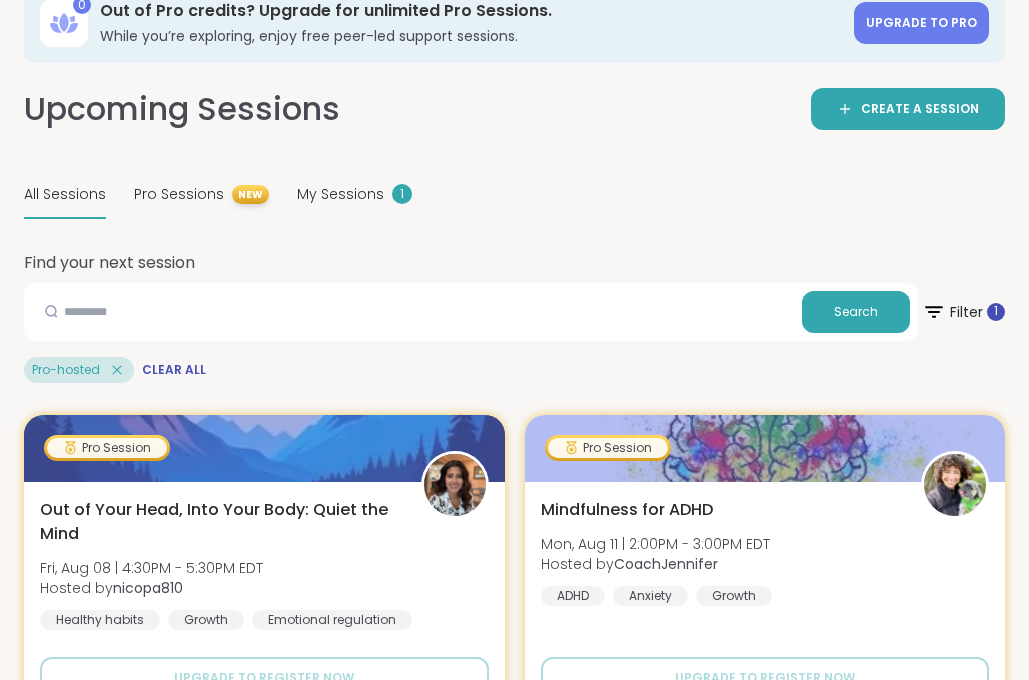 scroll, scrollTop: 0, scrollLeft: 0, axis: both 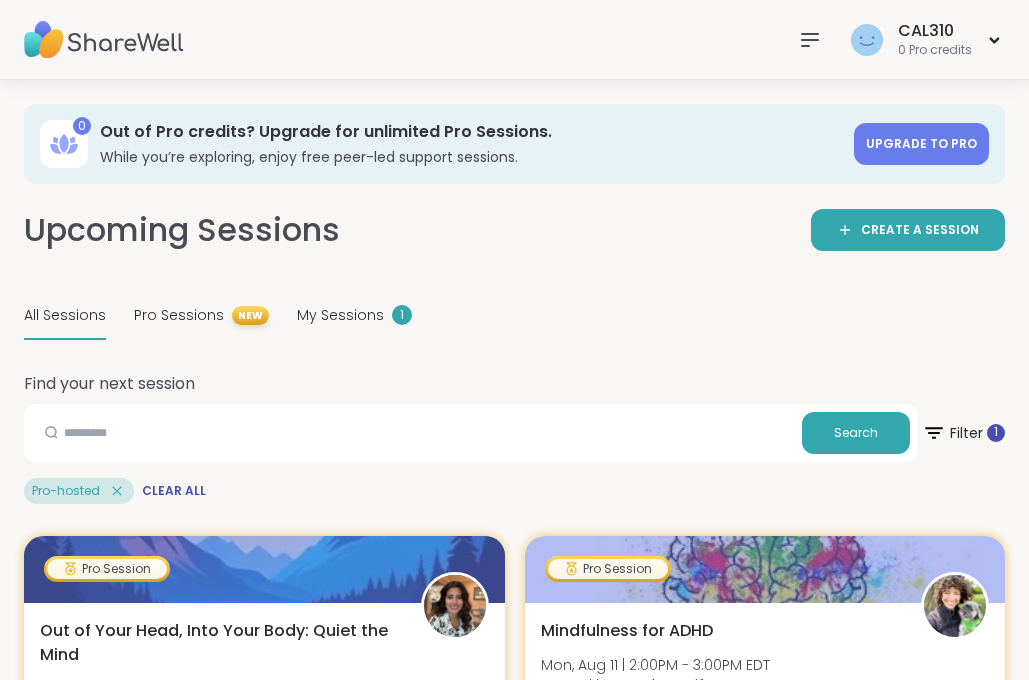 click 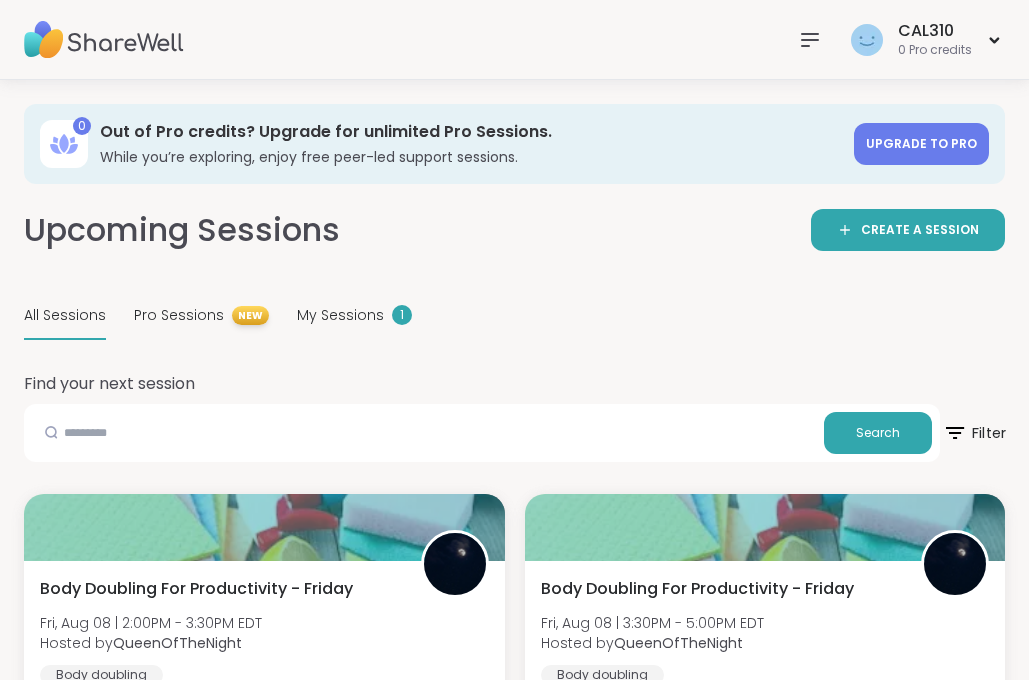 click 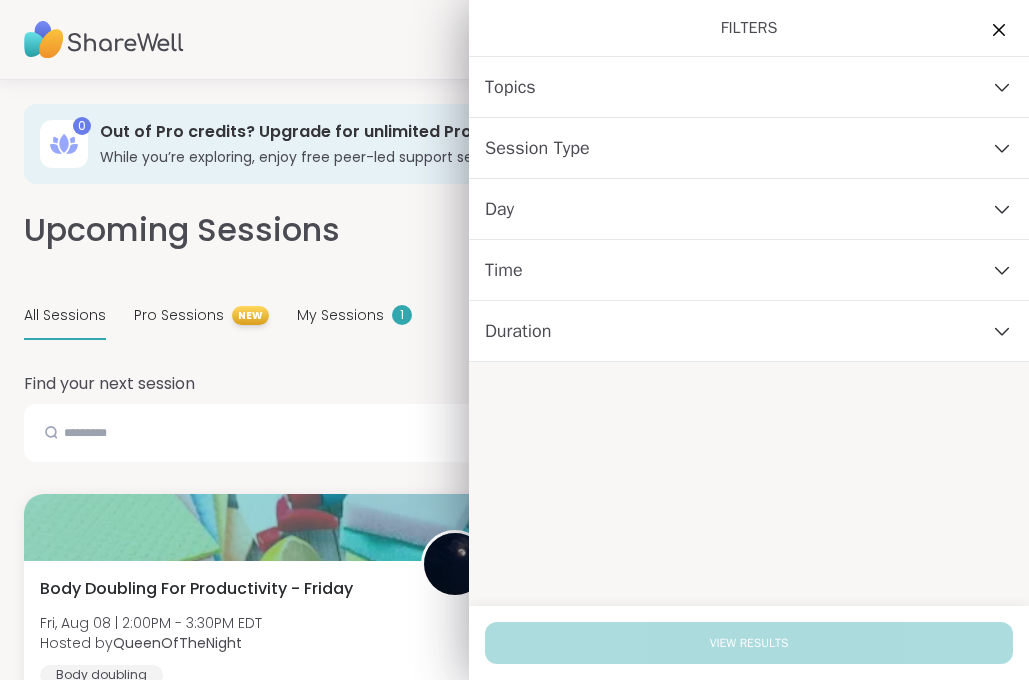 click on "Day" at bounding box center (749, 209) 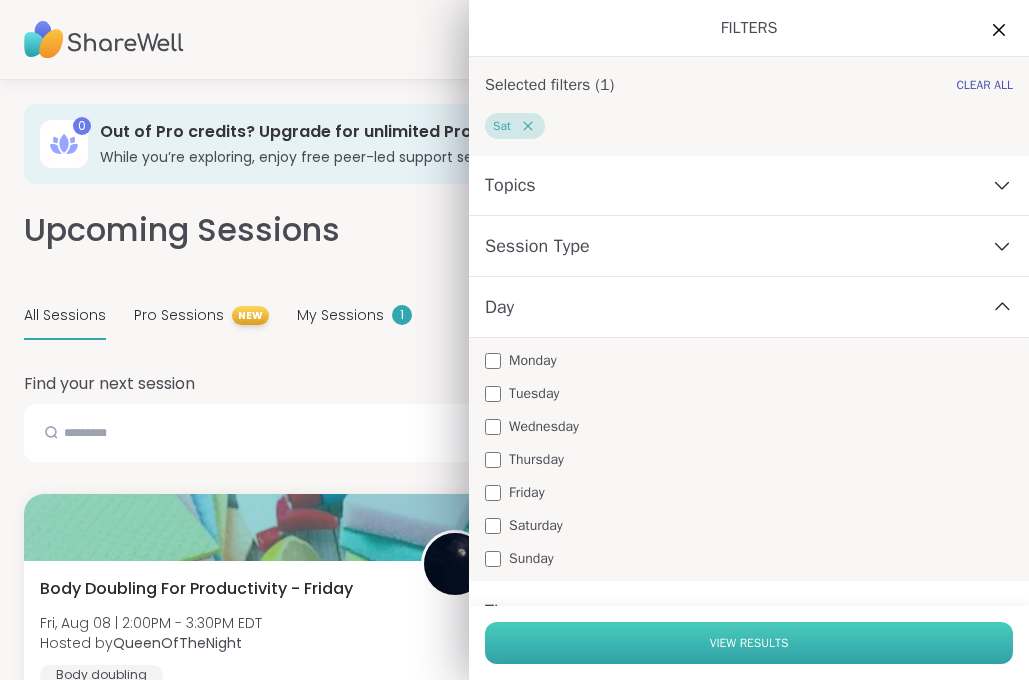 click on "View Results" at bounding box center (749, 643) 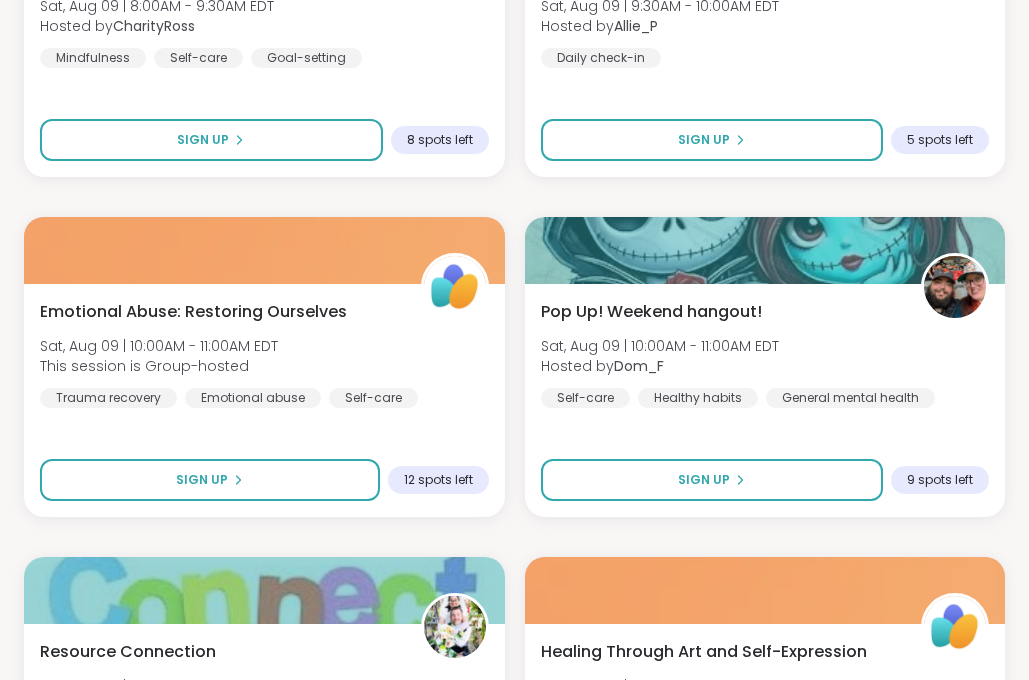 scroll, scrollTop: 0, scrollLeft: 0, axis: both 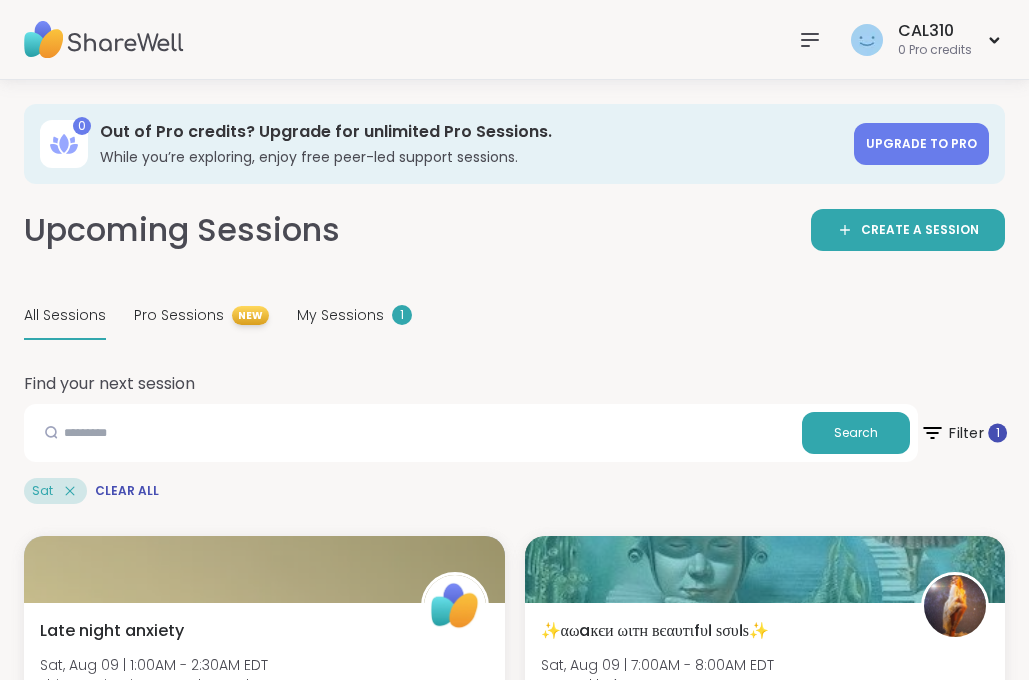 click on "Filter   1" at bounding box center [963, 433] 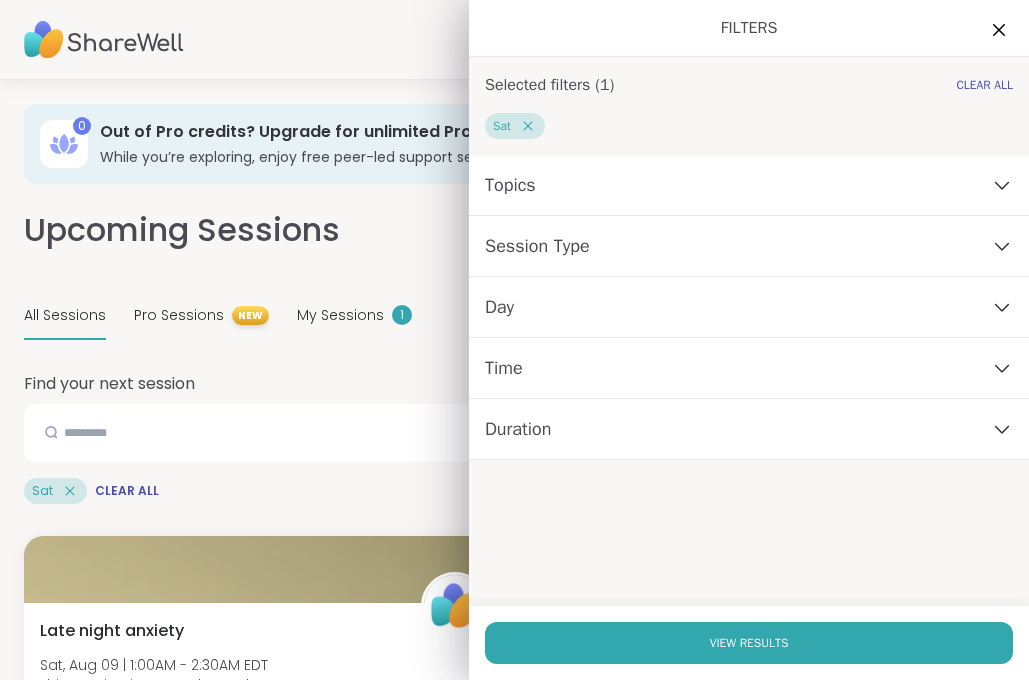 click on "Day" at bounding box center [499, 307] 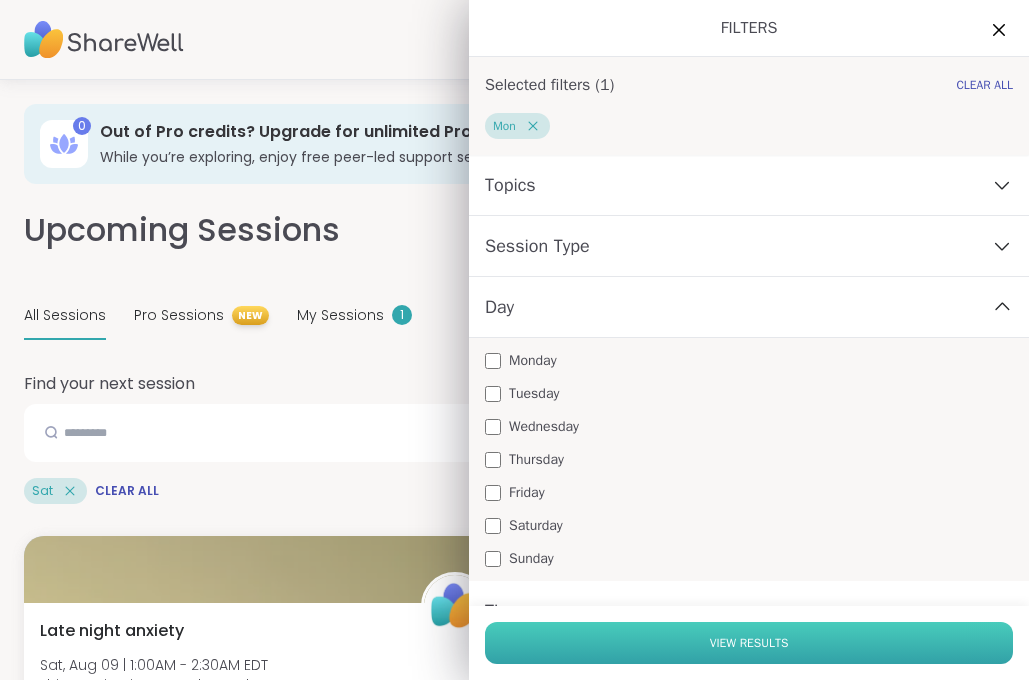 click on "View Results" at bounding box center [749, 643] 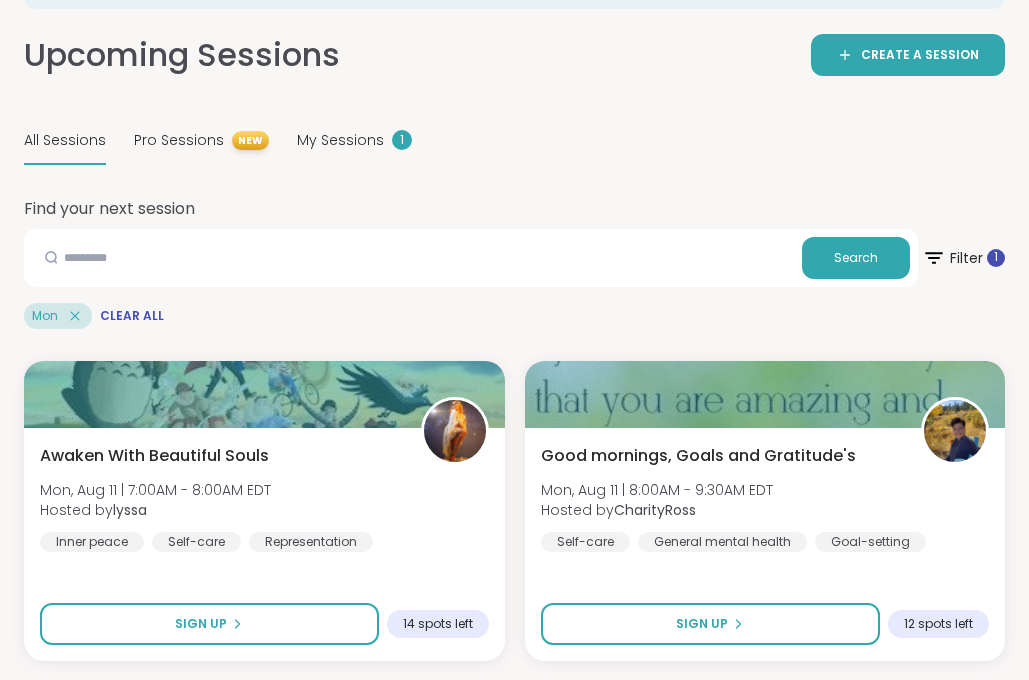 scroll, scrollTop: 0, scrollLeft: 0, axis: both 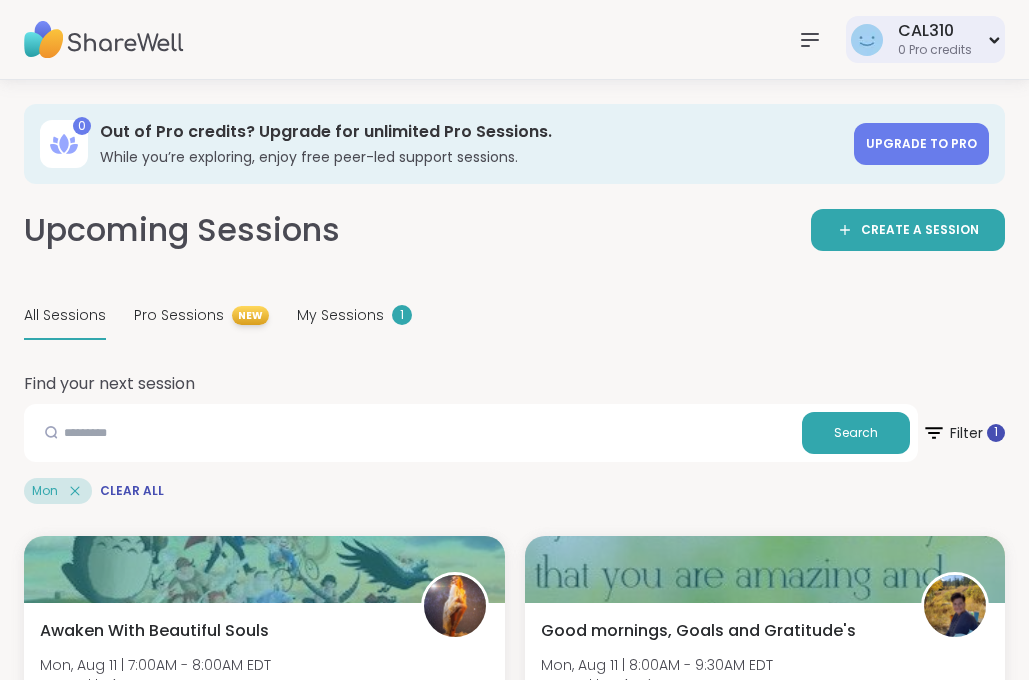 click at bounding box center [867, 40] 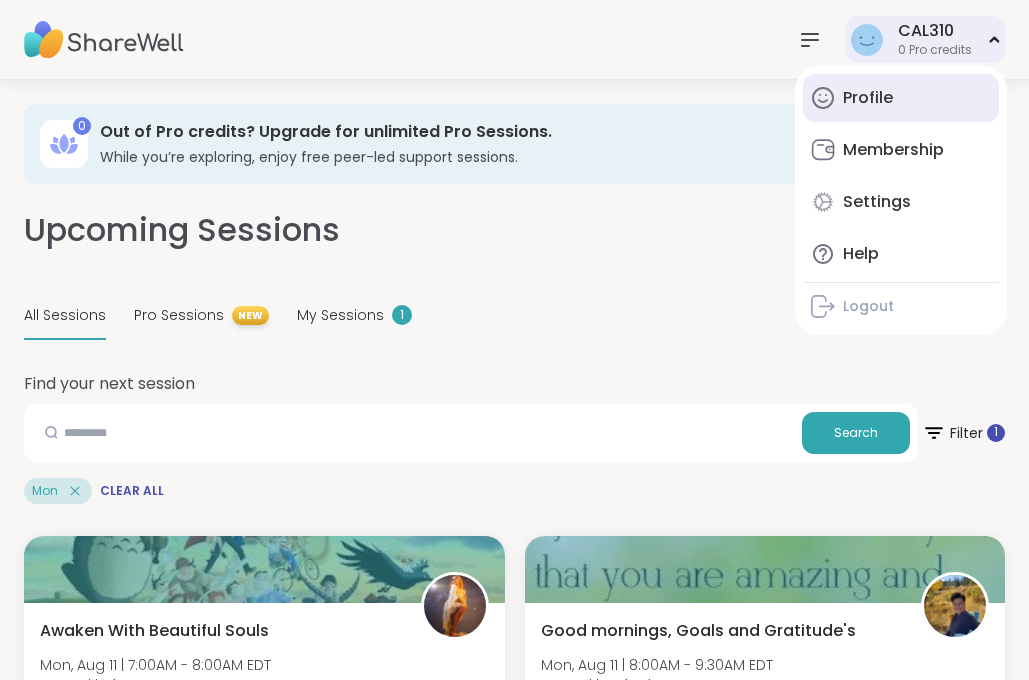 click on "Profile" at bounding box center (868, 98) 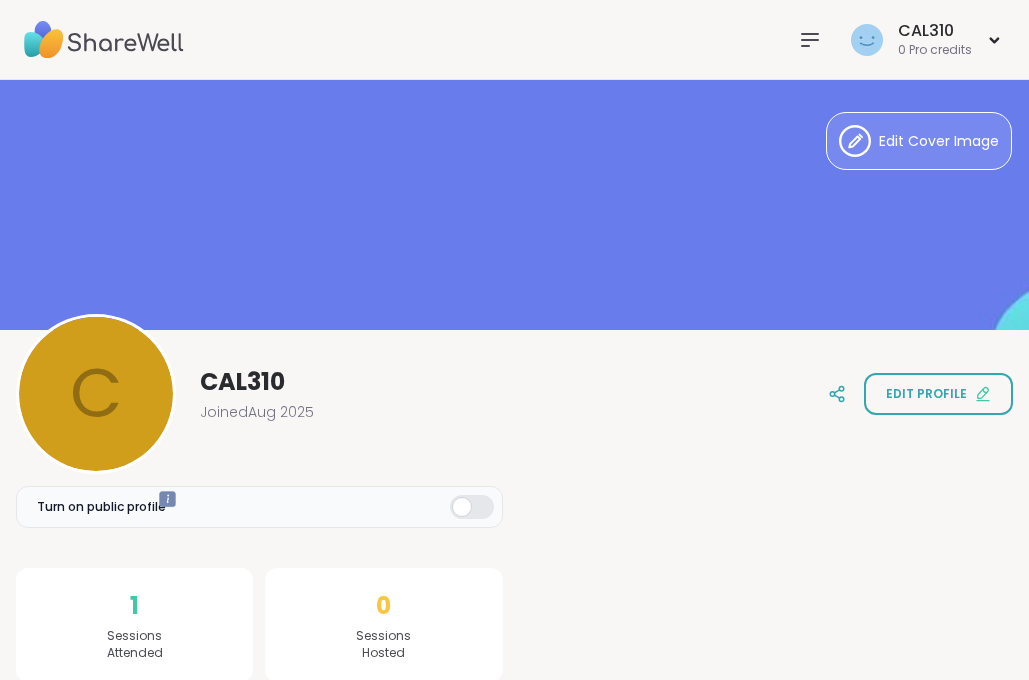 scroll, scrollTop: 0, scrollLeft: 0, axis: both 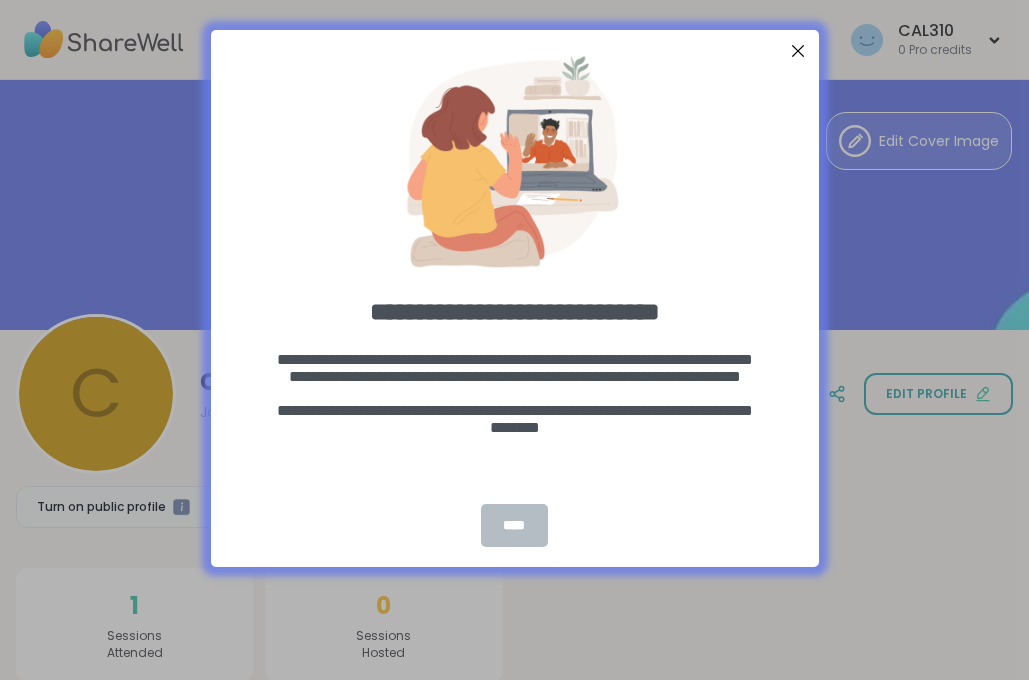 click on "****" at bounding box center [514, 525] 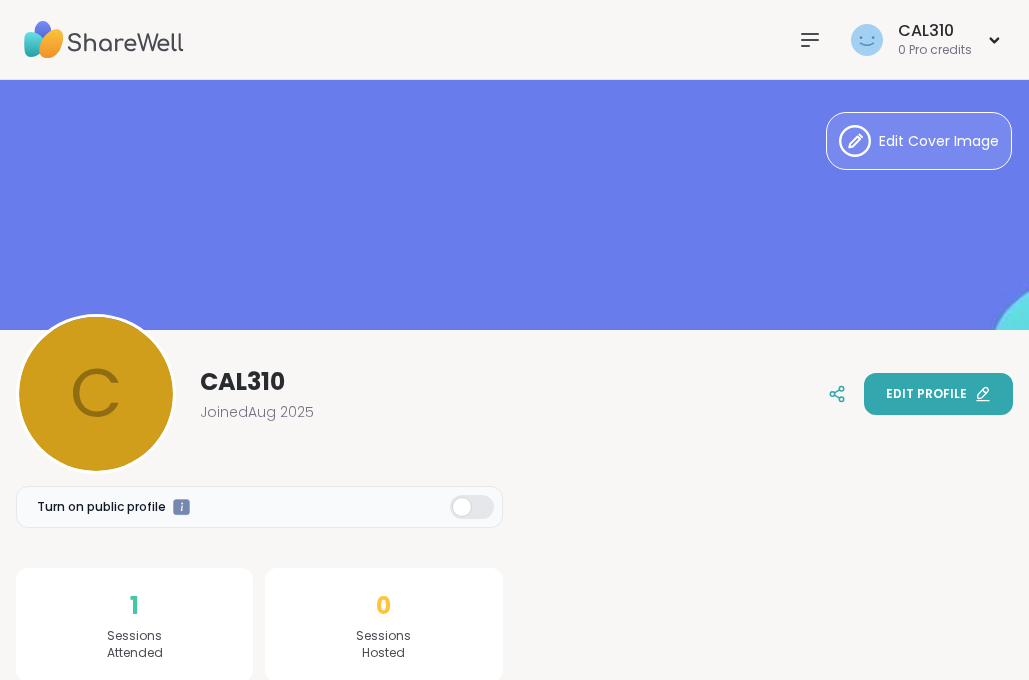 click on "Edit profile" at bounding box center (926, 394) 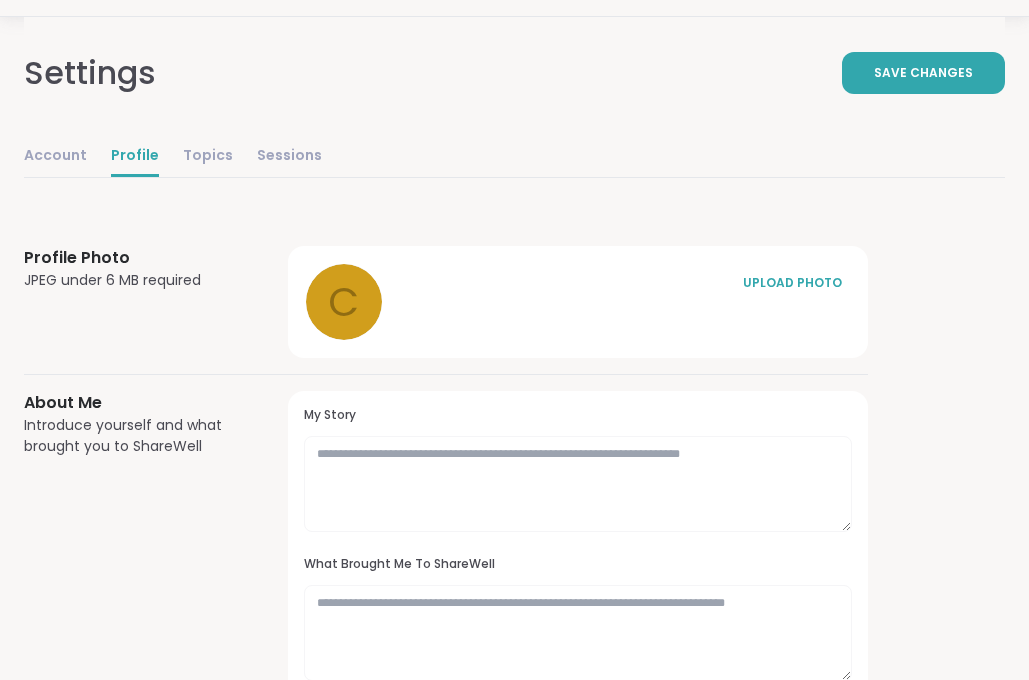 scroll, scrollTop: 0, scrollLeft: 0, axis: both 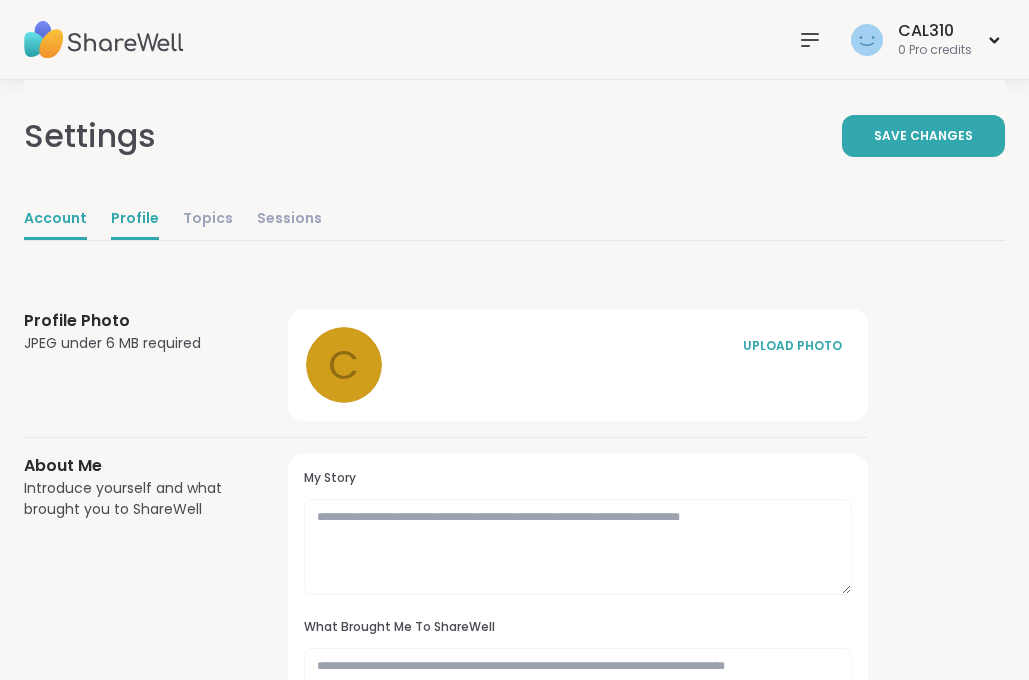 click on "Account" at bounding box center [55, 220] 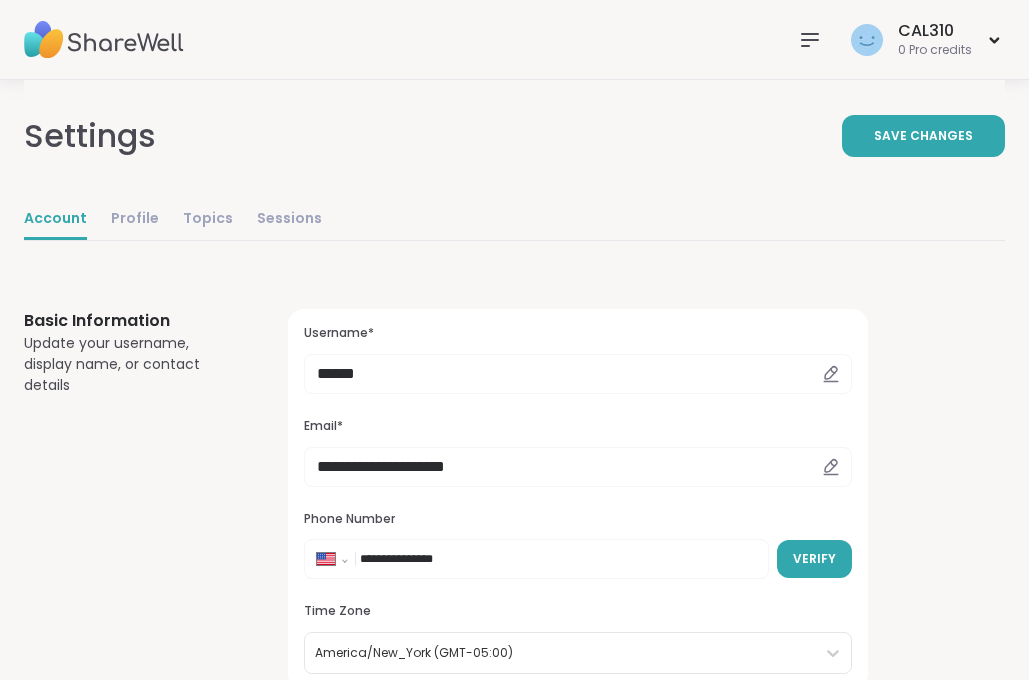 scroll, scrollTop: 0, scrollLeft: 0, axis: both 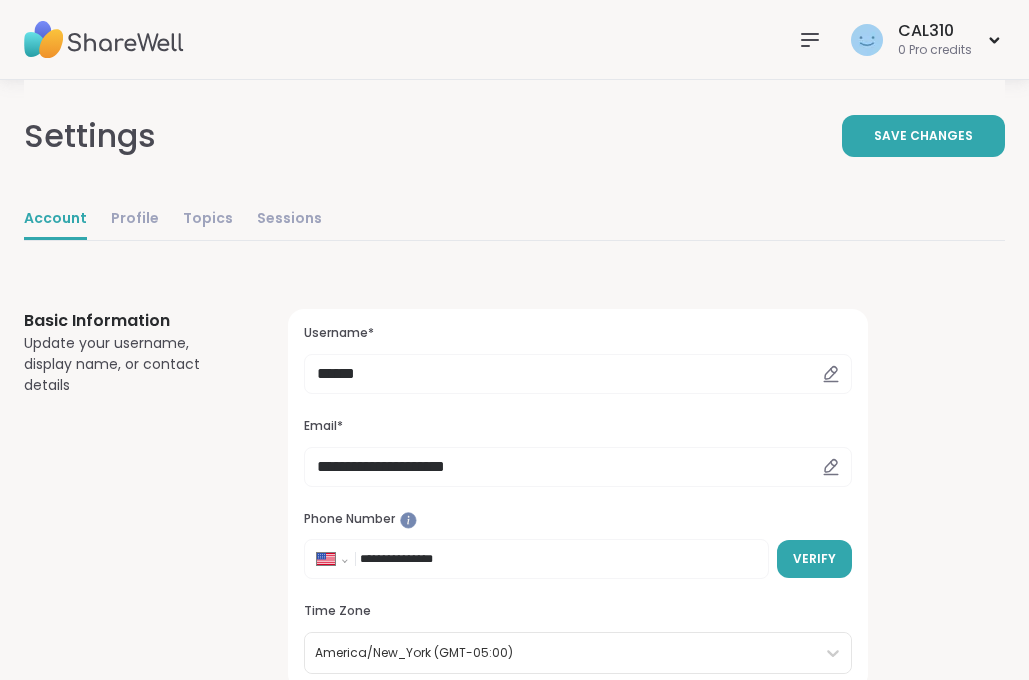 click 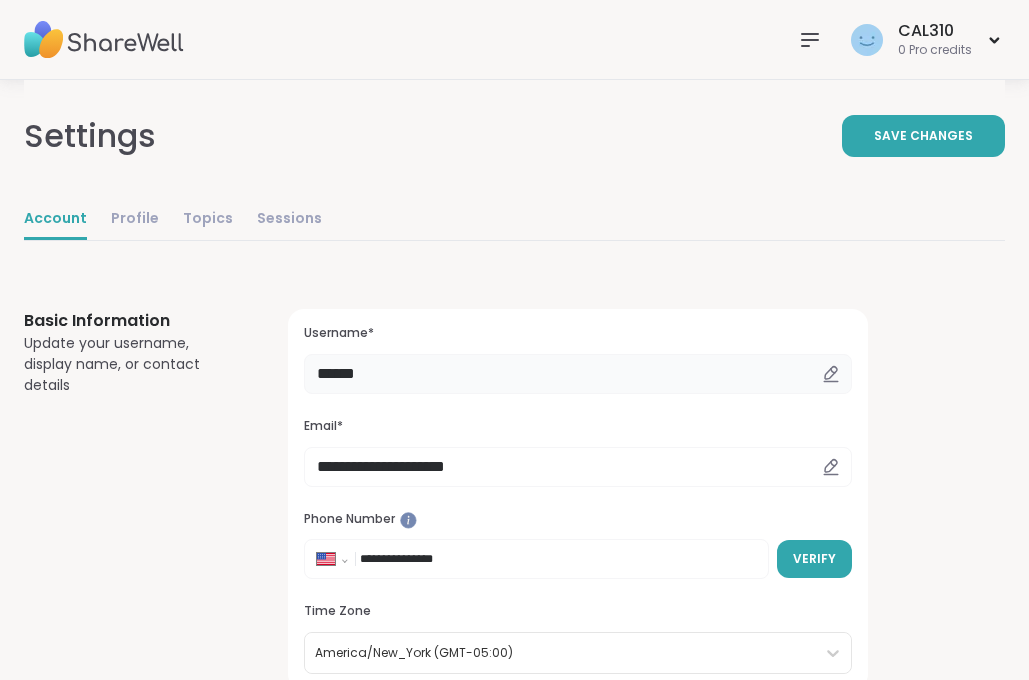click on "******" at bounding box center [578, 374] 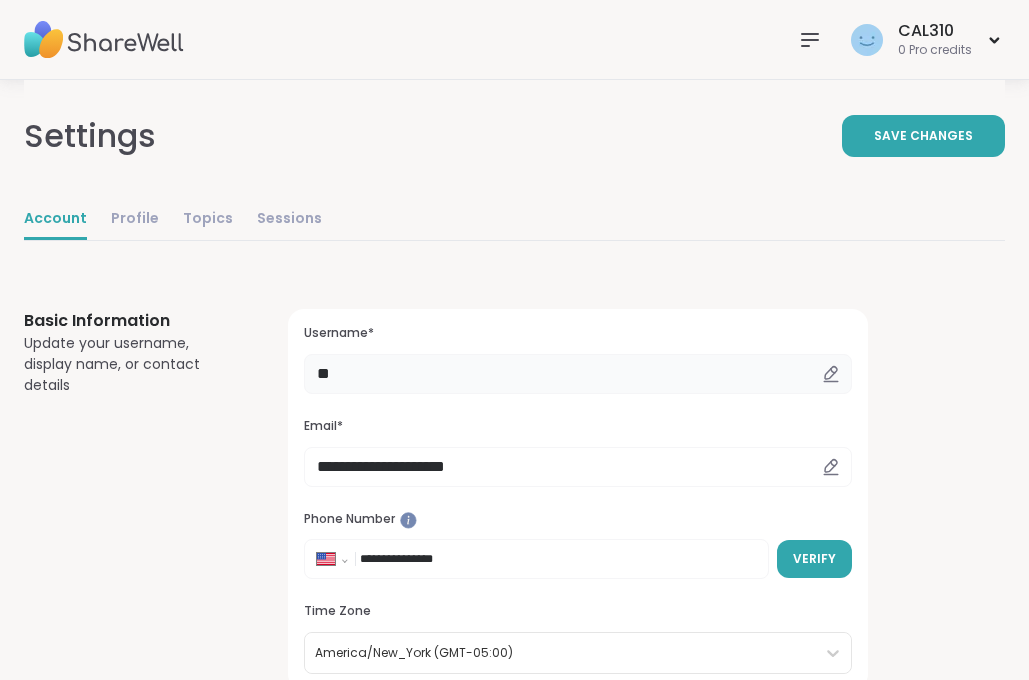 click on "**" at bounding box center [578, 374] 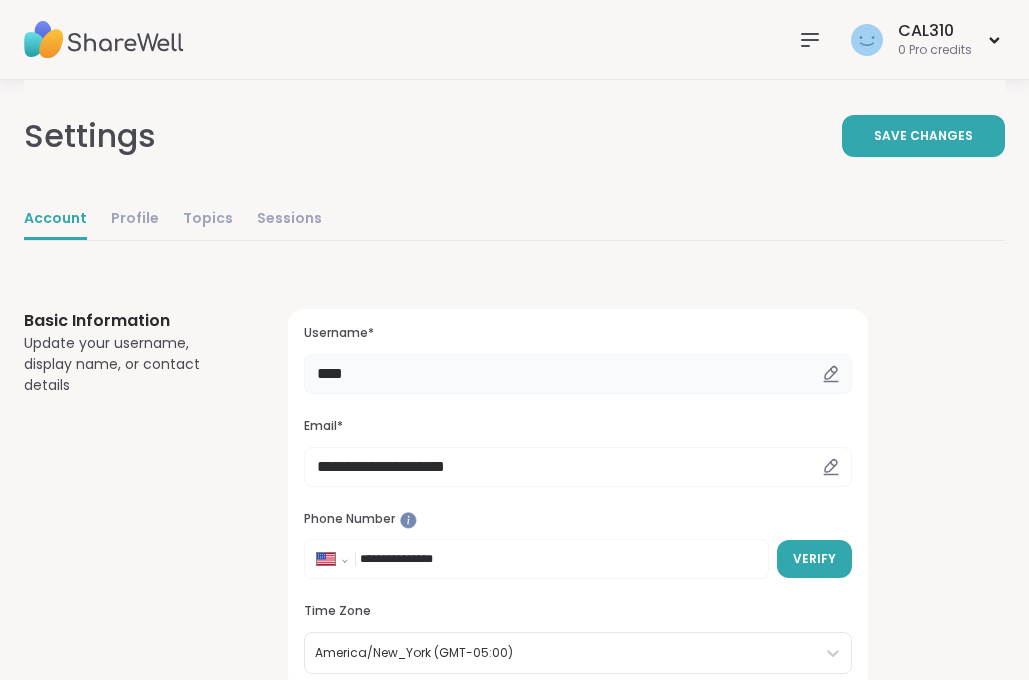 type on "****" 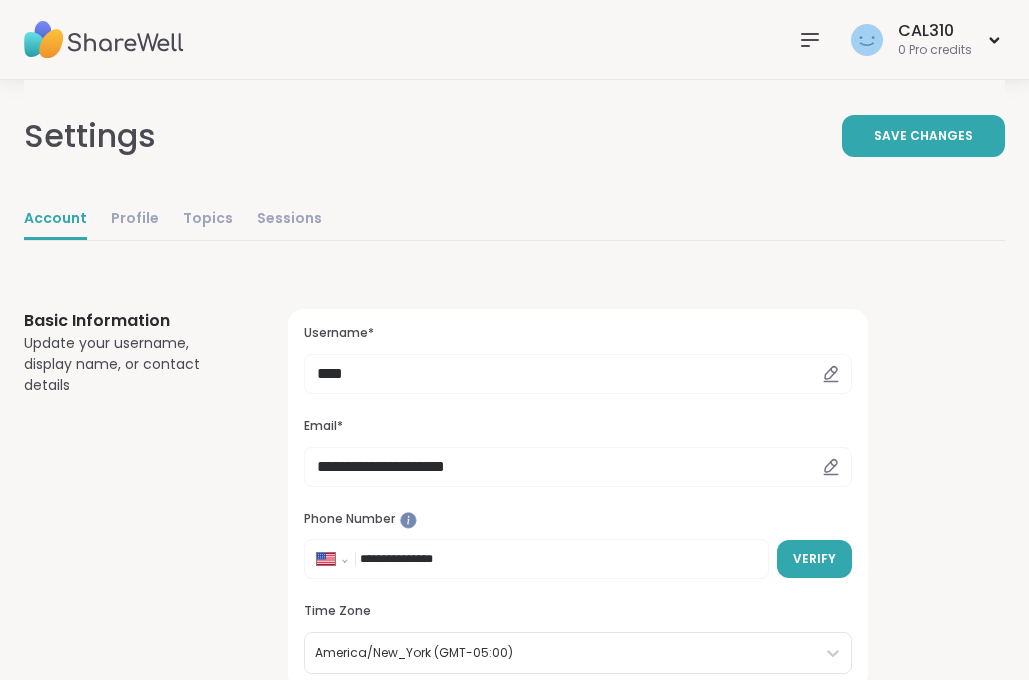 click on "**********" at bounding box center (578, 499) 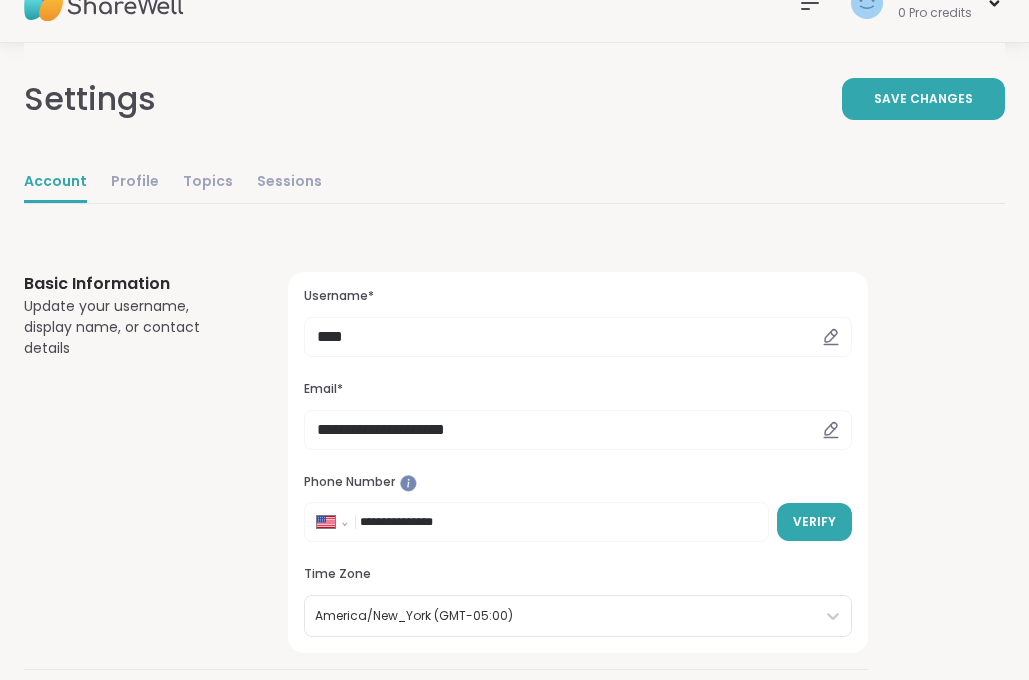 scroll, scrollTop: 34, scrollLeft: 0, axis: vertical 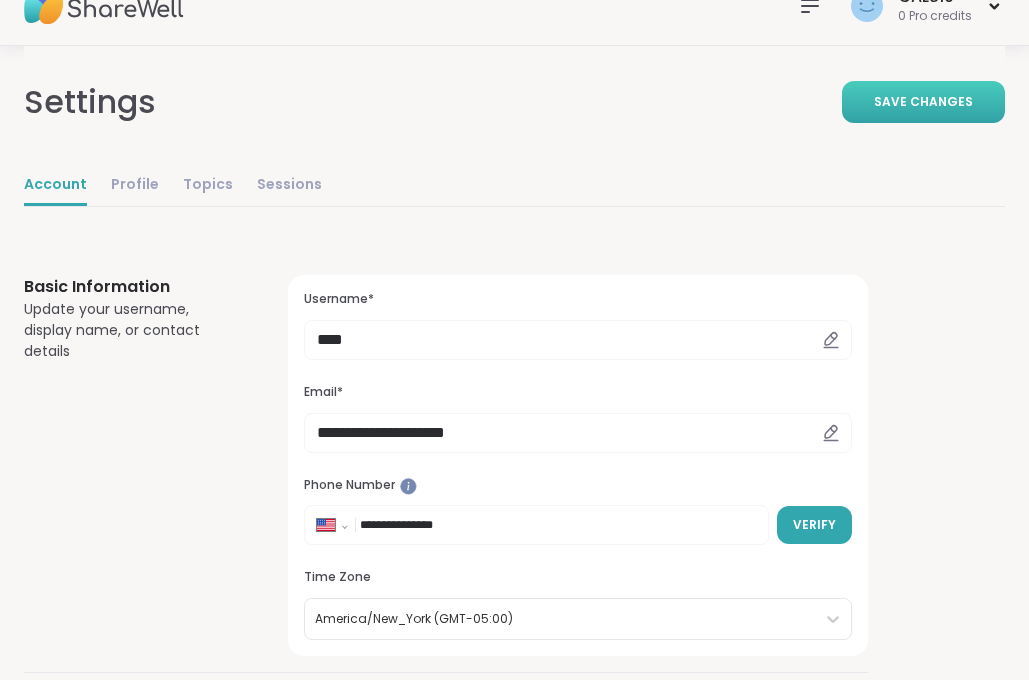click on "Save Changes" at bounding box center (923, 102) 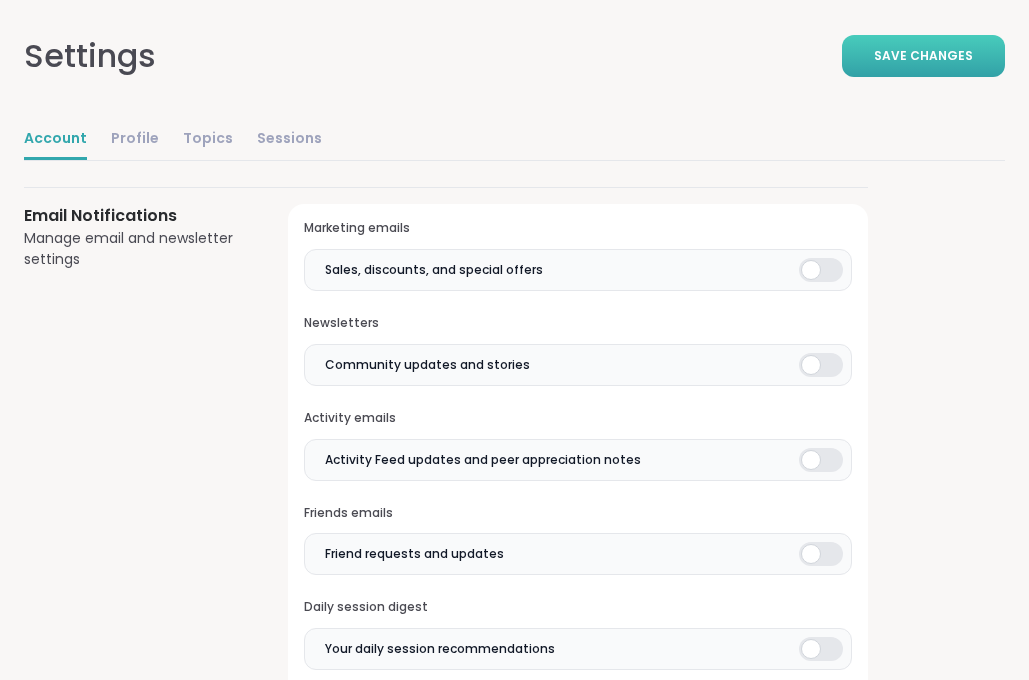 scroll, scrollTop: 531, scrollLeft: 0, axis: vertical 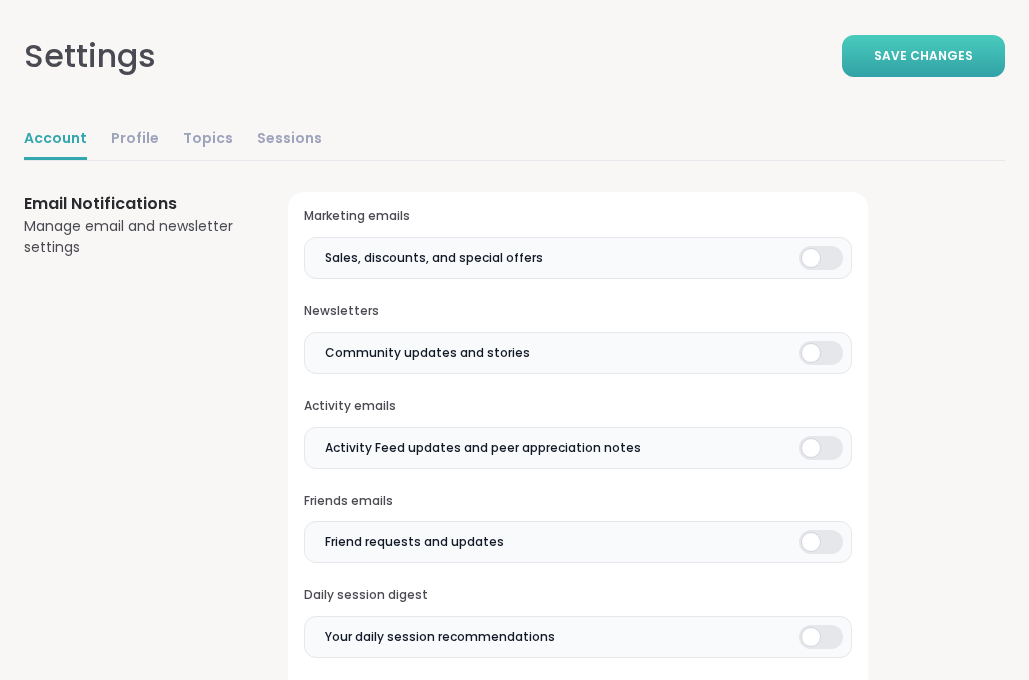 click at bounding box center (821, 353) 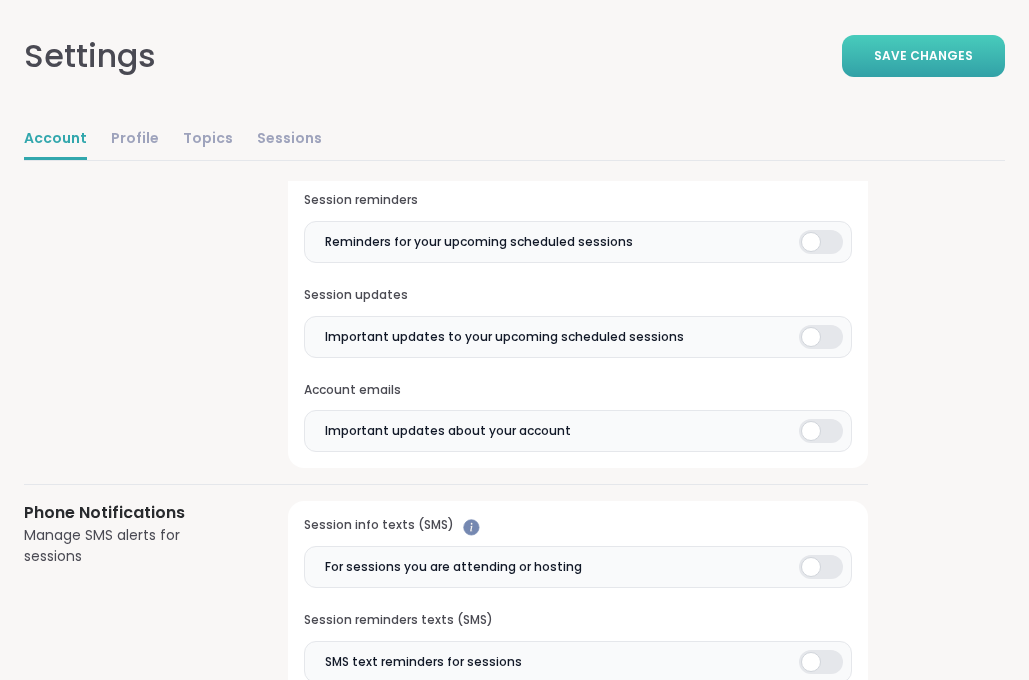 scroll, scrollTop: 1120, scrollLeft: 0, axis: vertical 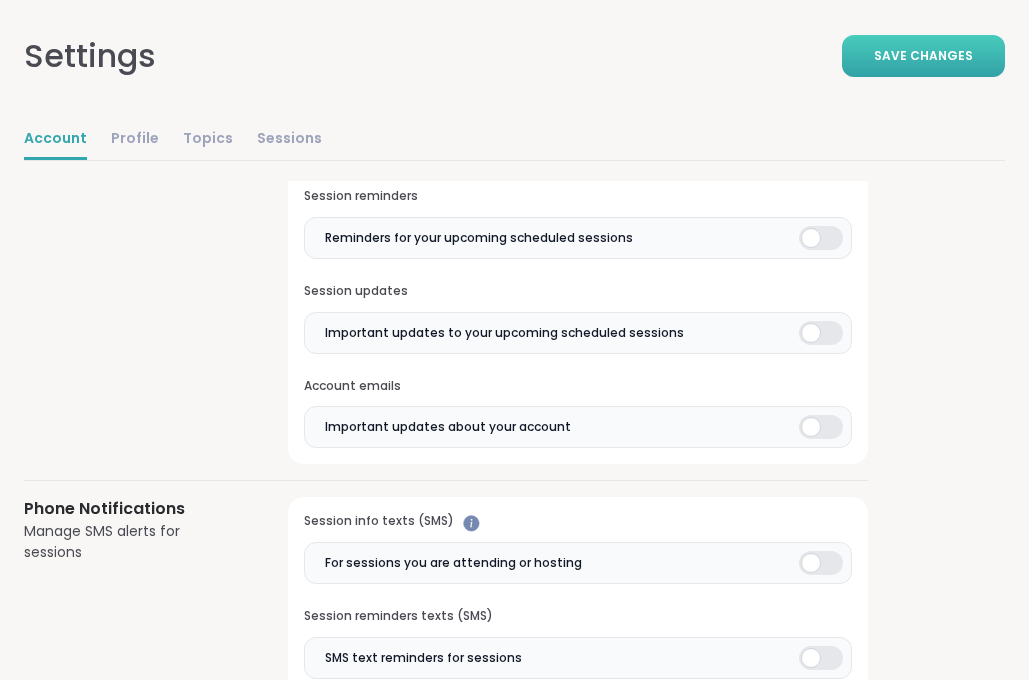 click at bounding box center (821, 427) 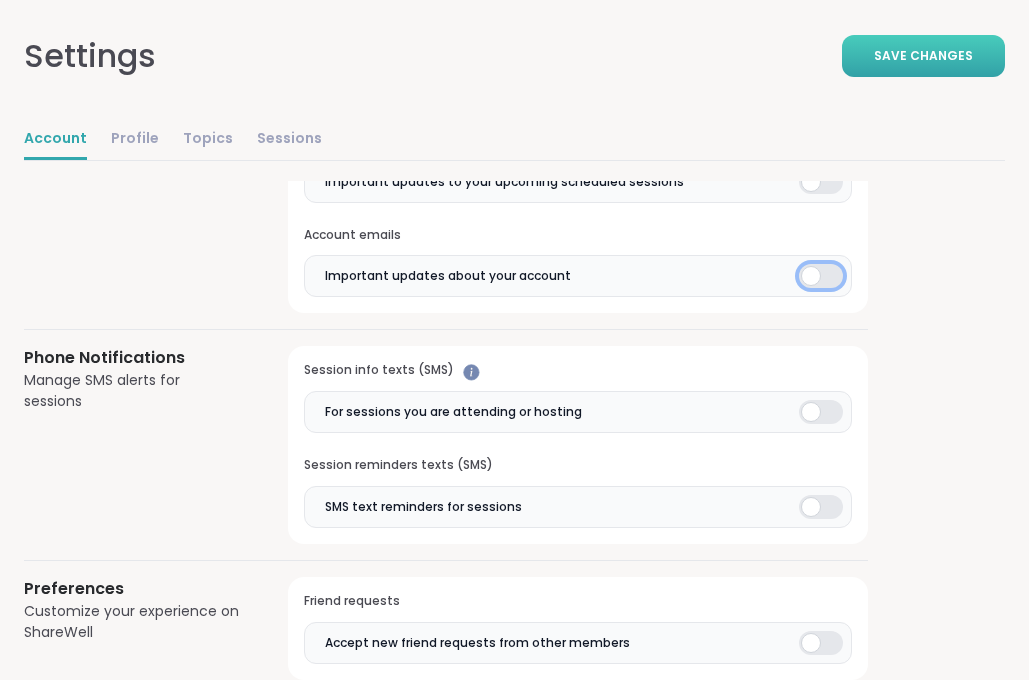 scroll, scrollTop: 1289, scrollLeft: 0, axis: vertical 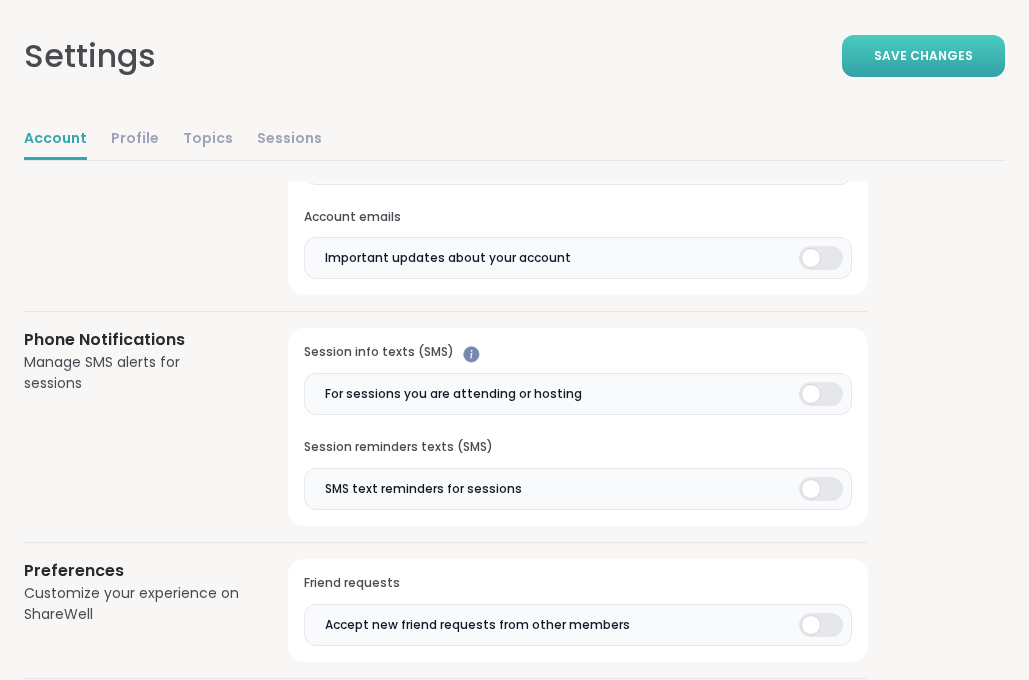 click at bounding box center [821, 489] 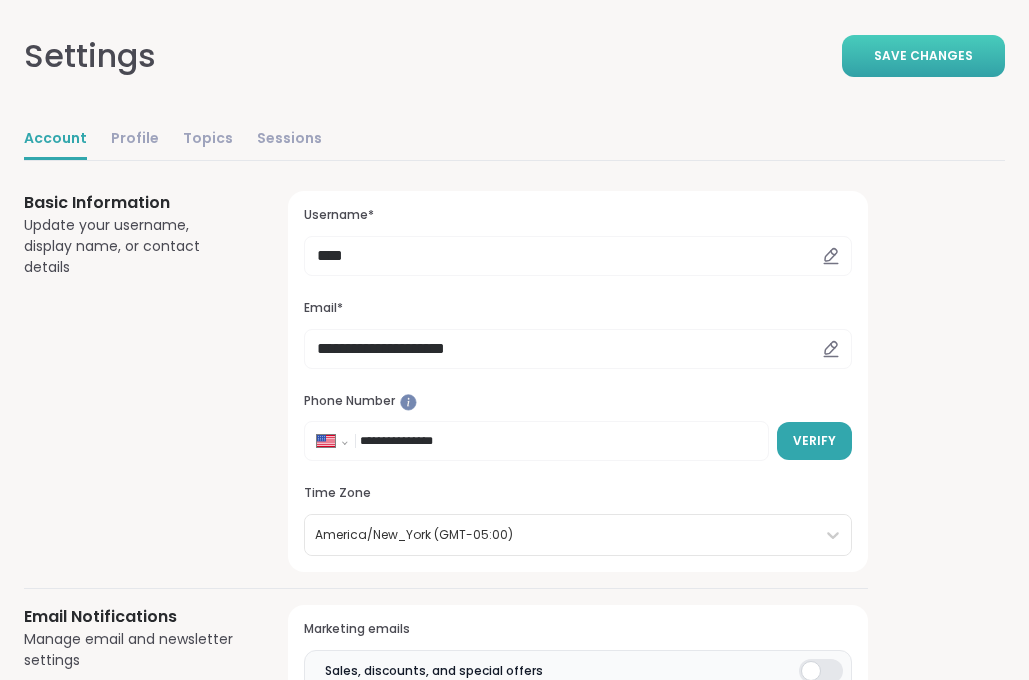 scroll, scrollTop: 0, scrollLeft: 0, axis: both 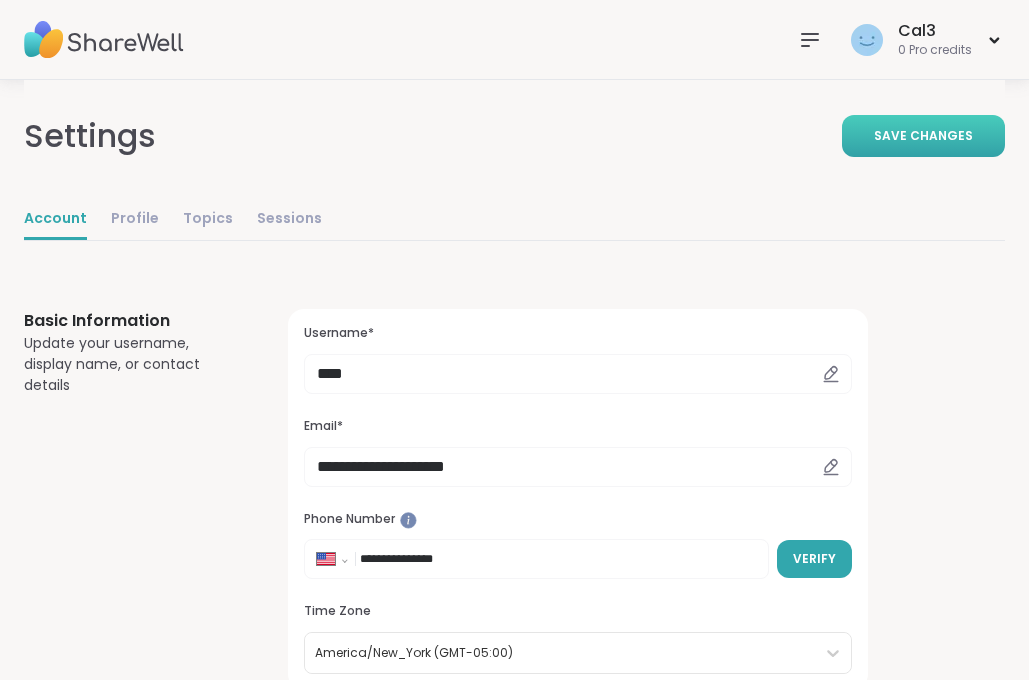 click on "Save Changes" at bounding box center [923, 136] 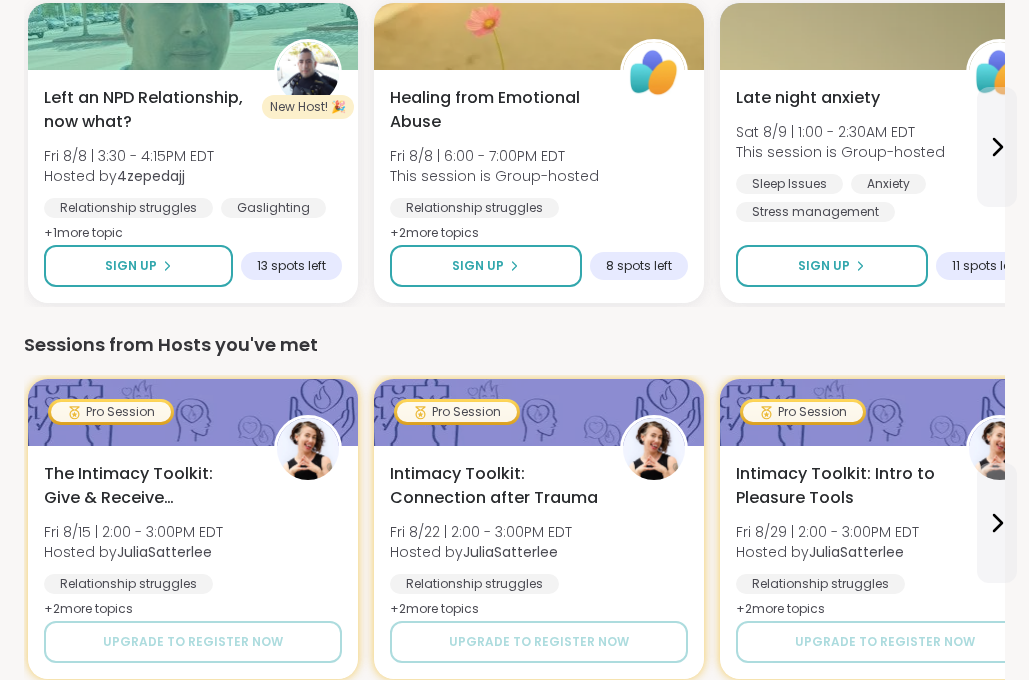 scroll, scrollTop: 349, scrollLeft: 0, axis: vertical 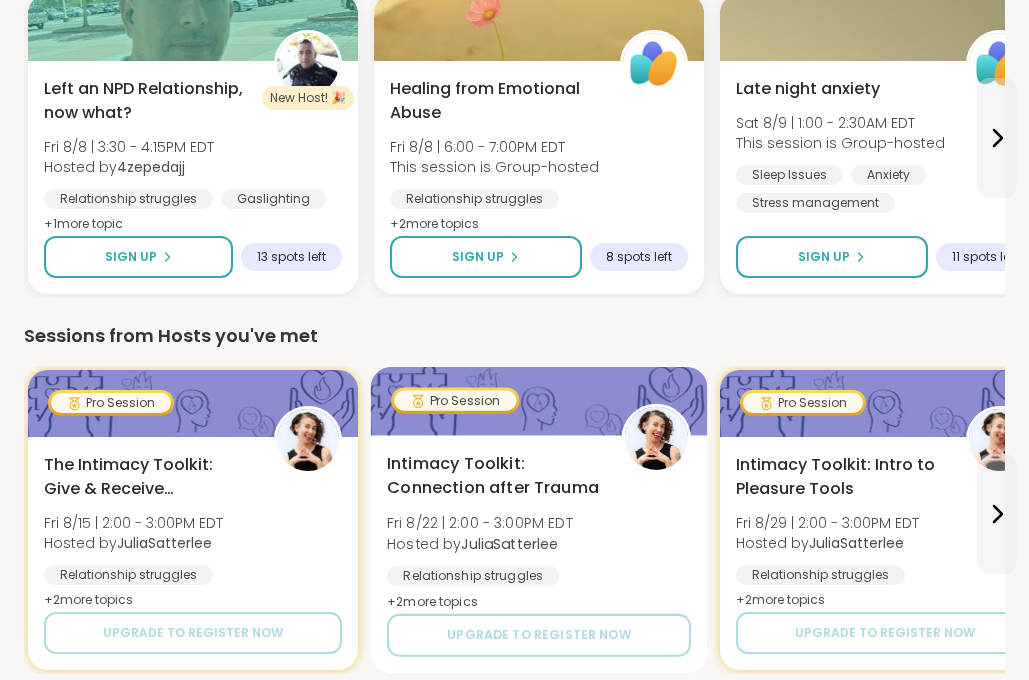 click on "Intimacy Toolkit: Connection after Trauma" at bounding box center [493, 476] 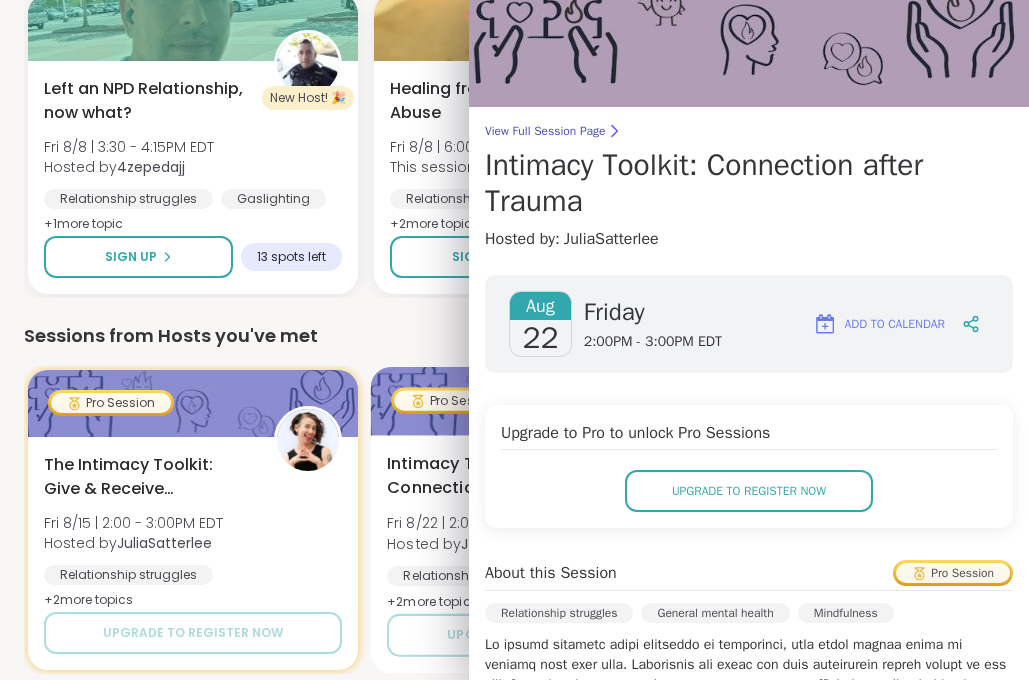 scroll, scrollTop: 0, scrollLeft: 0, axis: both 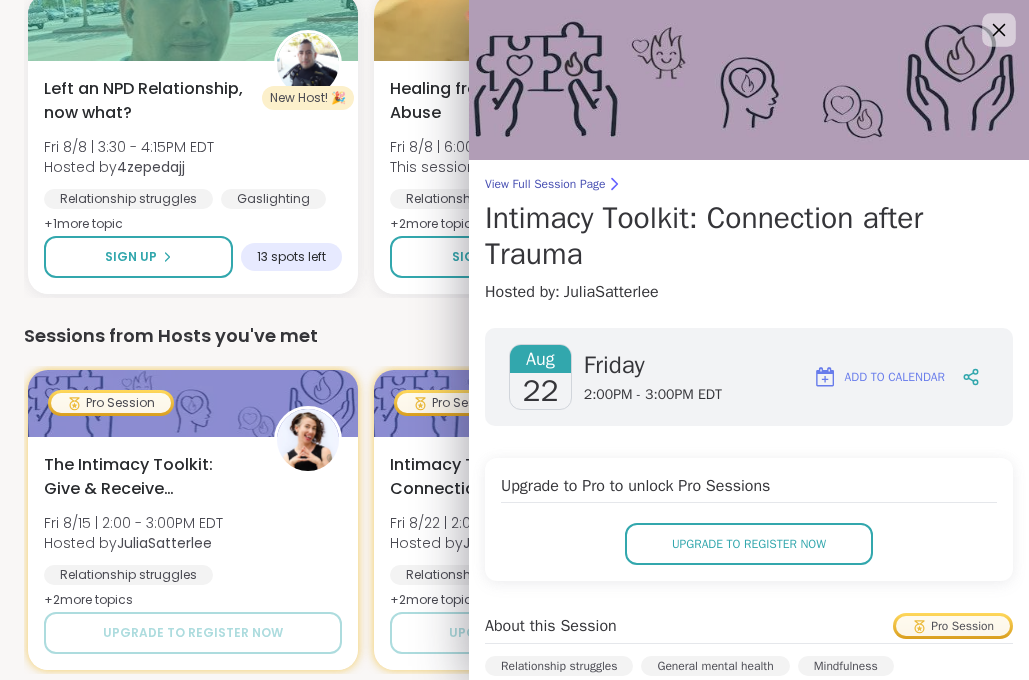 click 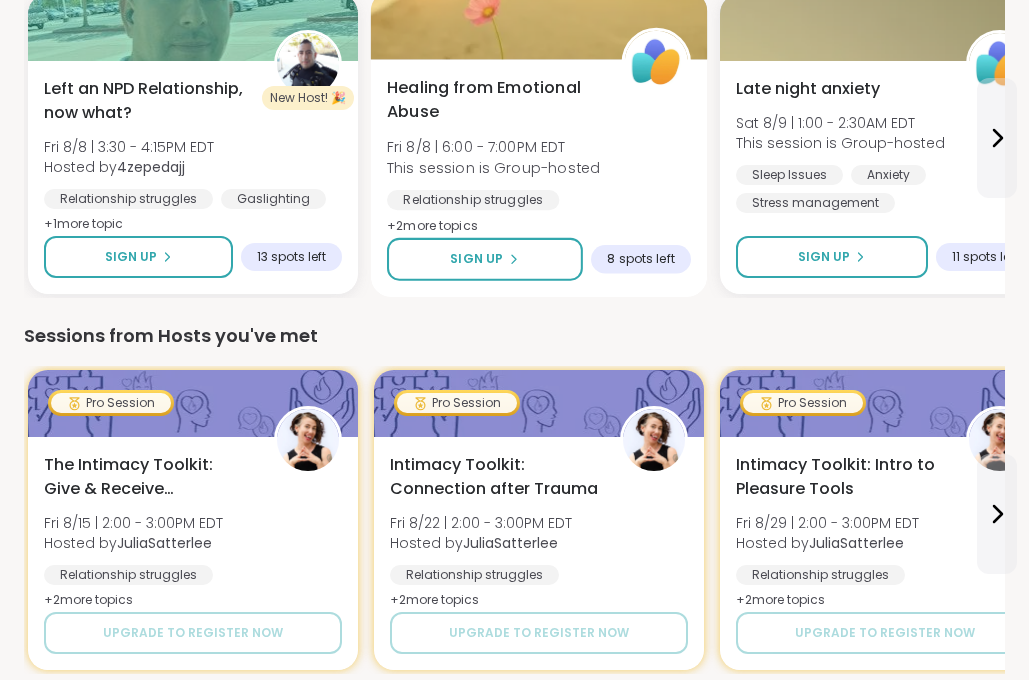 scroll, scrollTop: 0, scrollLeft: 0, axis: both 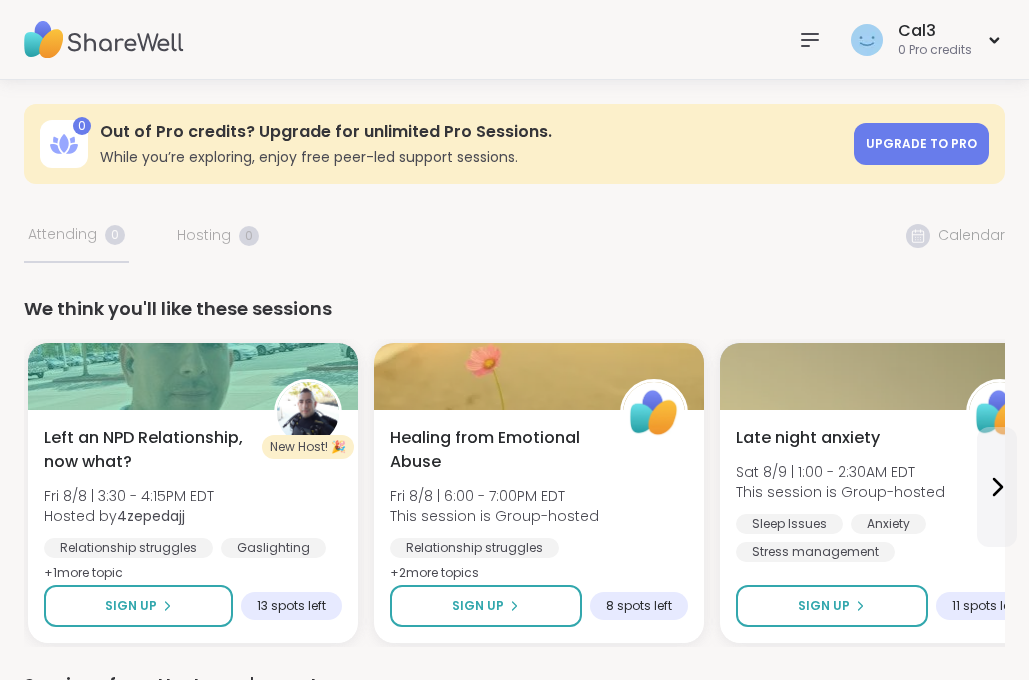 click at bounding box center [104, 40] 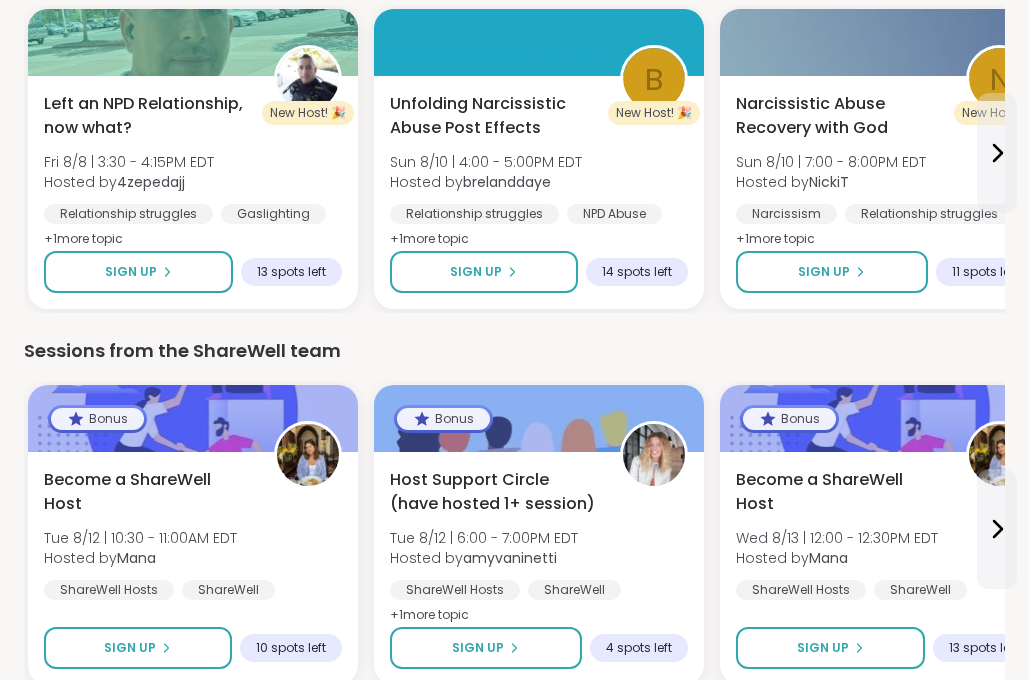 scroll, scrollTop: 1933, scrollLeft: 0, axis: vertical 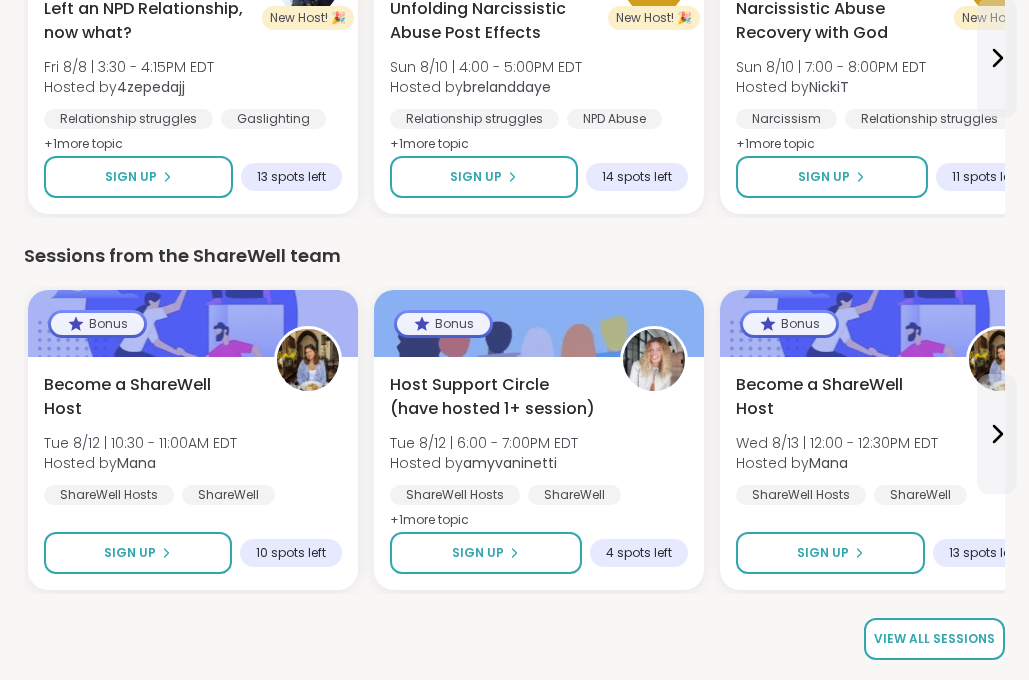 click on "View all sessions" at bounding box center [934, 639] 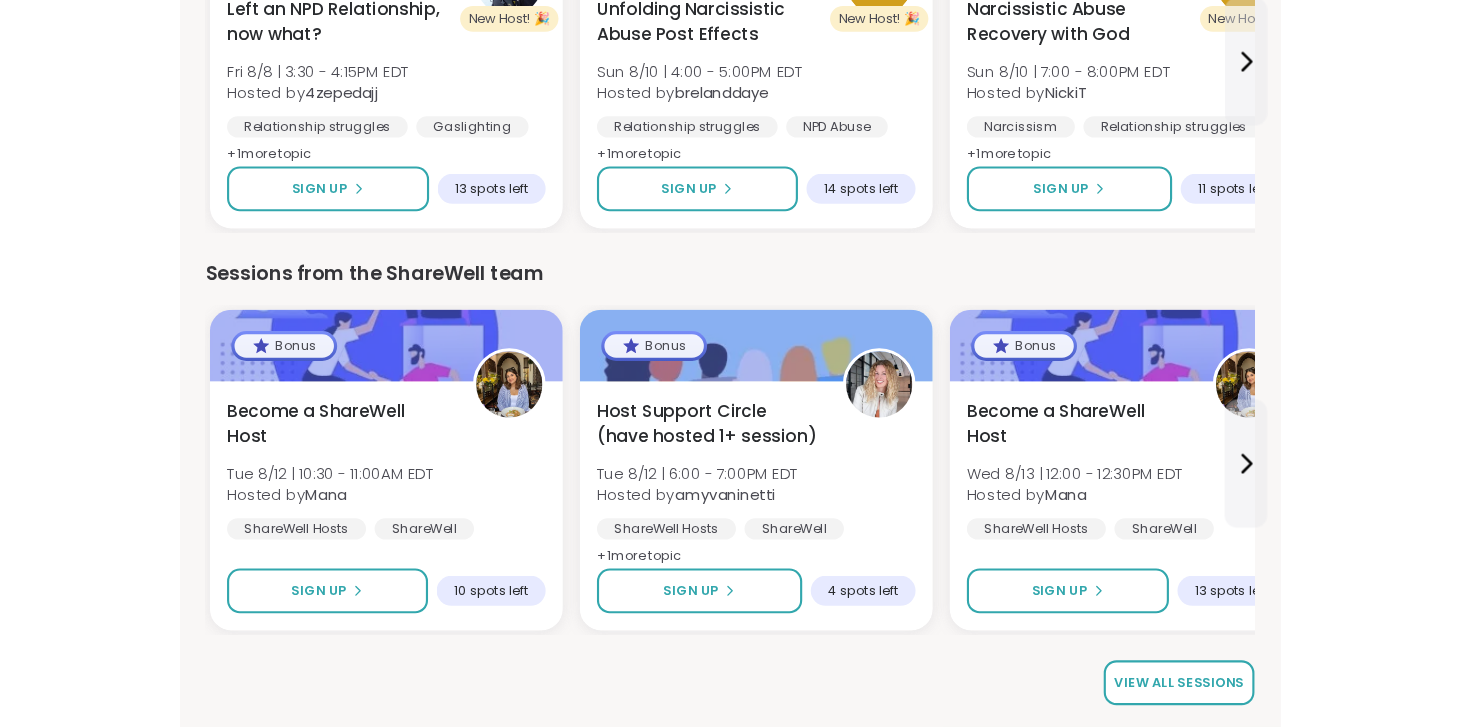 scroll, scrollTop: 0, scrollLeft: 0, axis: both 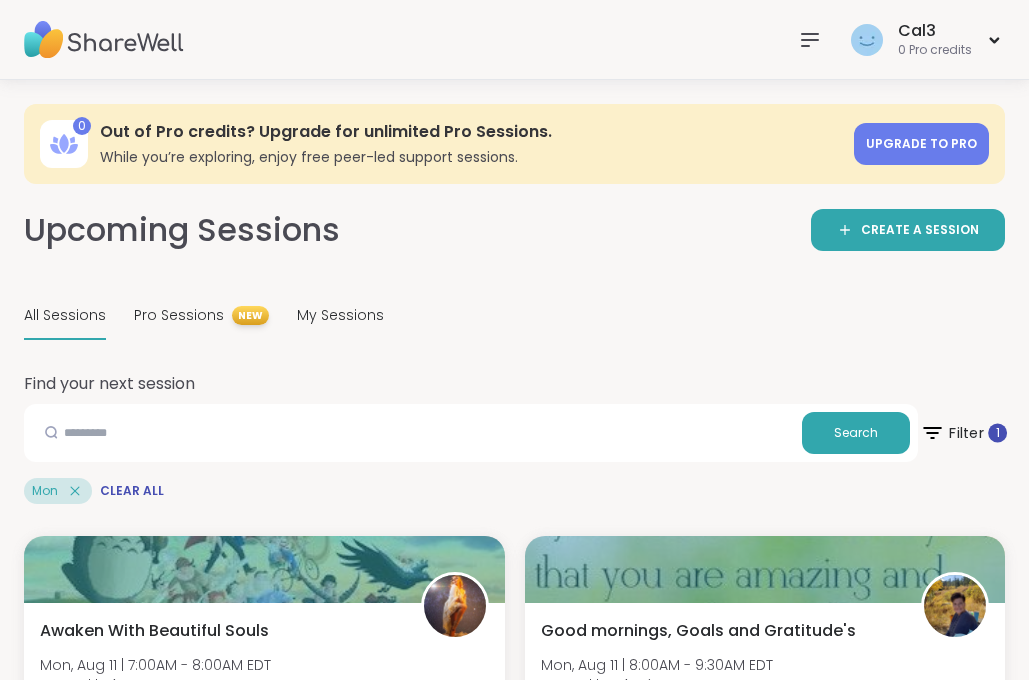 click on "Filter   1" at bounding box center (963, 433) 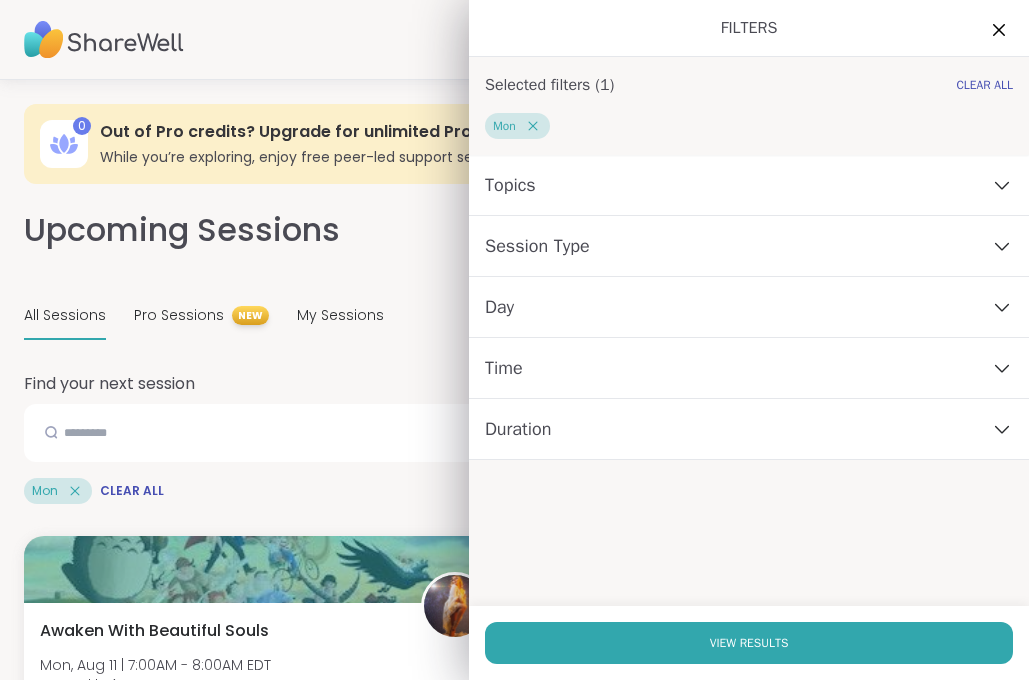 click on "Day" at bounding box center (499, 307) 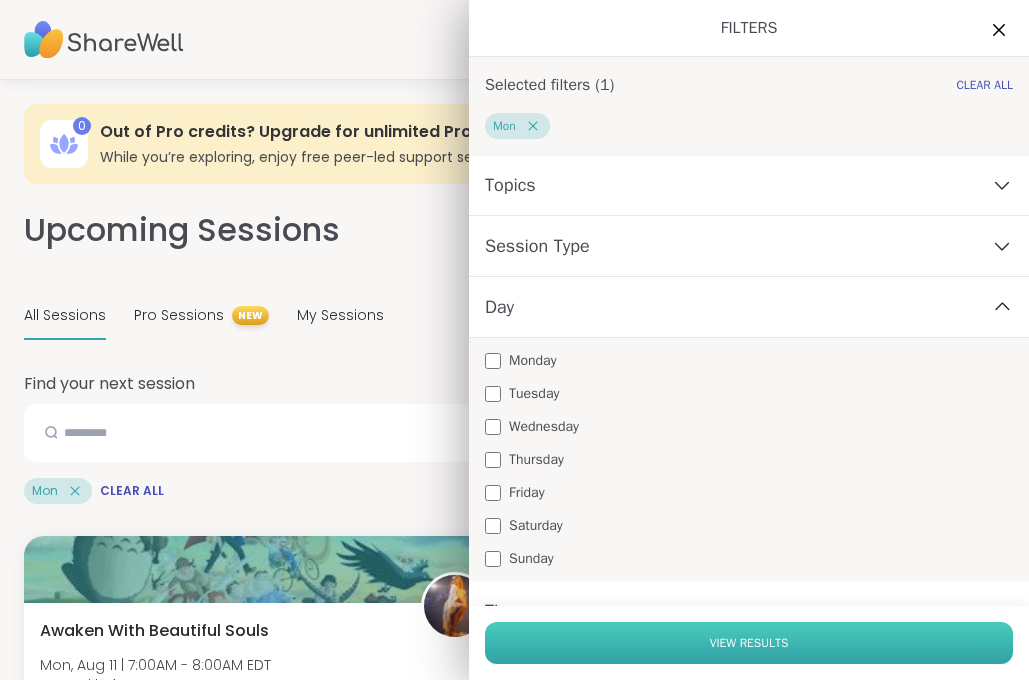click on "View Results" at bounding box center [749, 643] 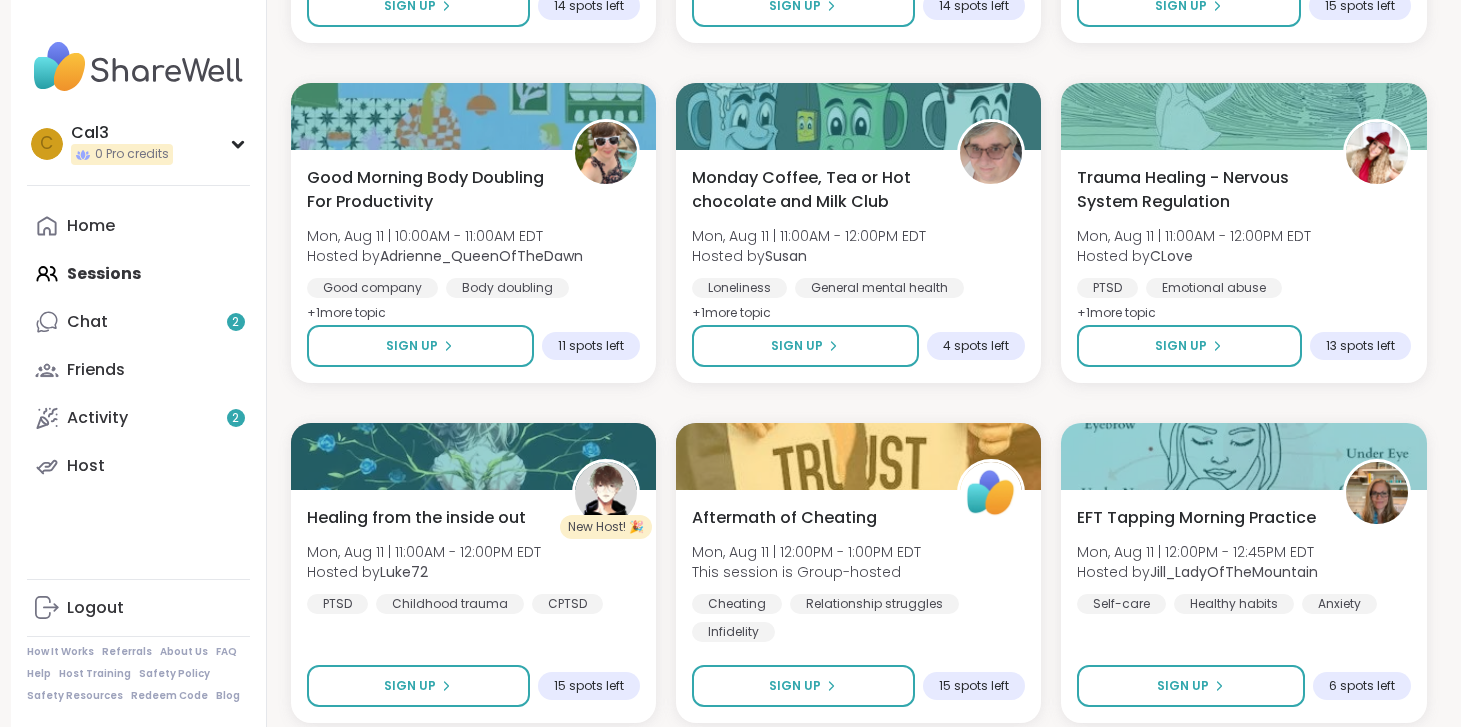 scroll, scrollTop: 1058, scrollLeft: 0, axis: vertical 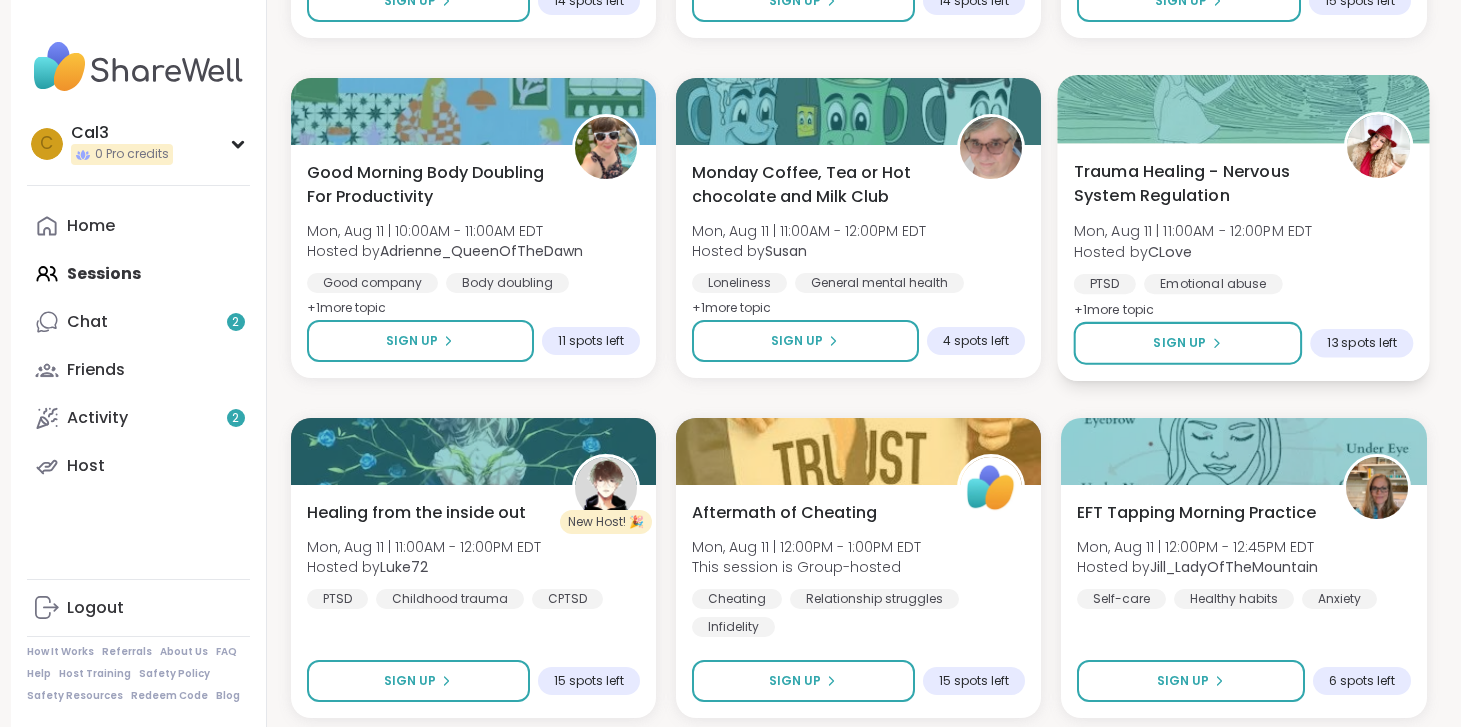 click on "Hosted by [NAME]" at bounding box center (1193, 251) 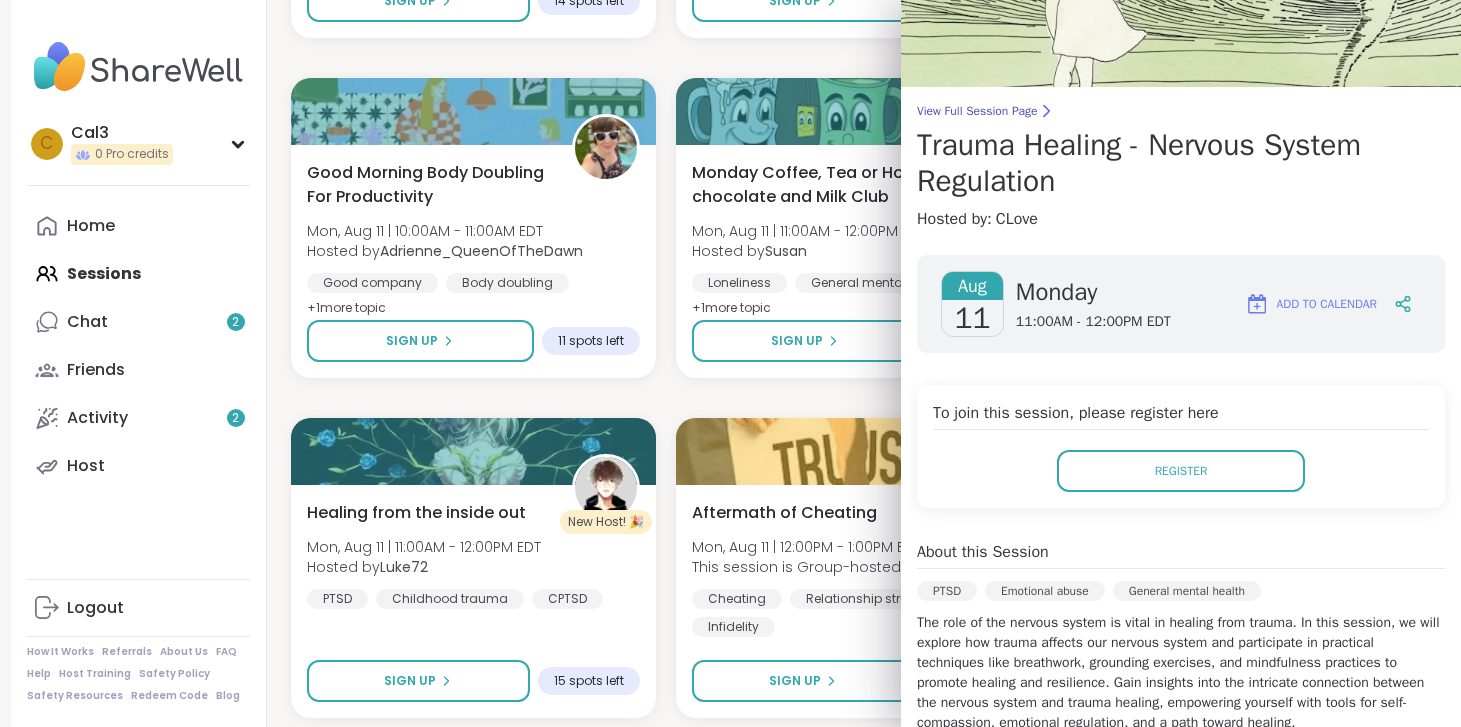 scroll, scrollTop: 0, scrollLeft: 0, axis: both 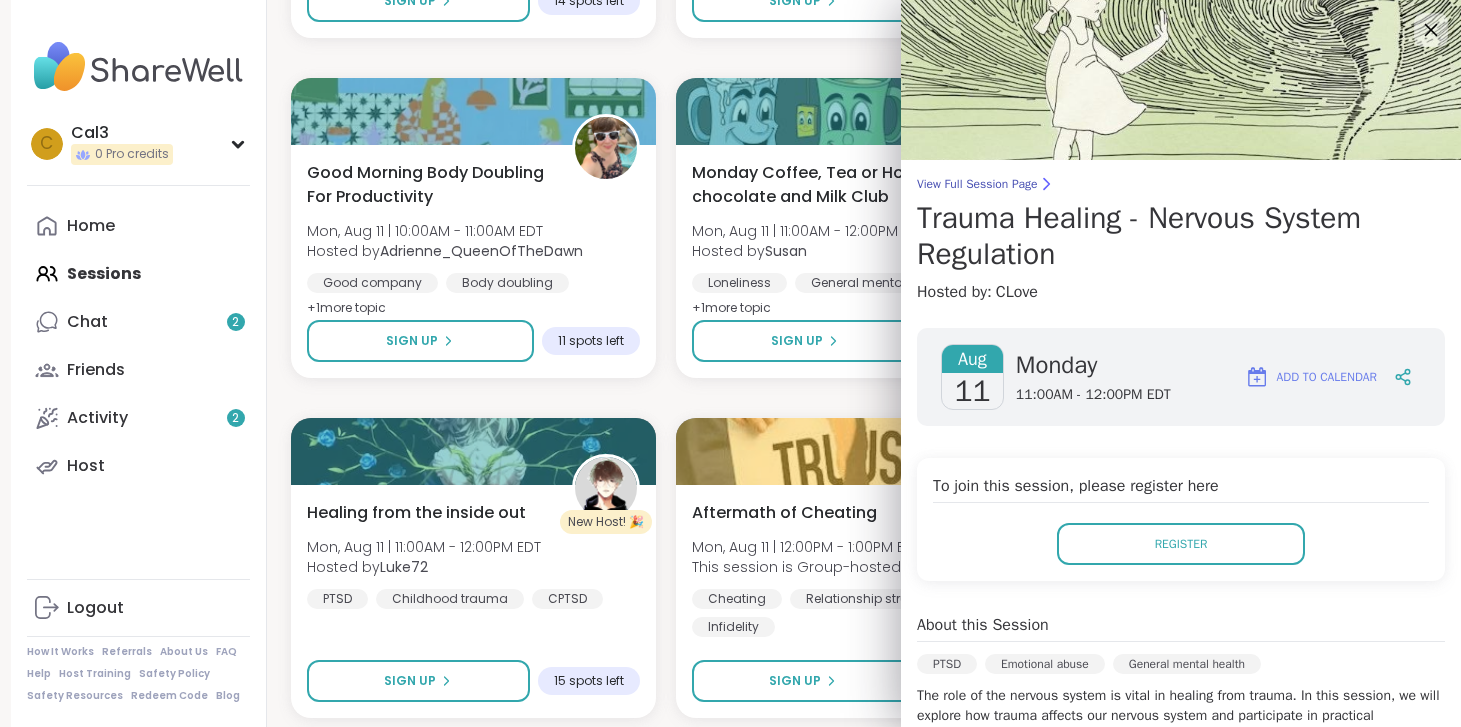click 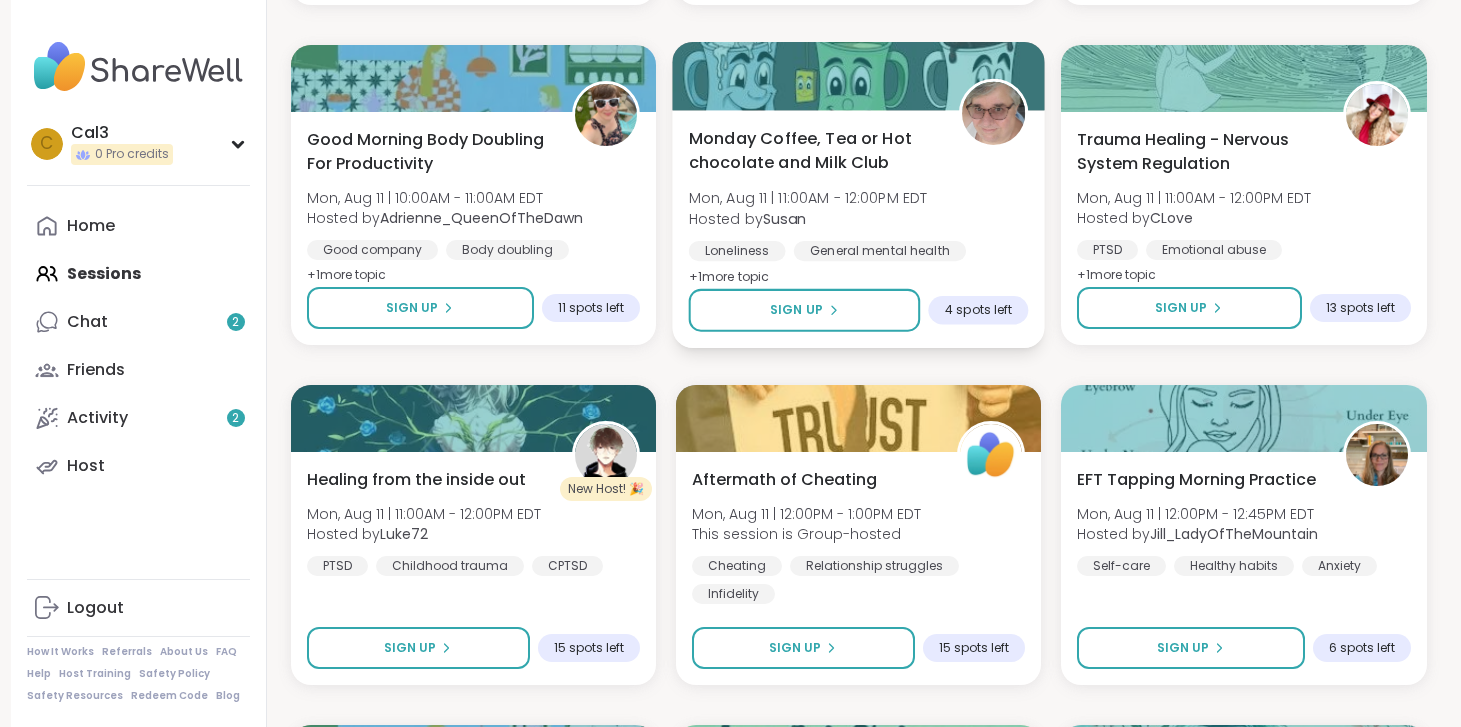 scroll, scrollTop: 1095, scrollLeft: 0, axis: vertical 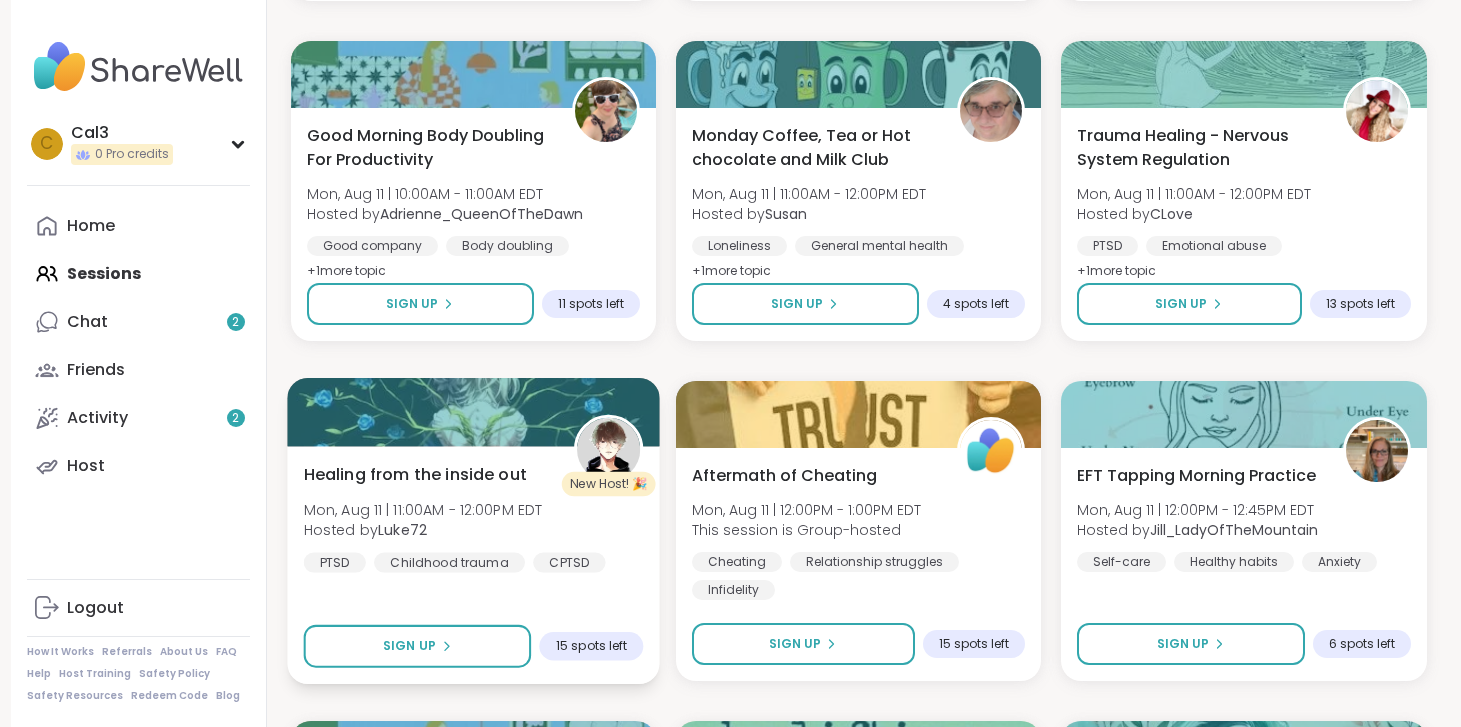 click on "Healing from the inside out" at bounding box center (414, 474) 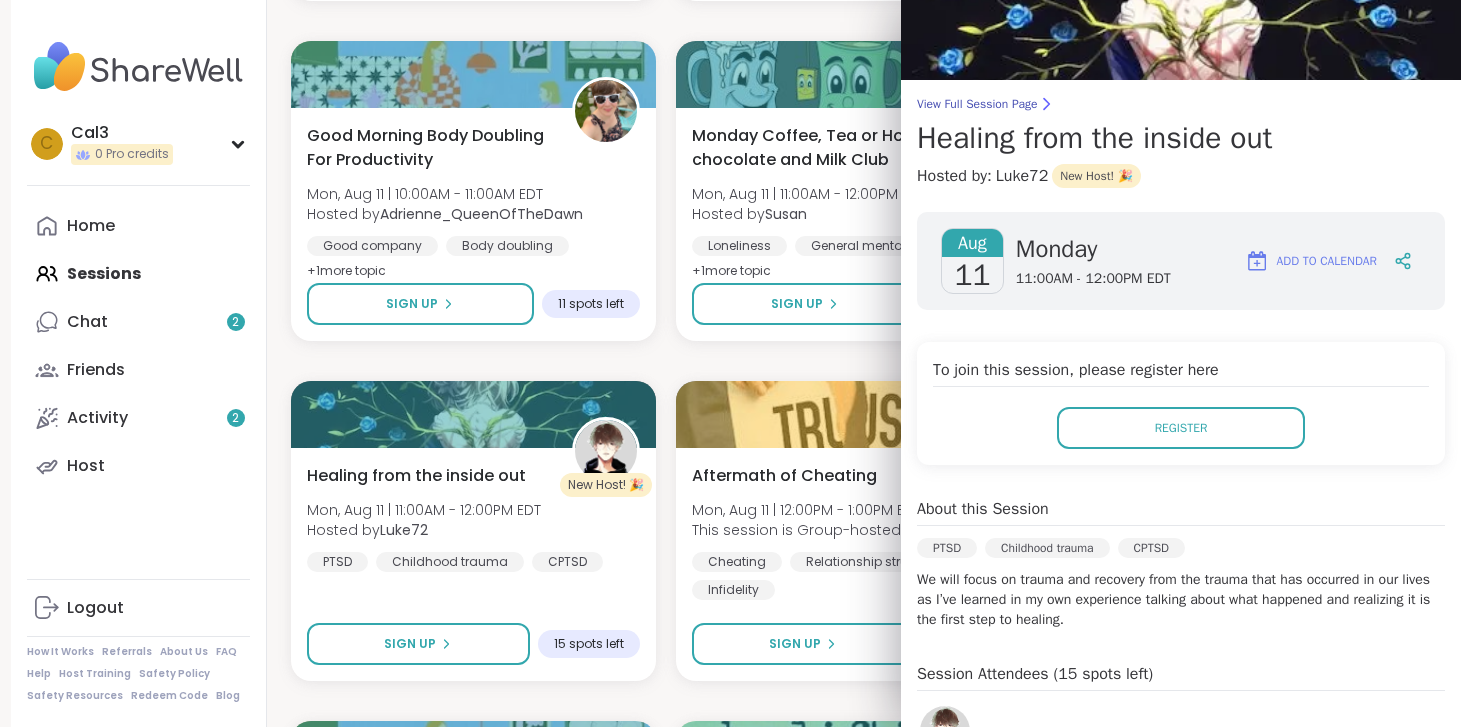 scroll, scrollTop: 0, scrollLeft: 0, axis: both 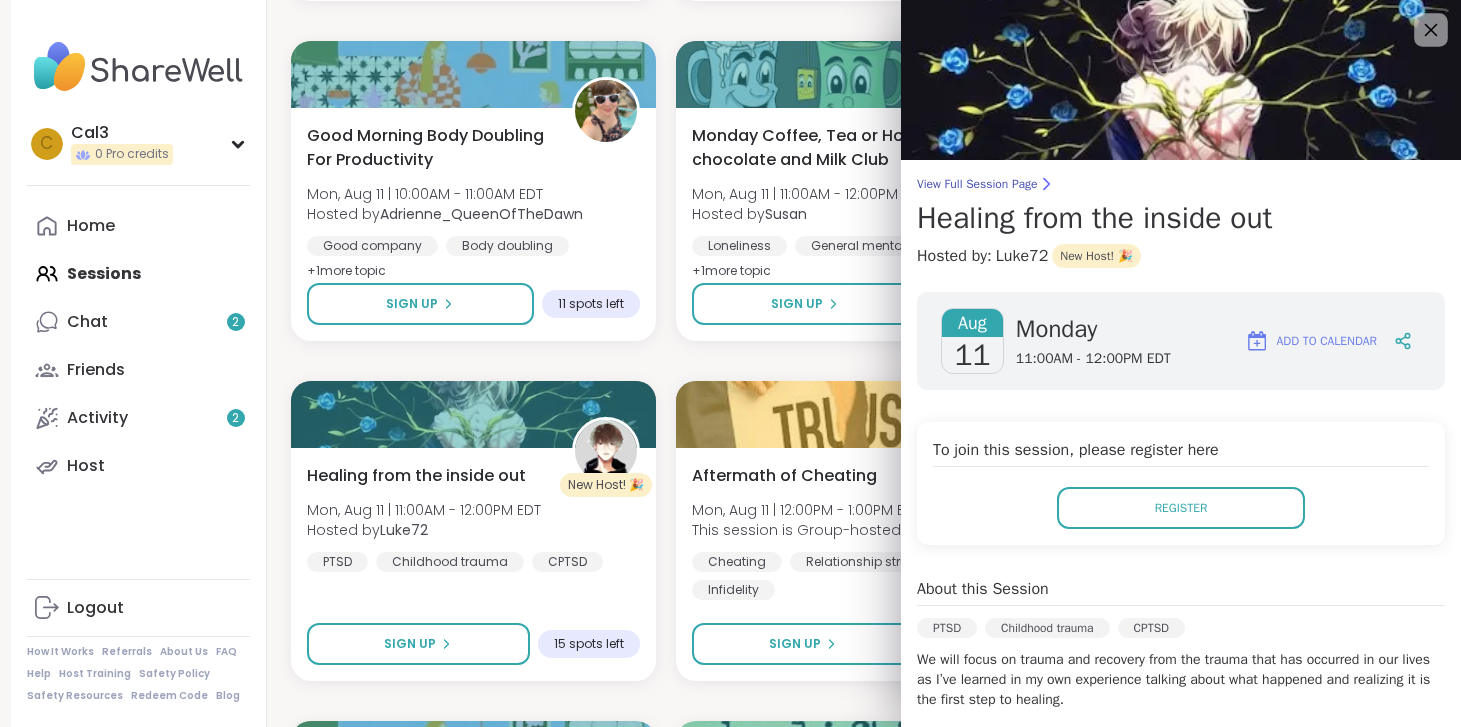 click 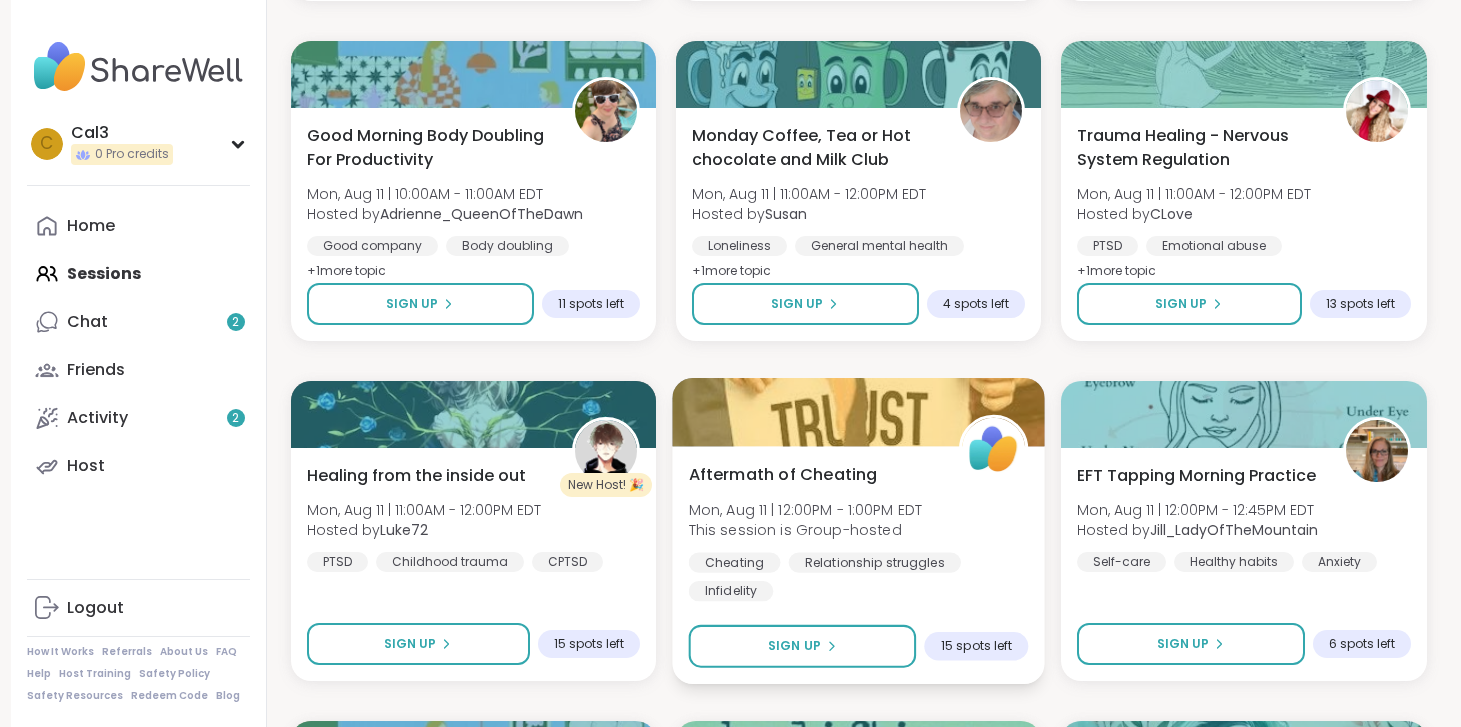 click on "Cheating Relationship struggles Infidelity" at bounding box center (858, 576) 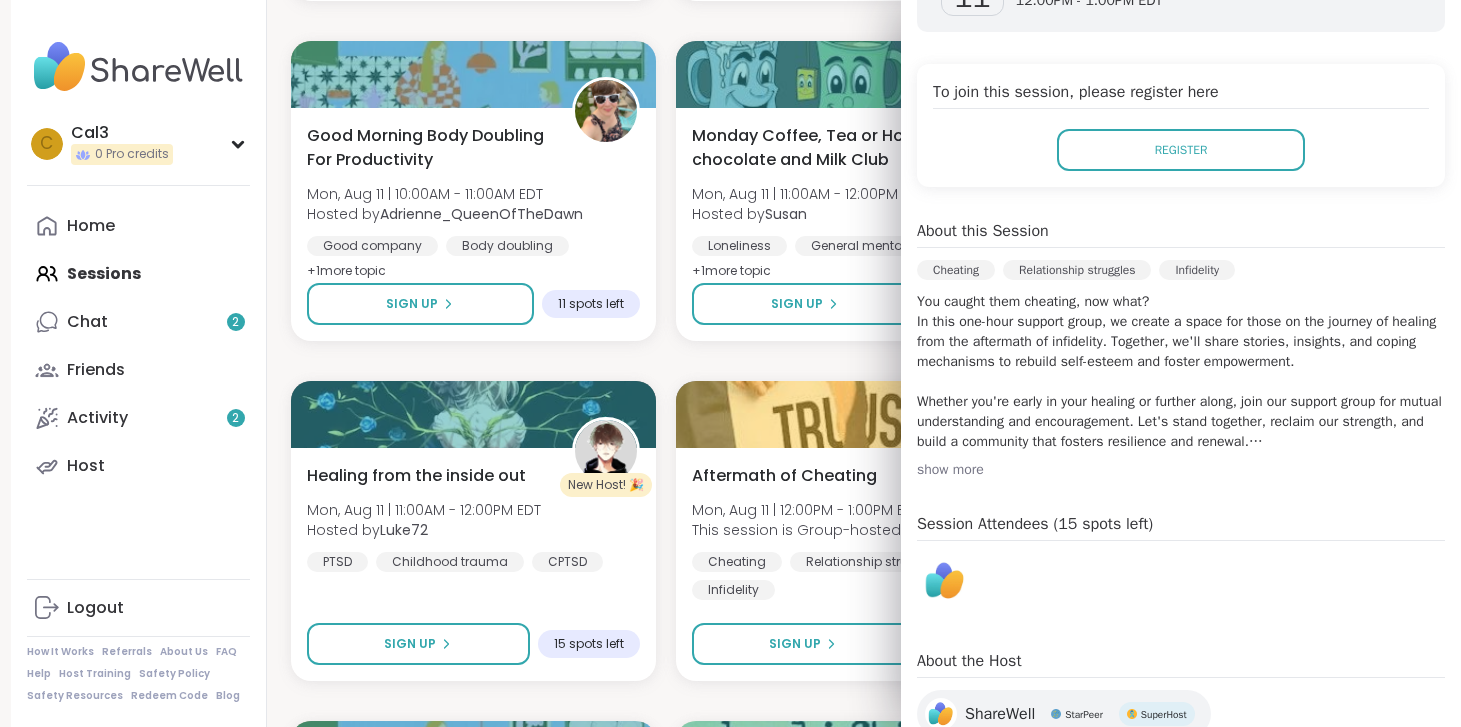 scroll, scrollTop: 361, scrollLeft: 0, axis: vertical 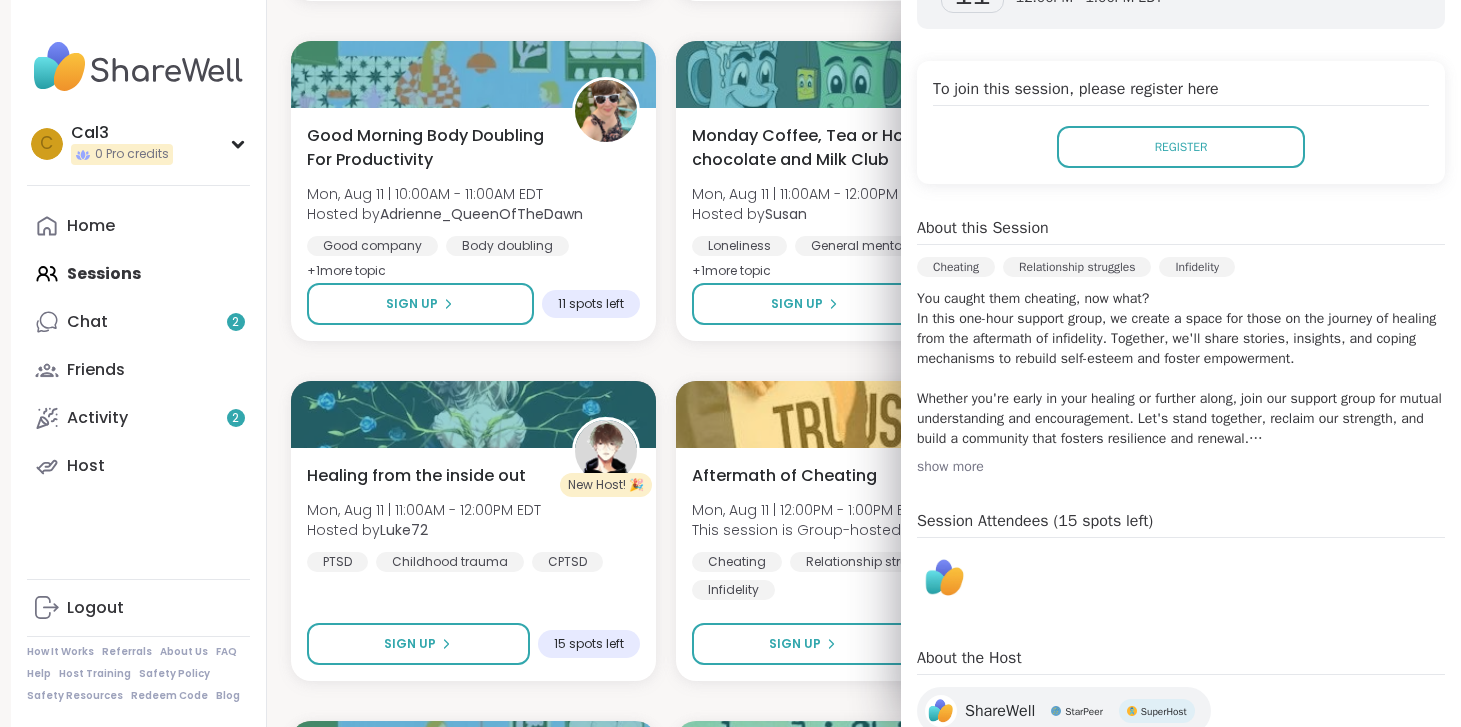 click on "show more" at bounding box center (1181, 467) 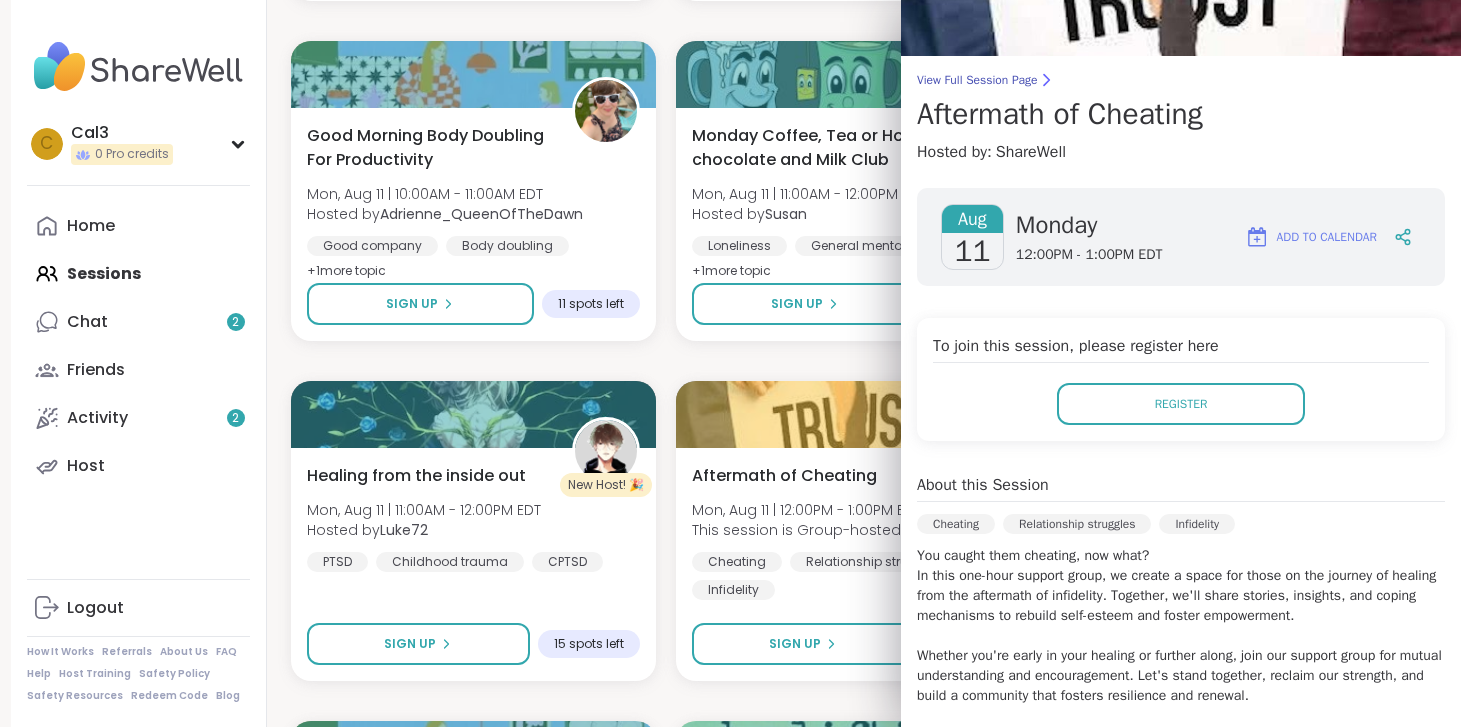 scroll, scrollTop: 0, scrollLeft: 0, axis: both 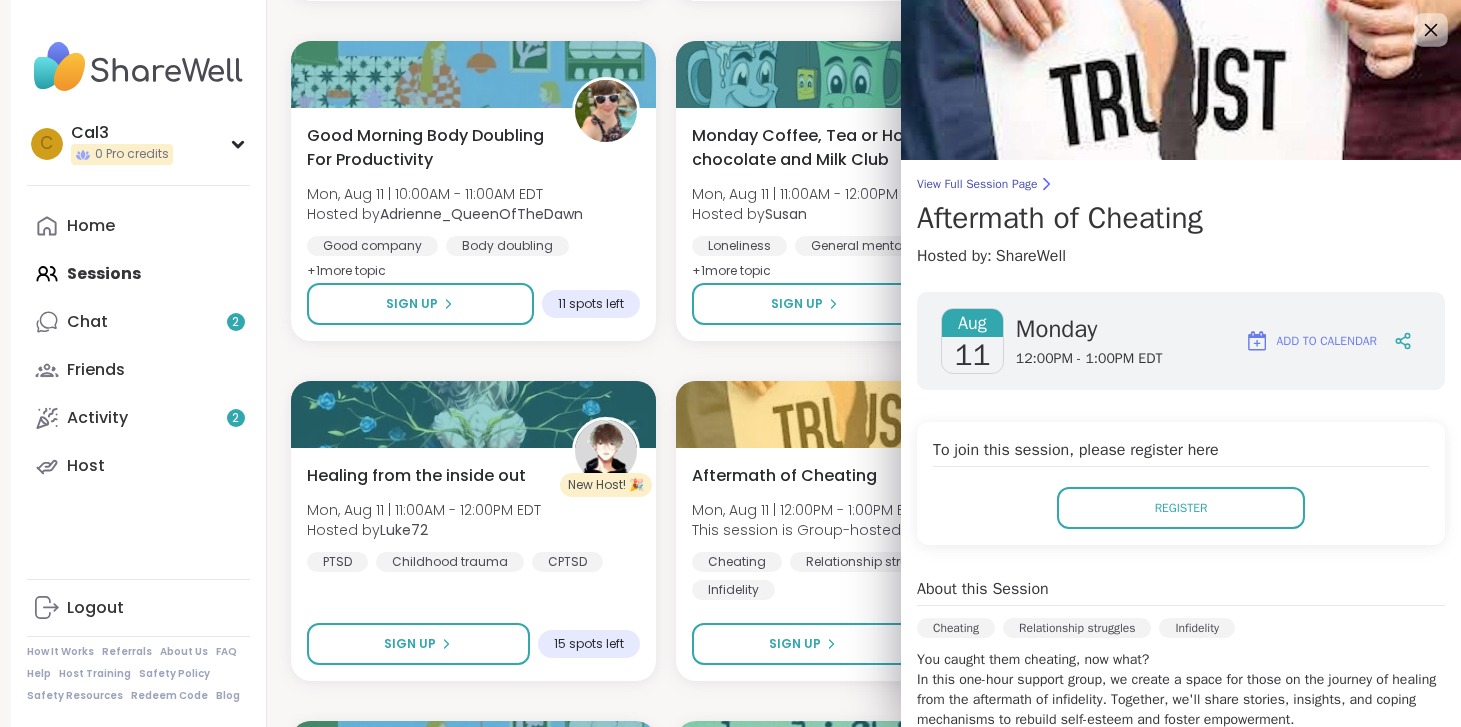 click 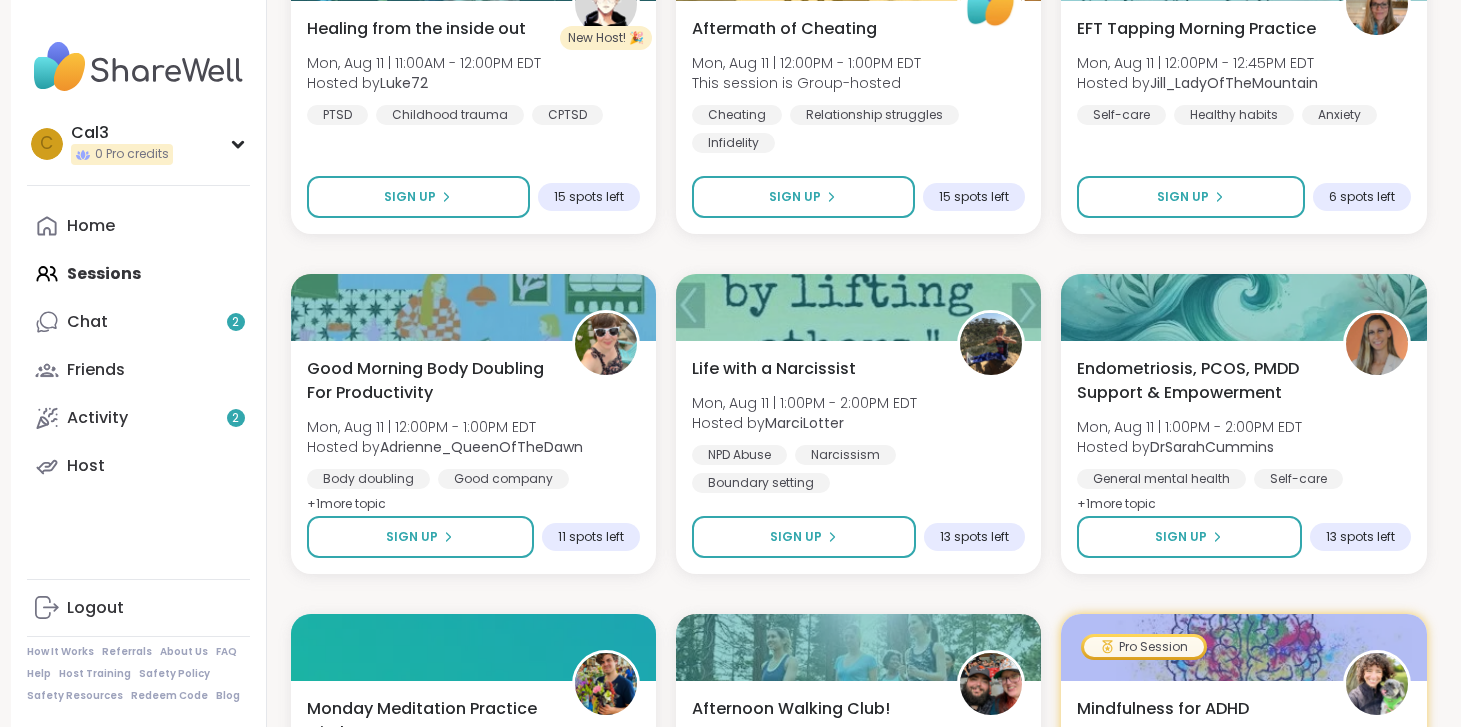 scroll, scrollTop: 1545, scrollLeft: 0, axis: vertical 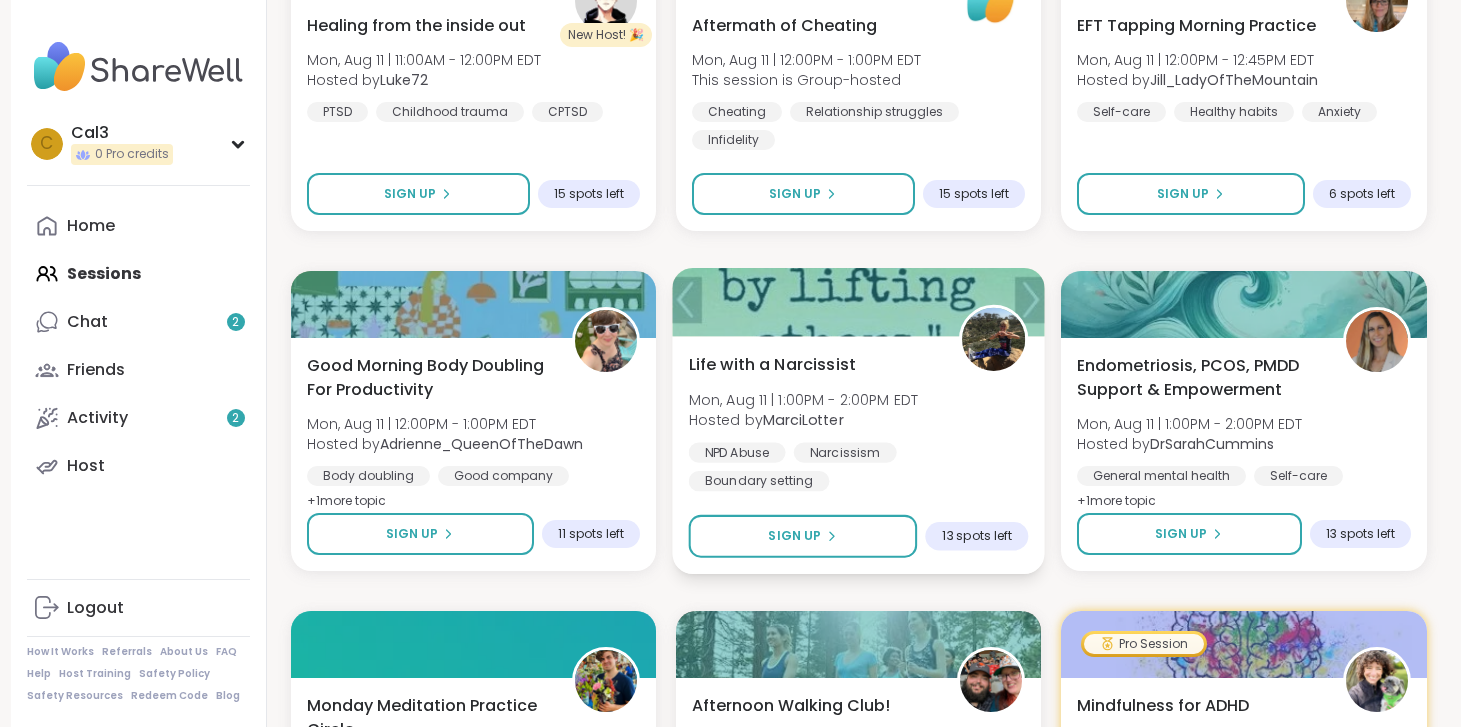 click on "Life with a Narcissist" at bounding box center [771, 364] 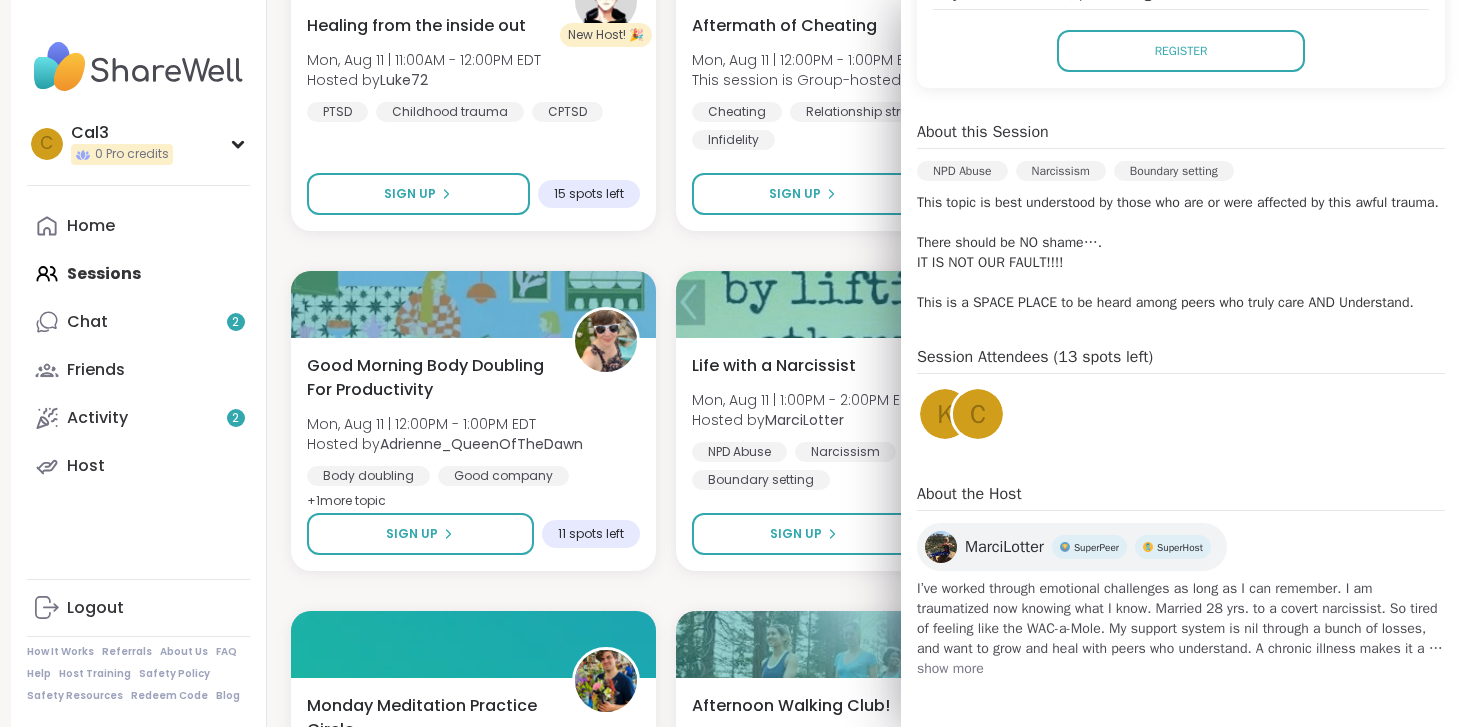 scroll, scrollTop: 497, scrollLeft: 0, axis: vertical 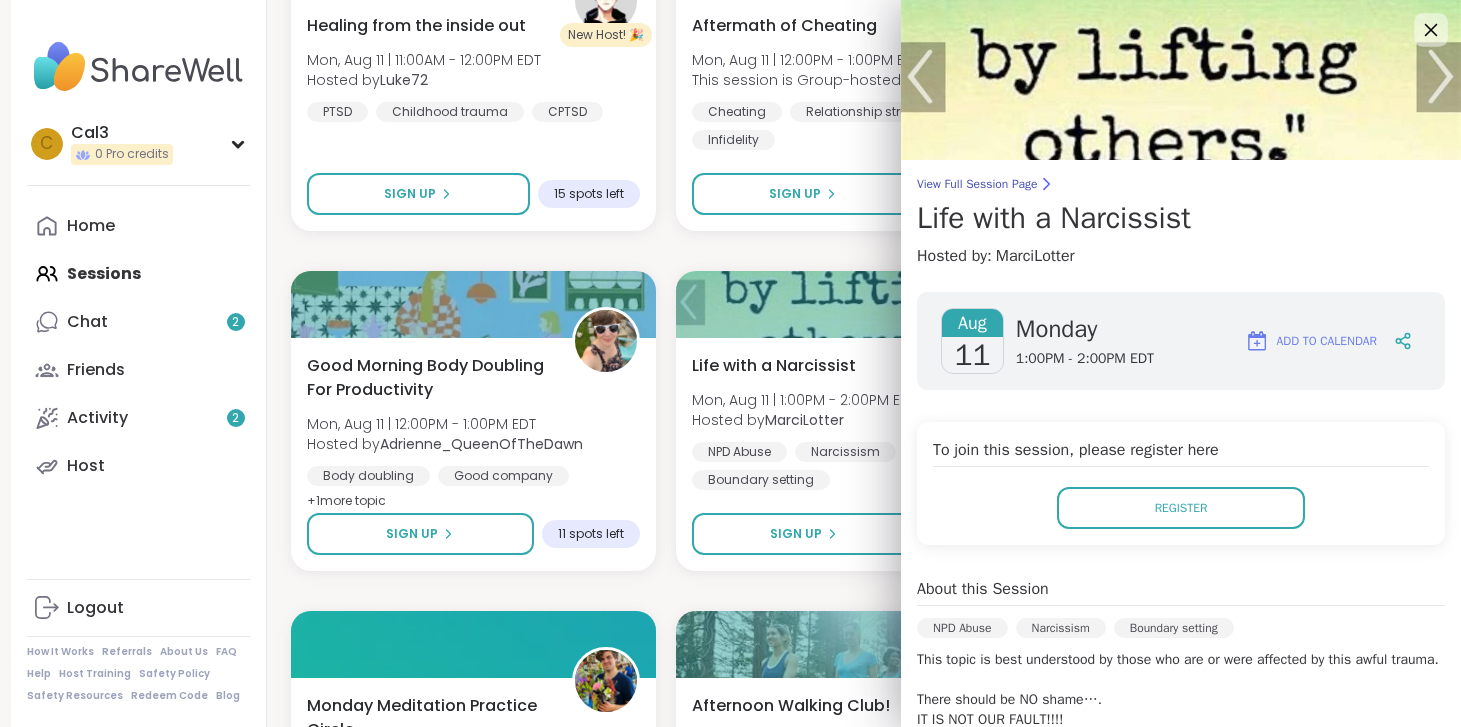 click 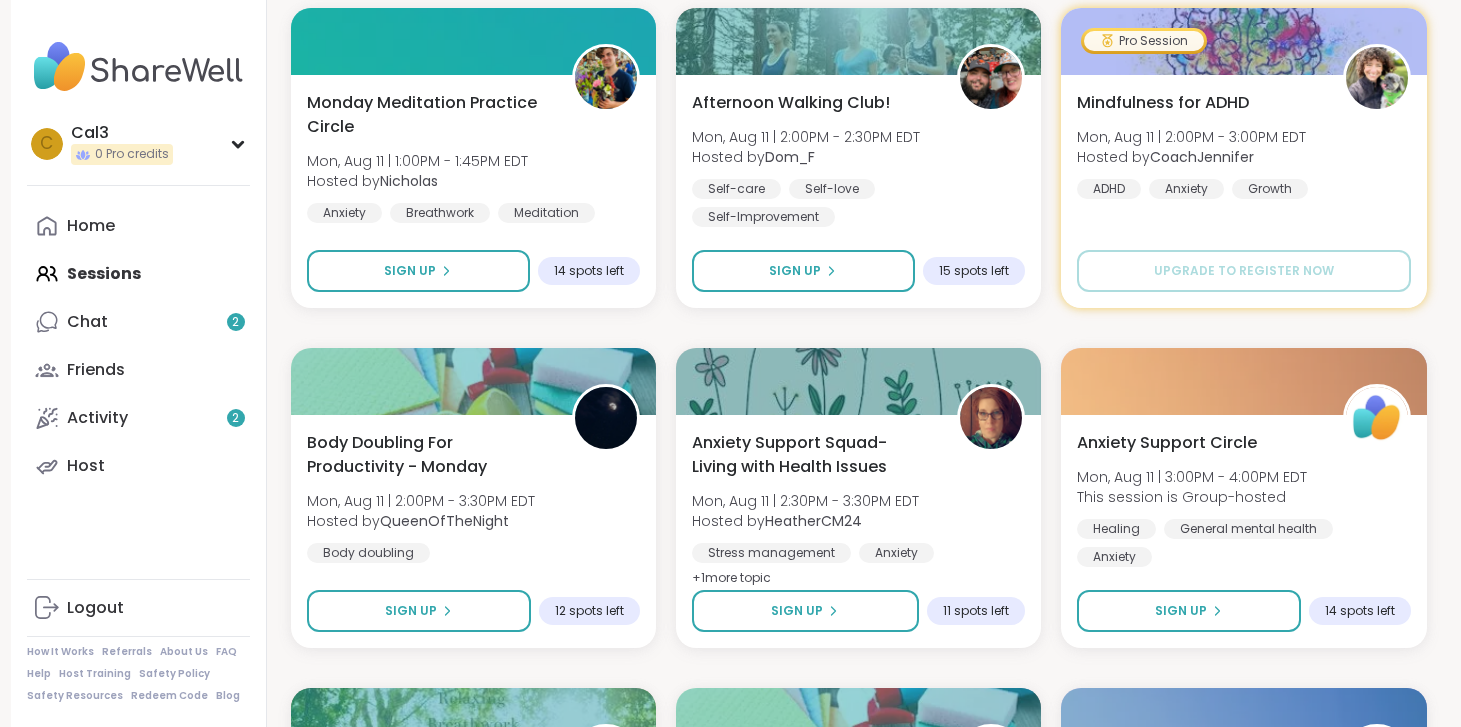 scroll, scrollTop: 2157, scrollLeft: 0, axis: vertical 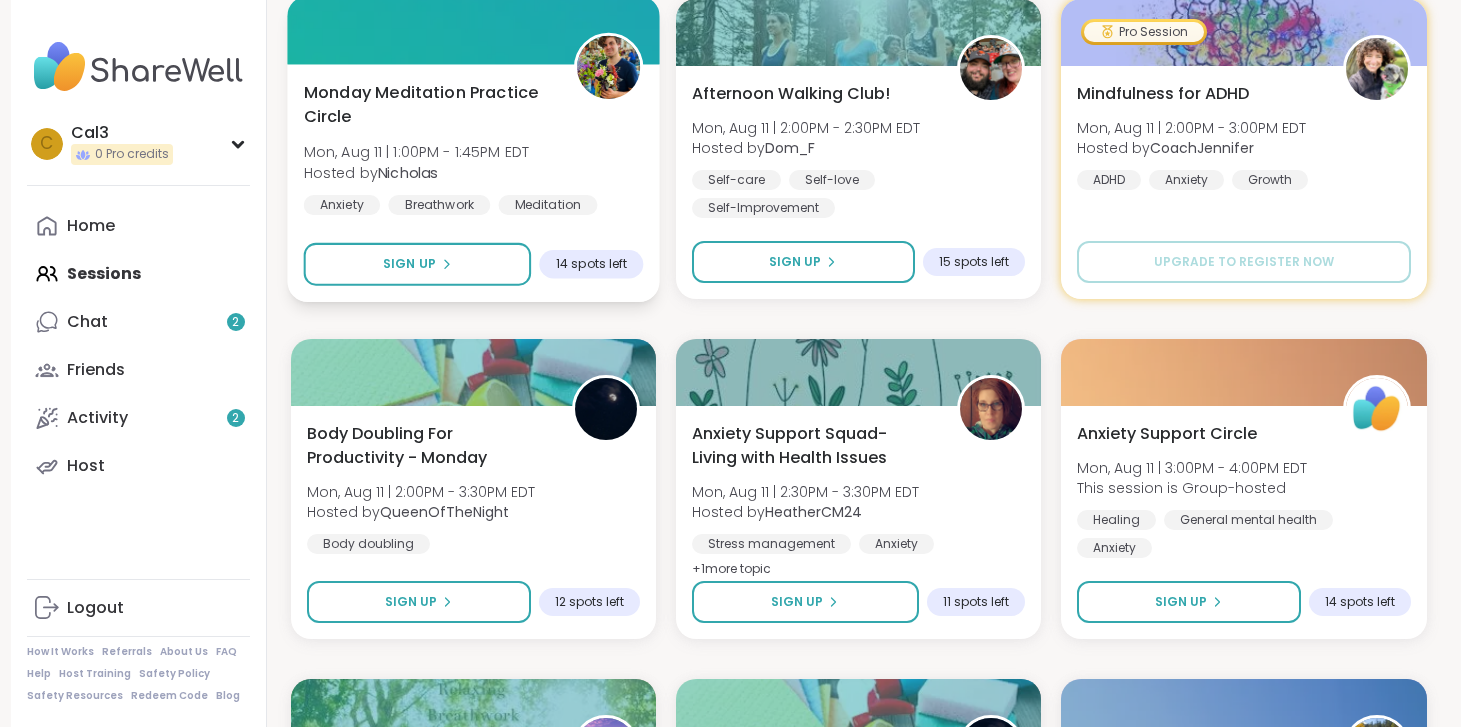 click on "Mon, Aug 11 | 1:00PM - 1:45PM EDT" at bounding box center (415, 152) 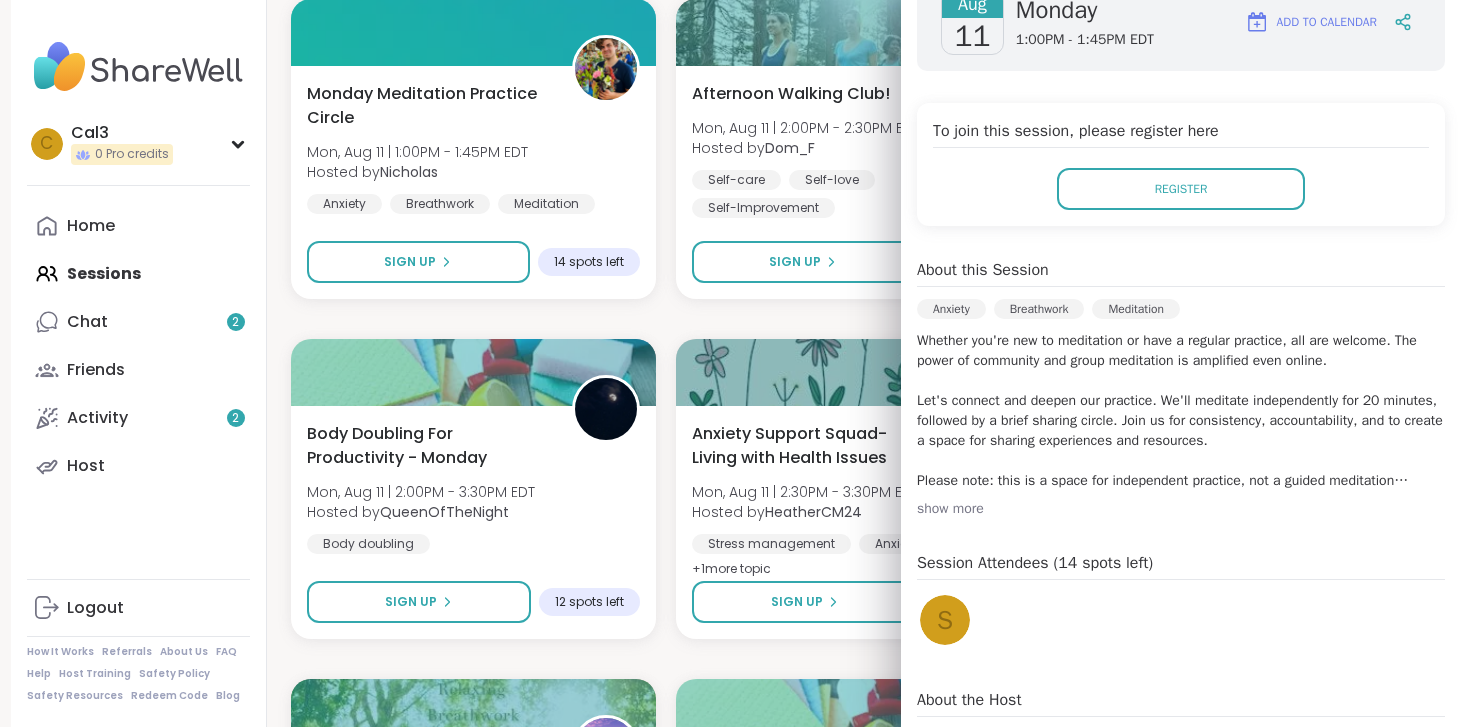 scroll, scrollTop: 350, scrollLeft: 0, axis: vertical 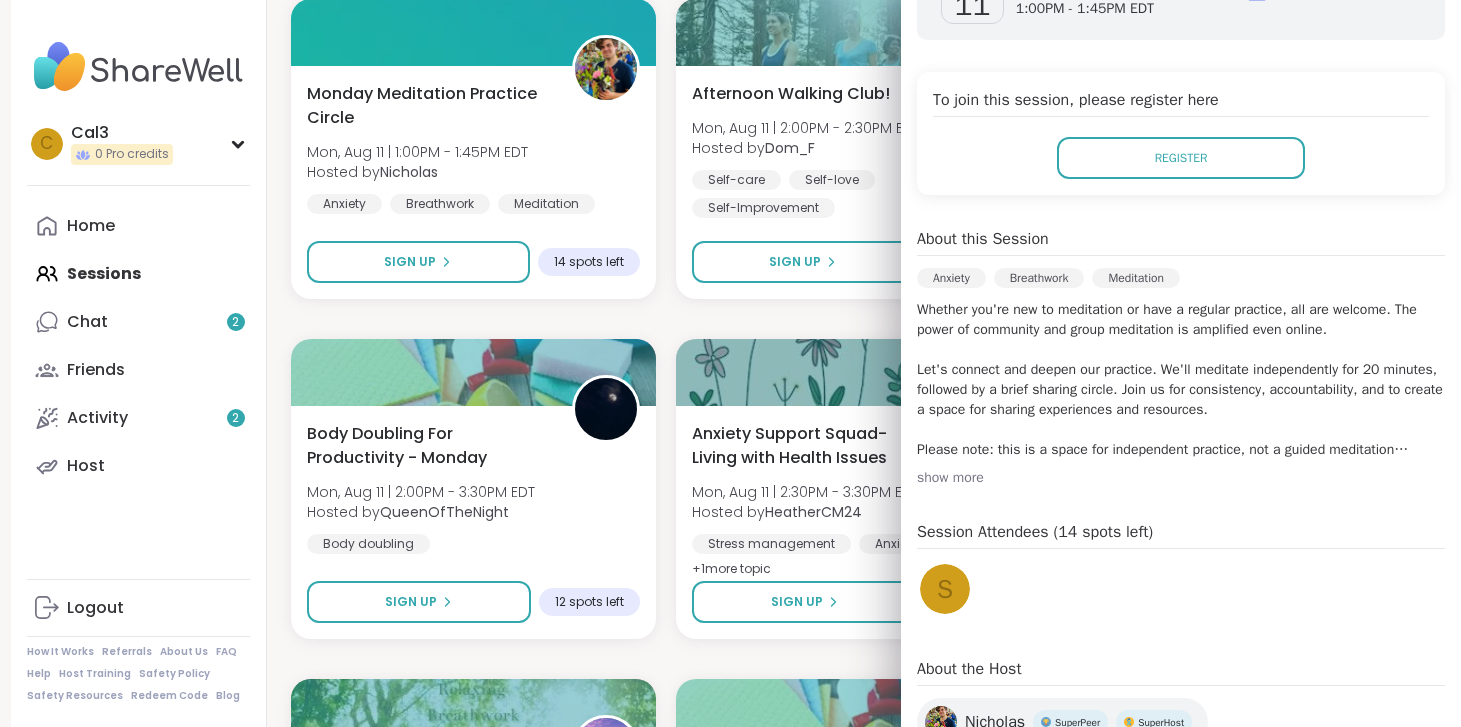 click on "show more" at bounding box center (1181, 478) 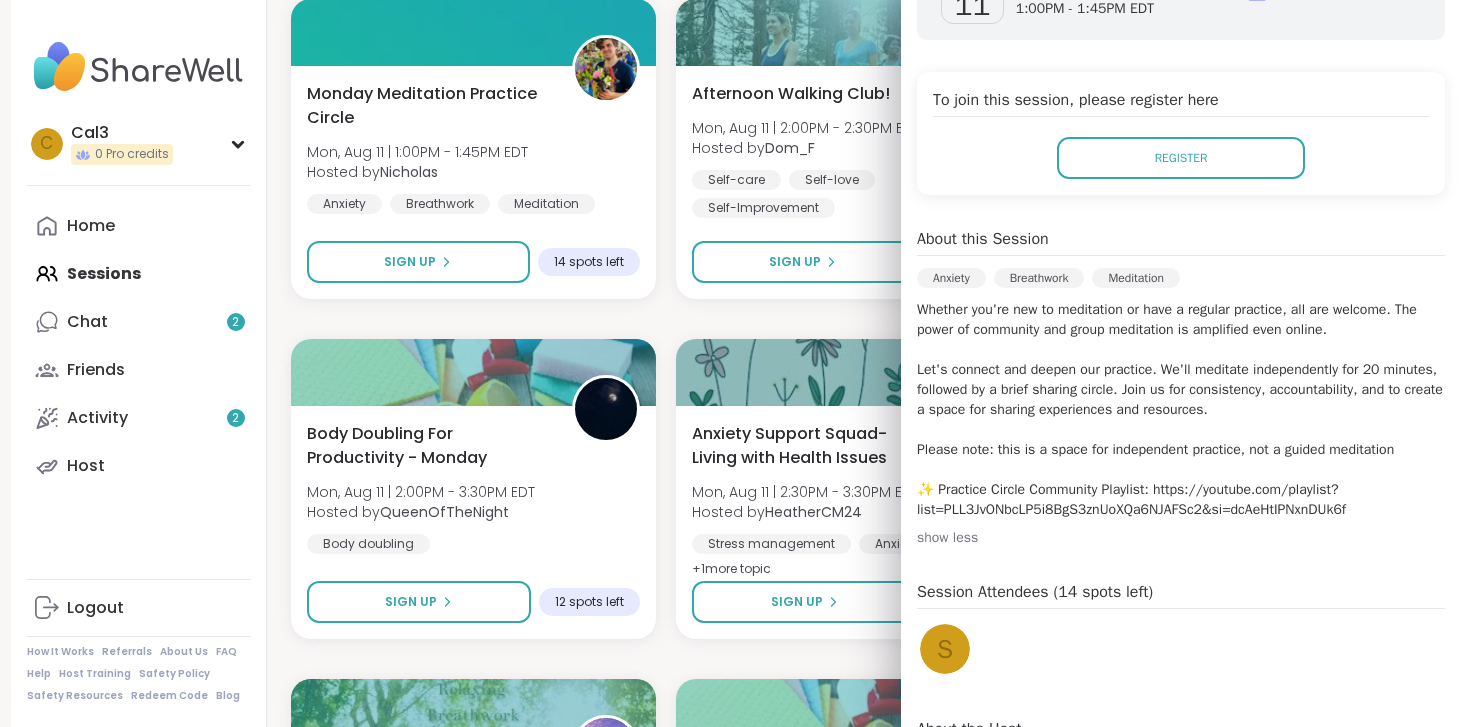 scroll, scrollTop: 0, scrollLeft: 0, axis: both 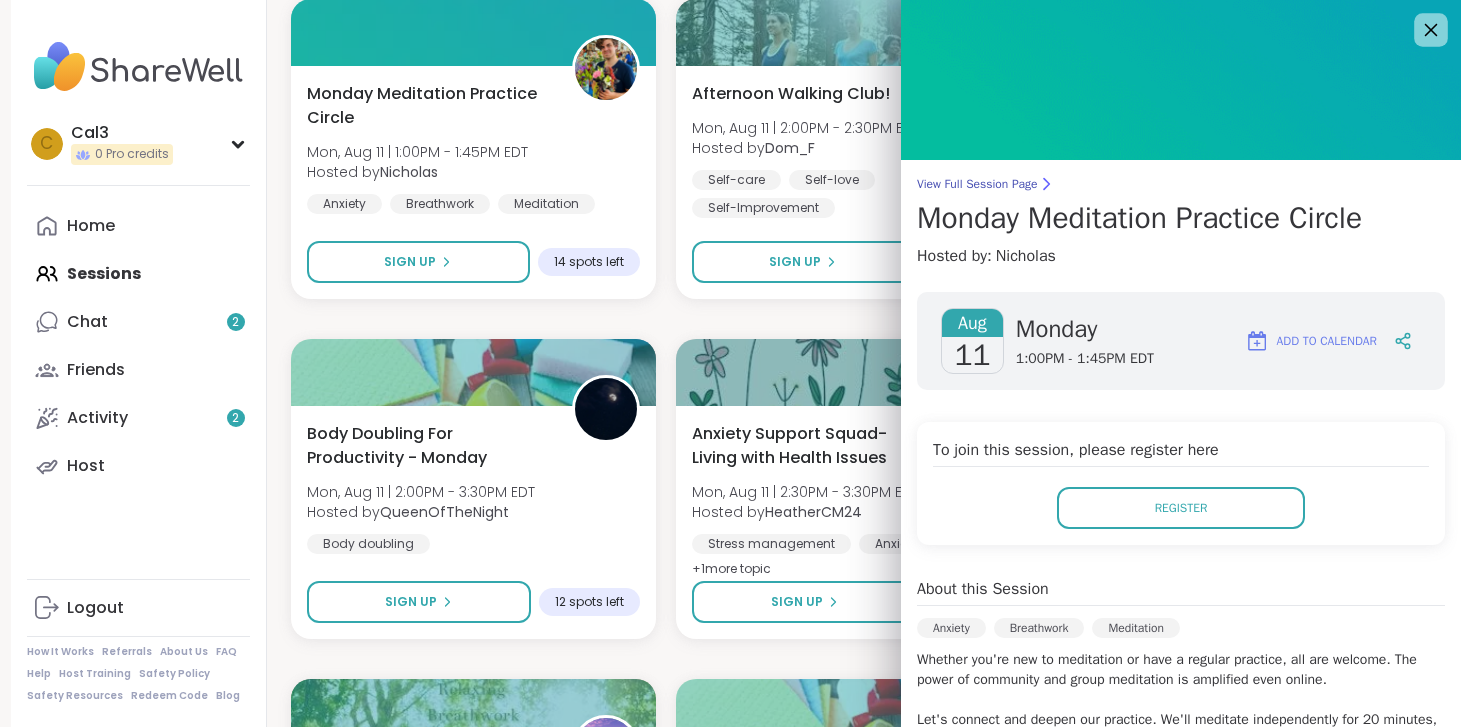 click 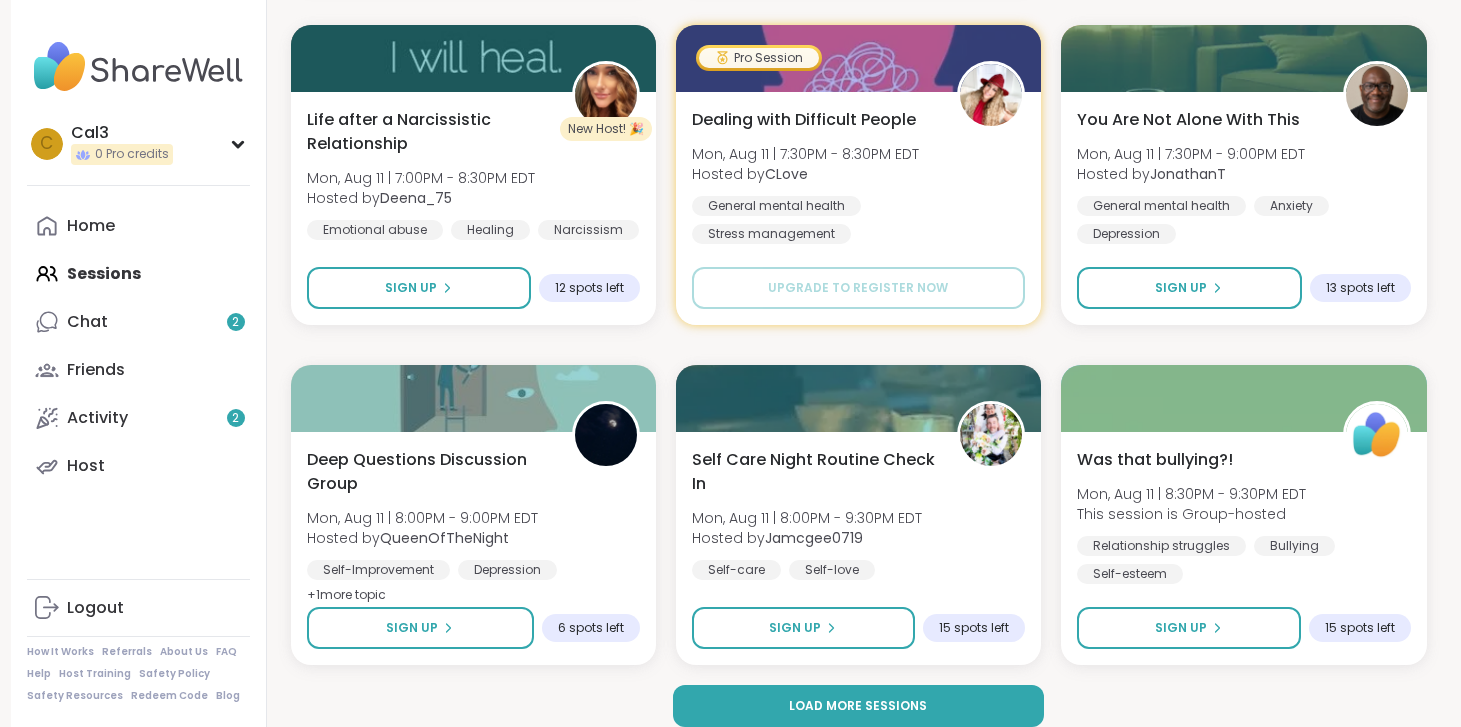 scroll, scrollTop: 3851, scrollLeft: 0, axis: vertical 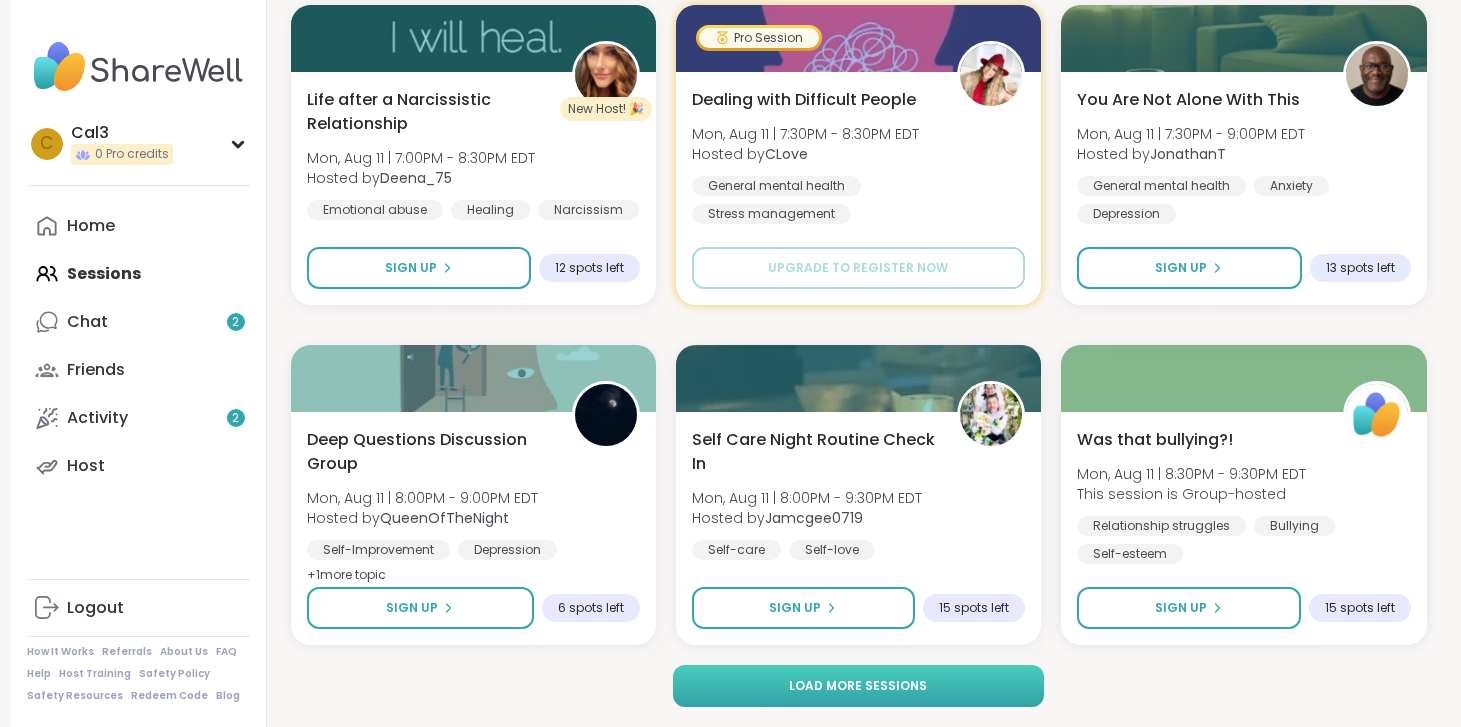click on "Load more sessions" at bounding box center (858, 686) 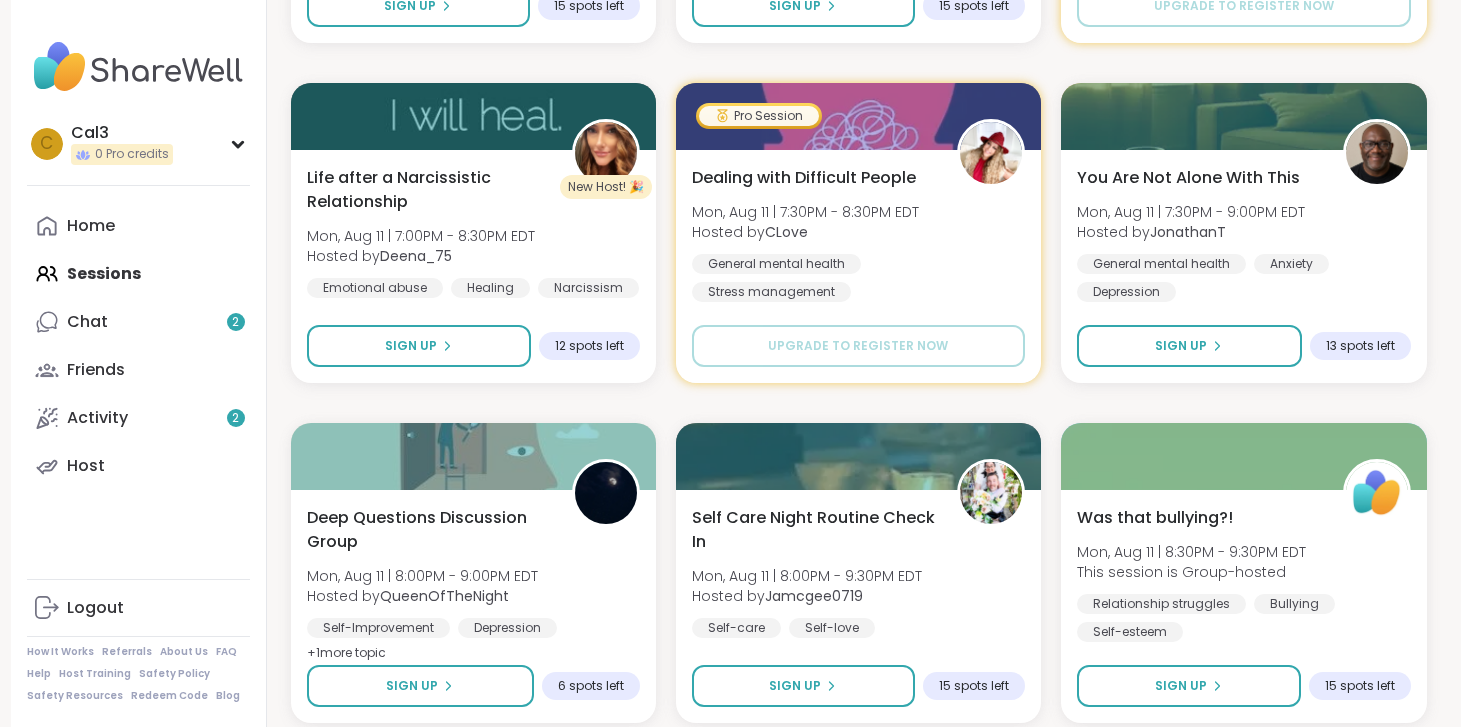 scroll, scrollTop: 3765, scrollLeft: 0, axis: vertical 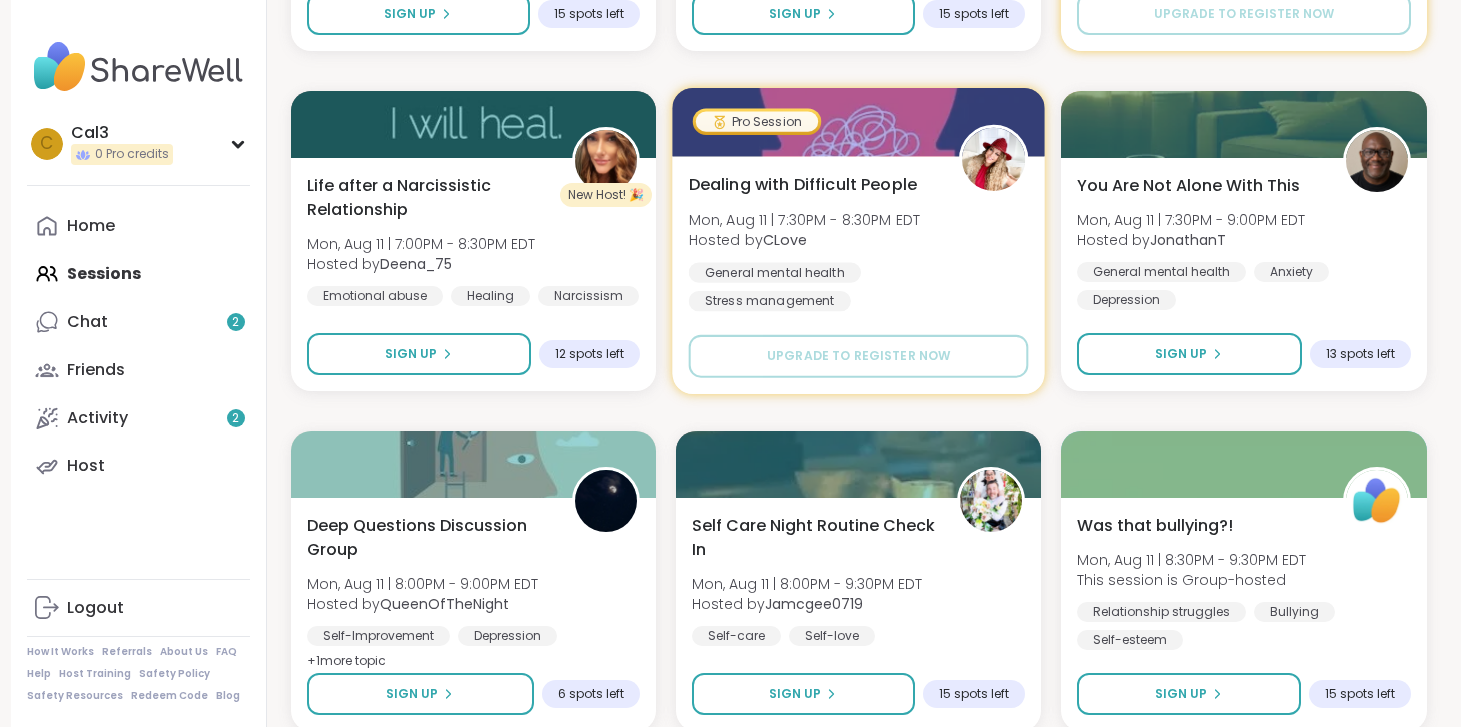 click on "Dealing with Difficult People Mon, Aug 11 | 7:30PM - 8:30PM EDT Hosted by [NAME] General mental health Stress management Relationship struggles" at bounding box center (858, 255) 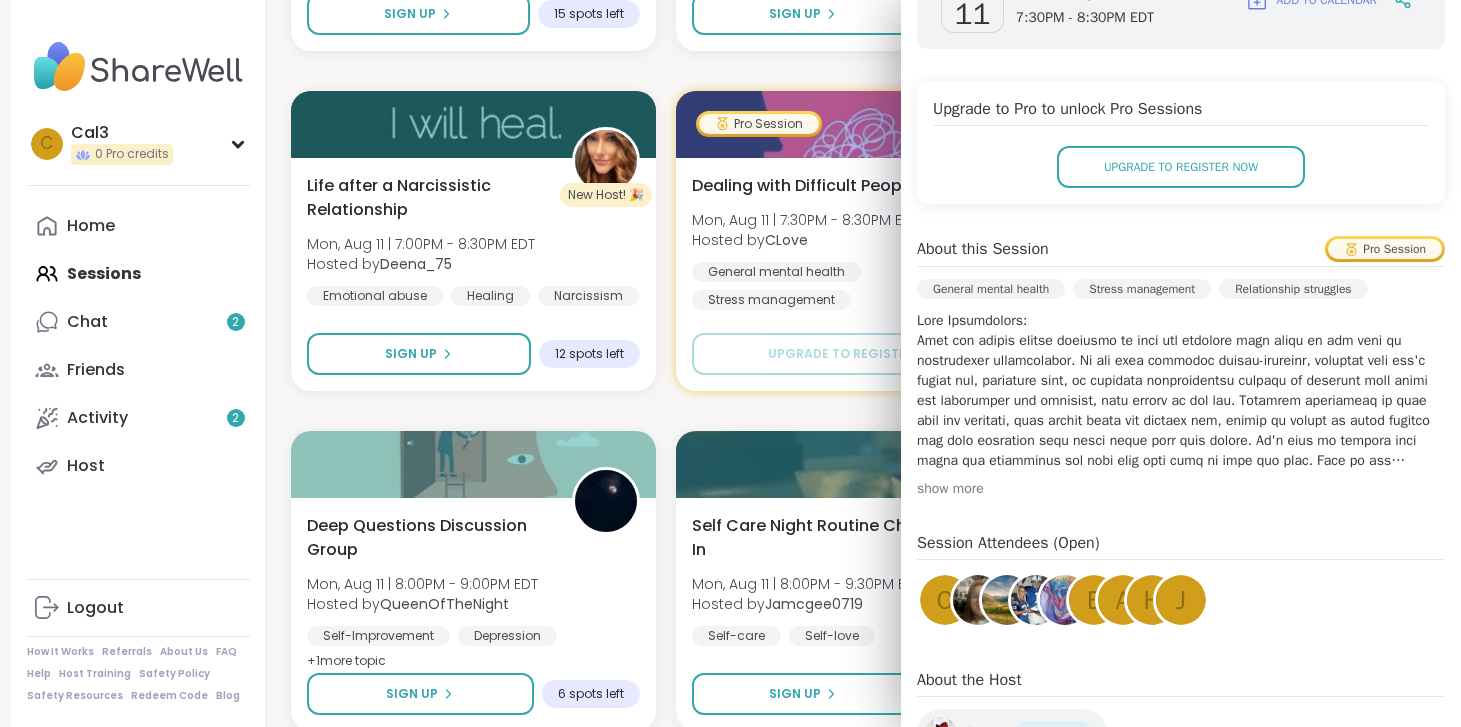 scroll, scrollTop: 0, scrollLeft: 0, axis: both 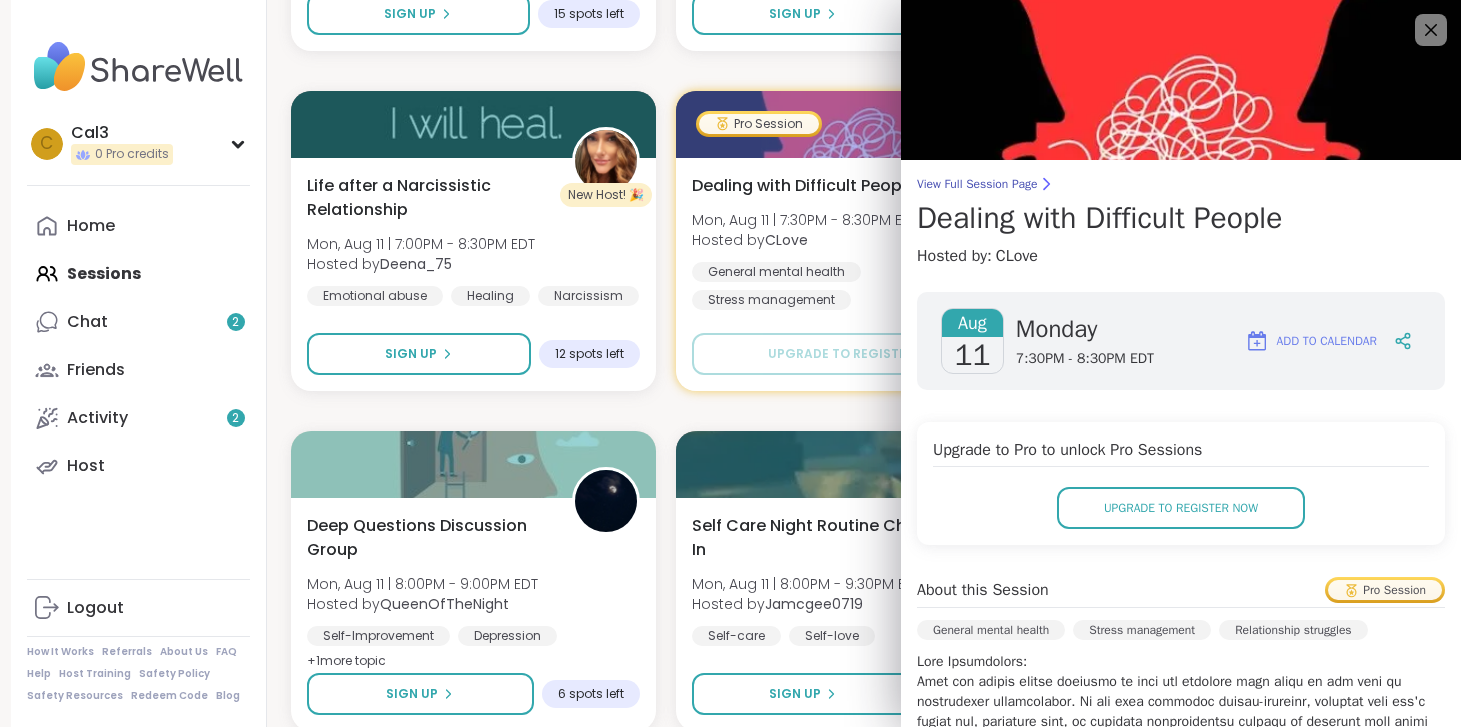 click on "Monday" at bounding box center (1085, 329) 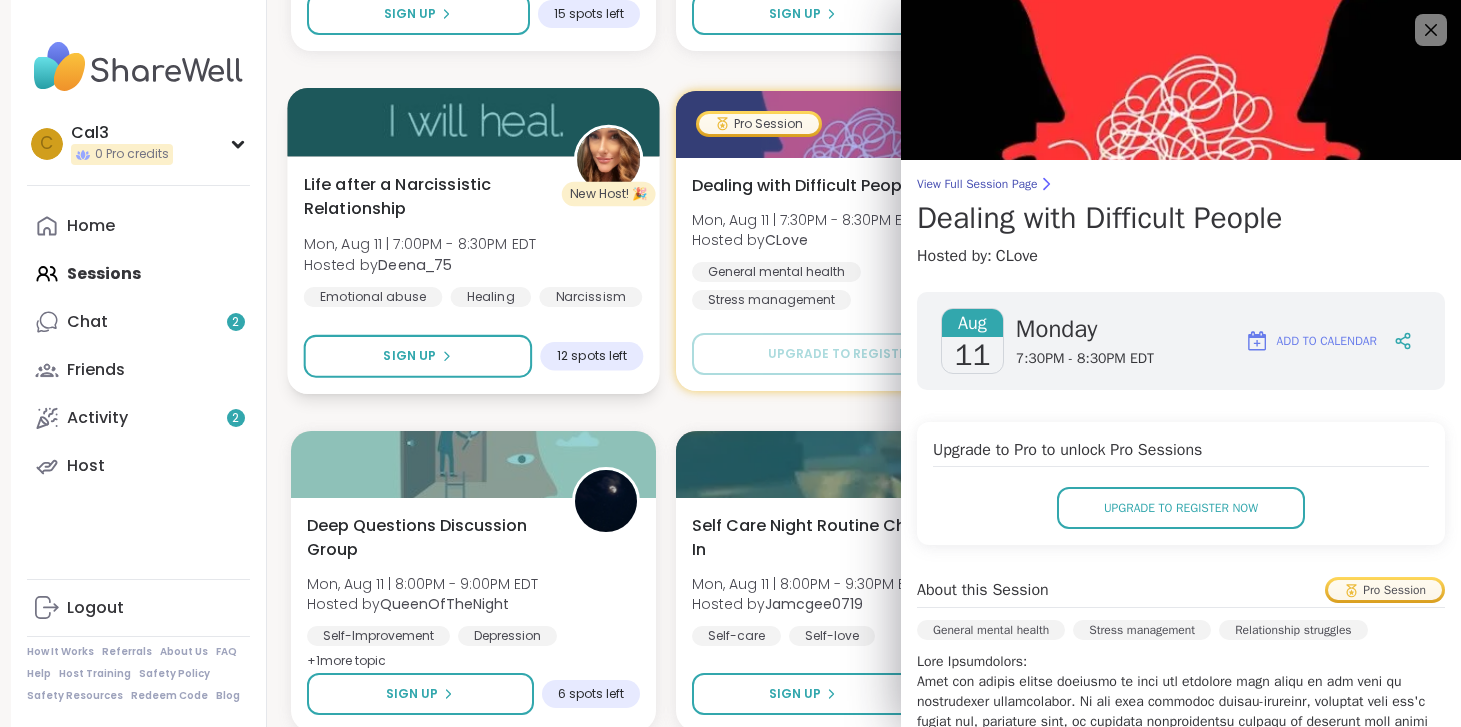 click on "Life after a Narcissistic Relationship" at bounding box center [427, 196] 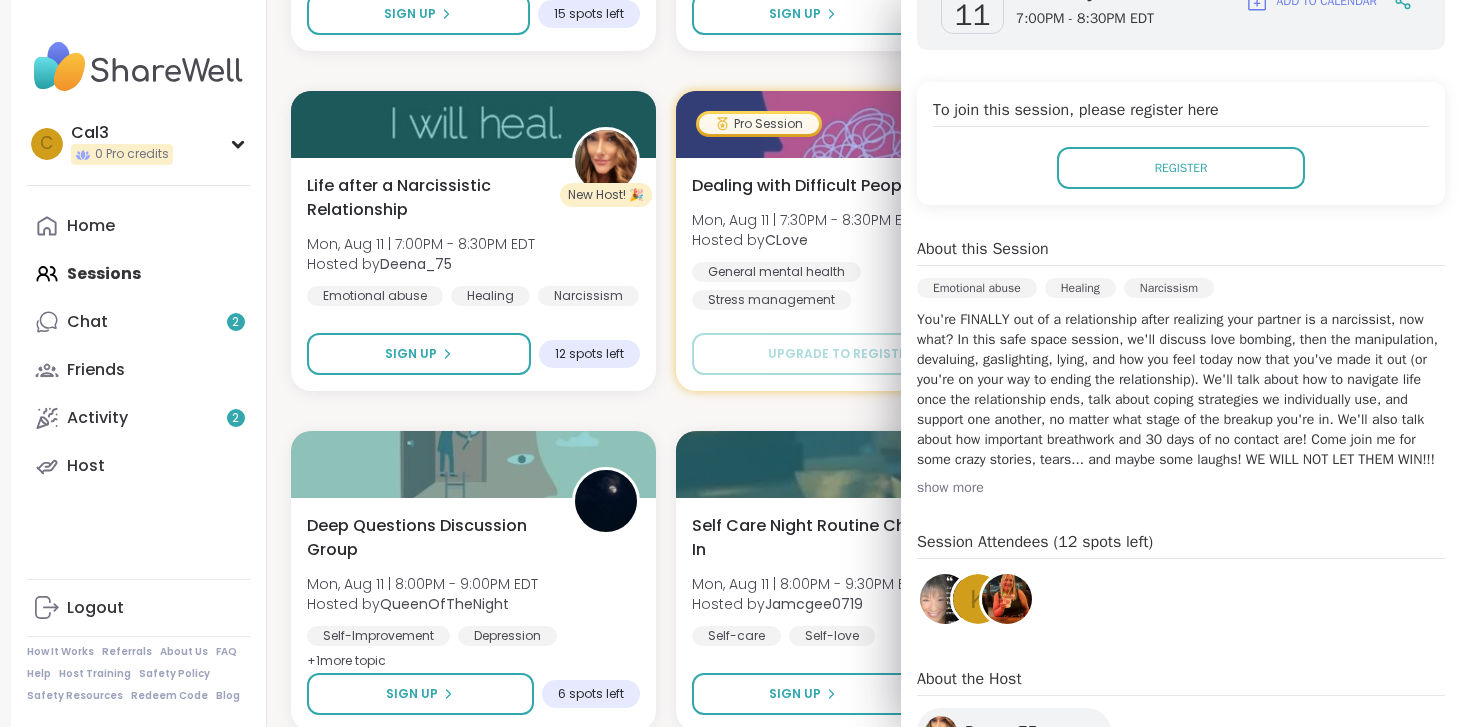 scroll, scrollTop: 359, scrollLeft: 0, axis: vertical 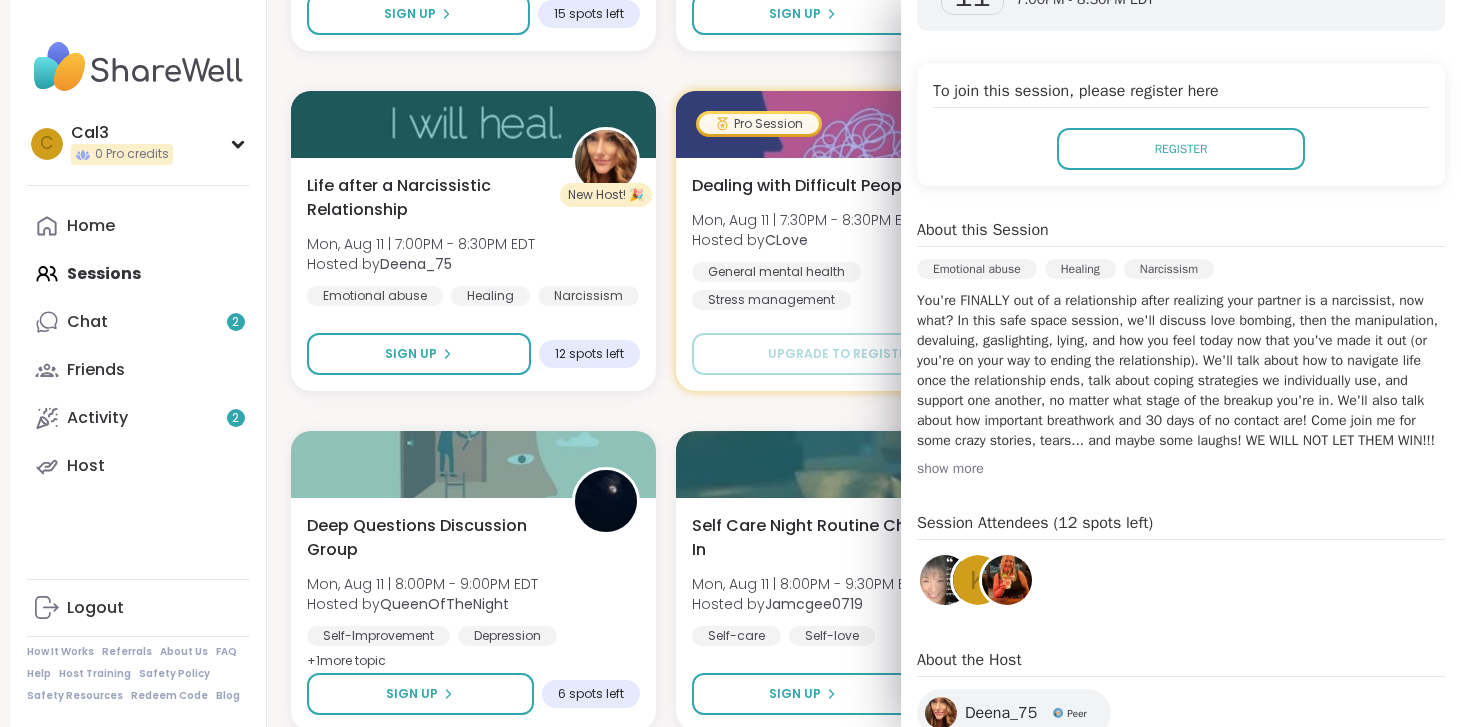 click on "show more" at bounding box center (1181, 469) 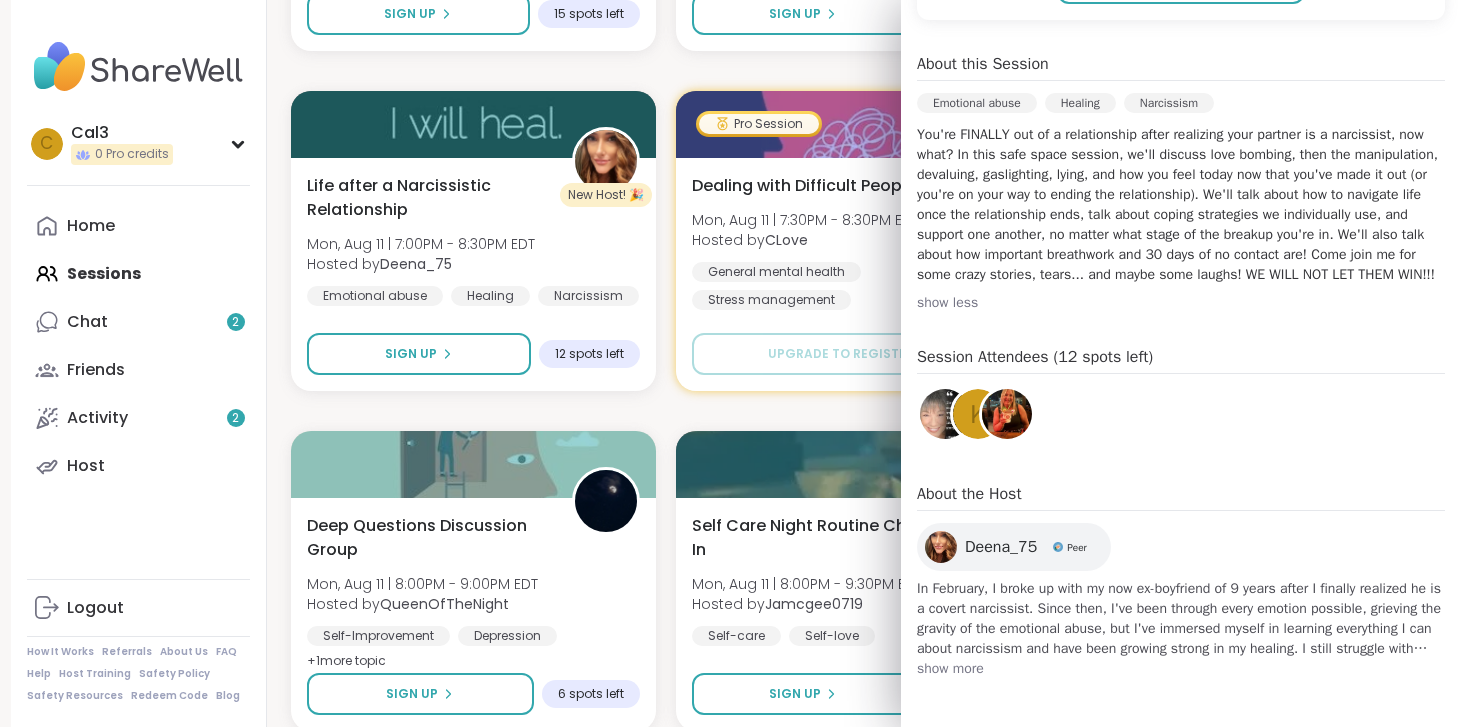 scroll, scrollTop: 545, scrollLeft: 0, axis: vertical 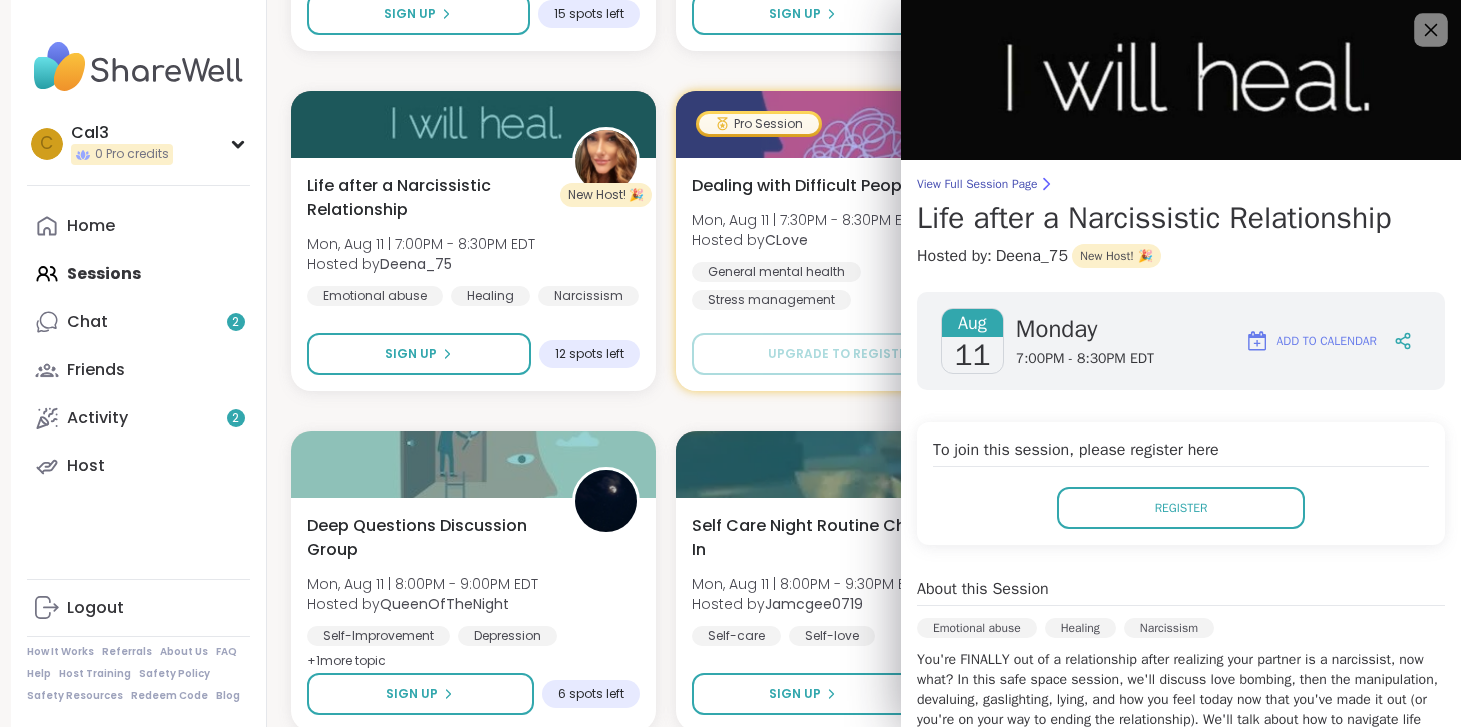 click 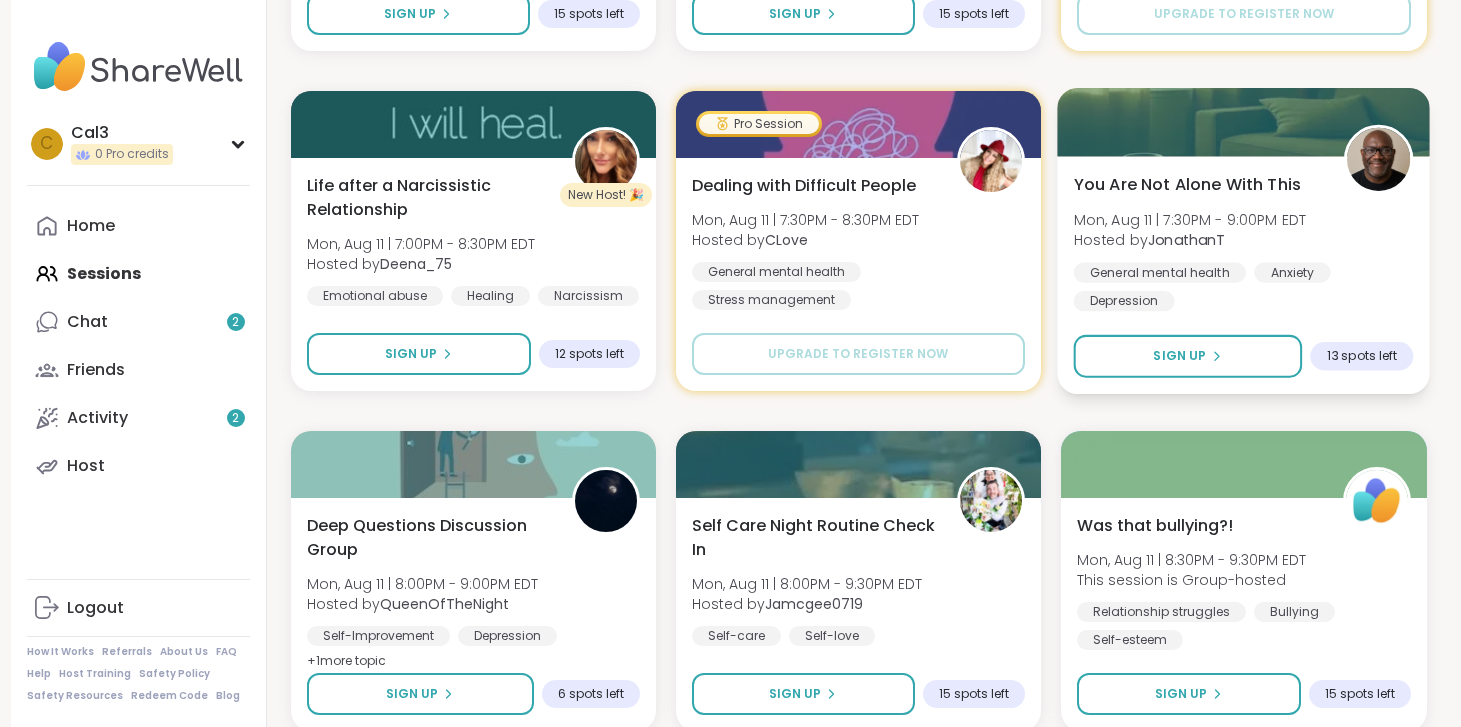 click on "You Are Not Alone With This" at bounding box center [1187, 184] 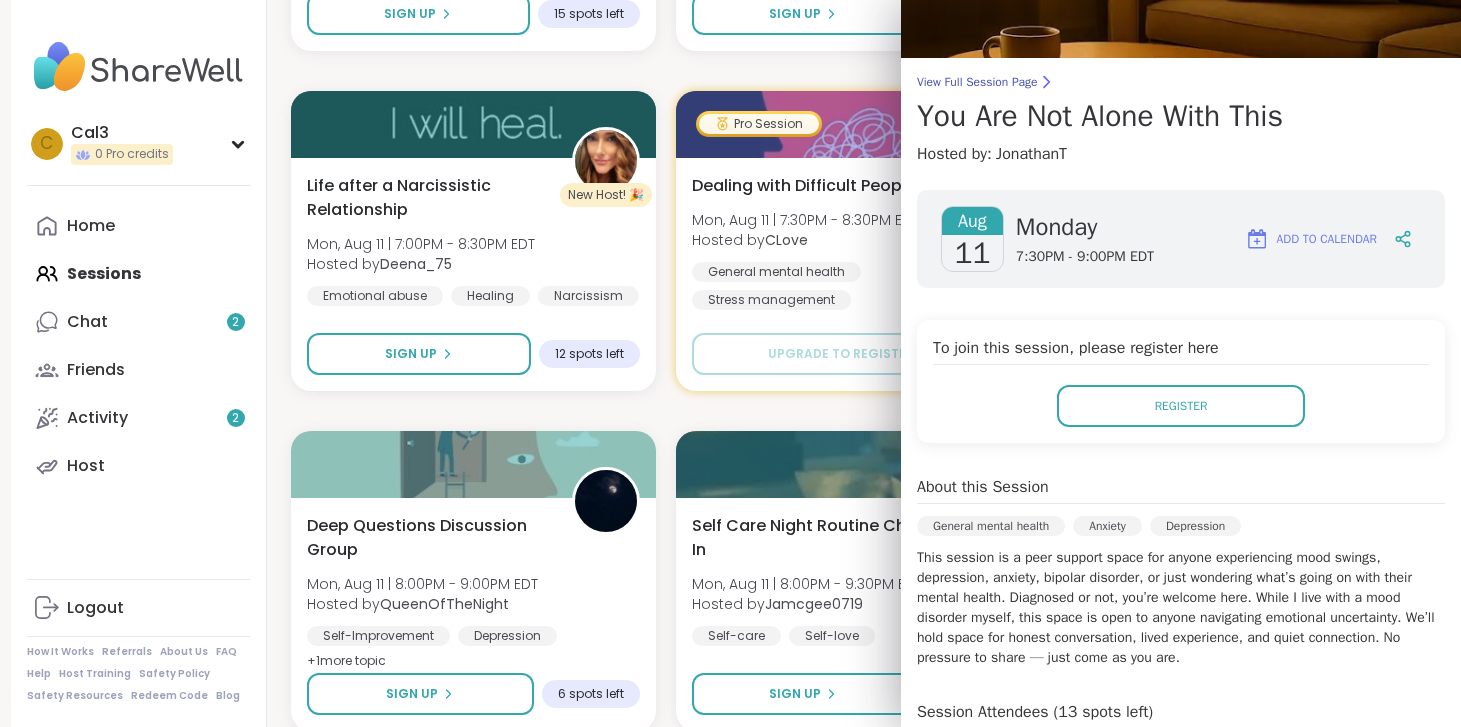 scroll, scrollTop: 0, scrollLeft: 0, axis: both 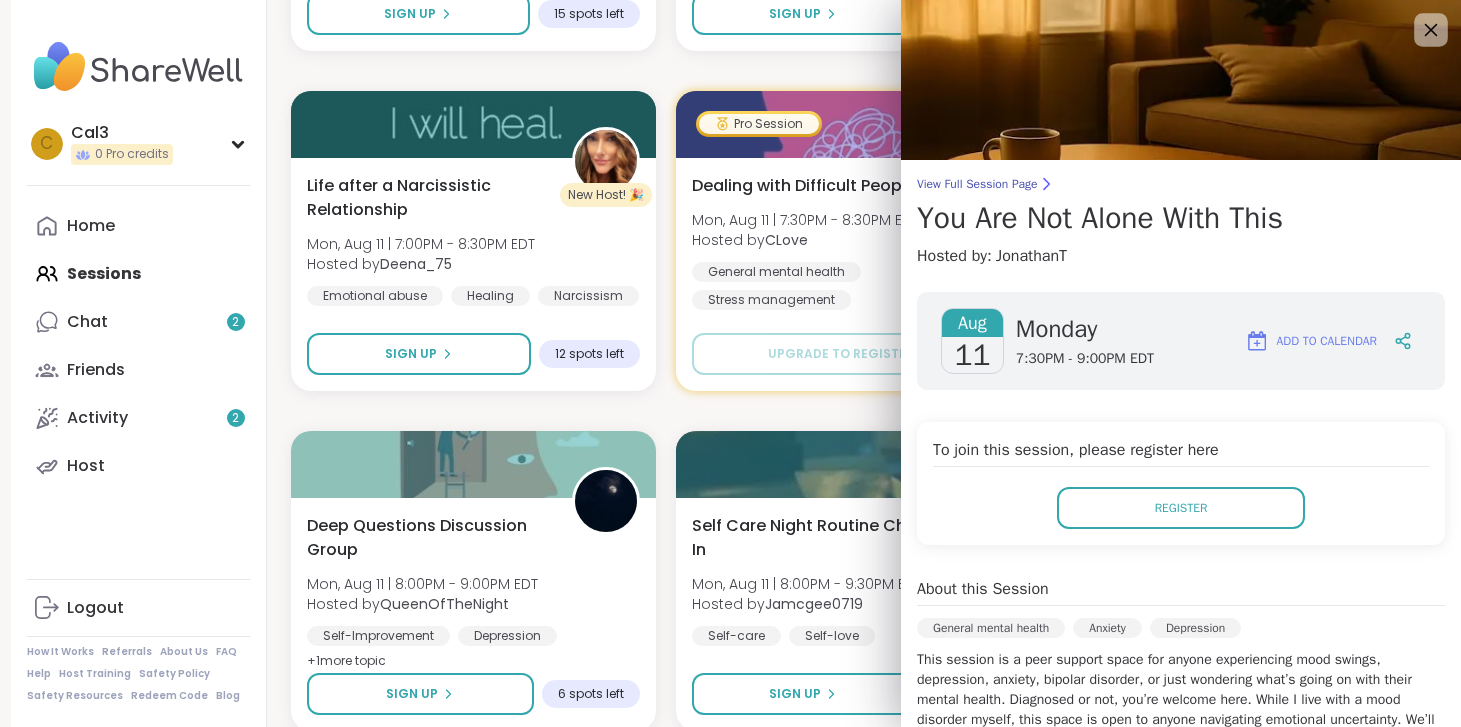 click 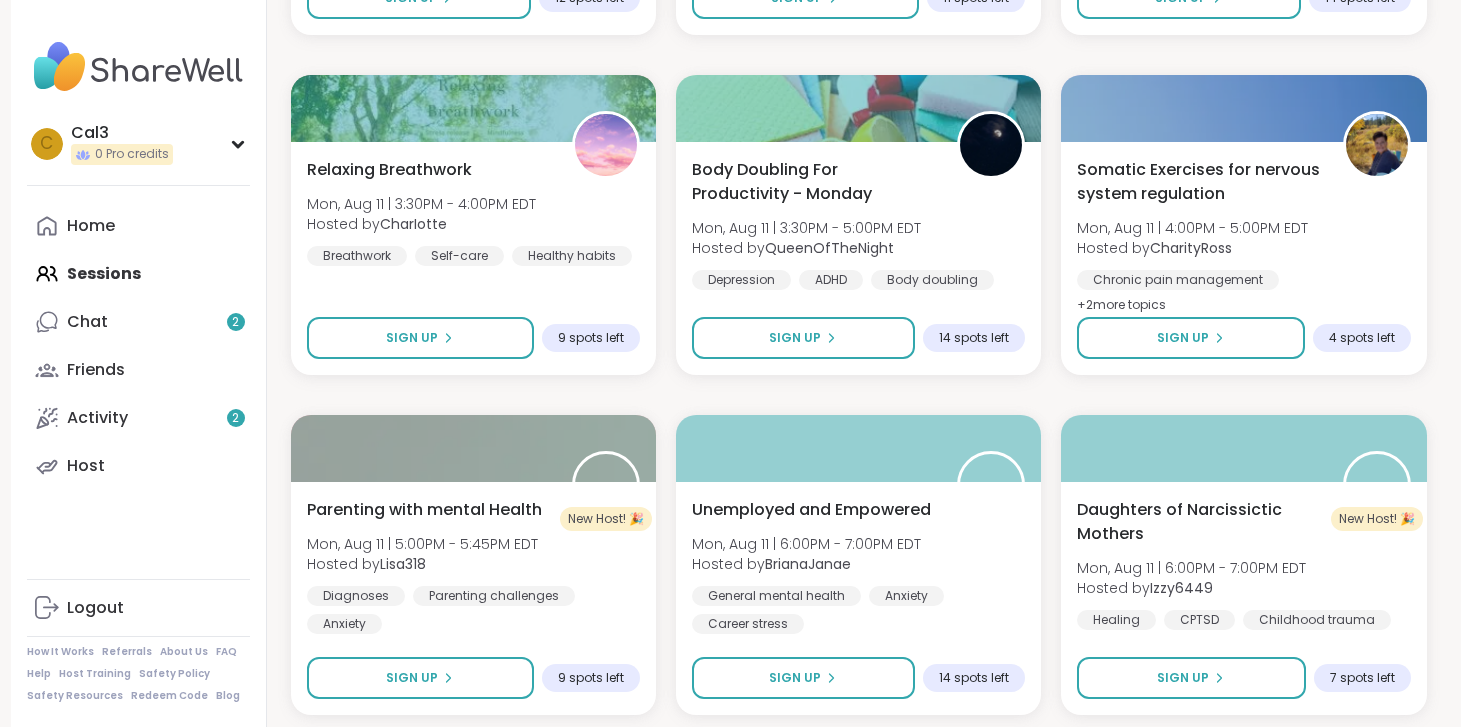 scroll, scrollTop: 2759, scrollLeft: 0, axis: vertical 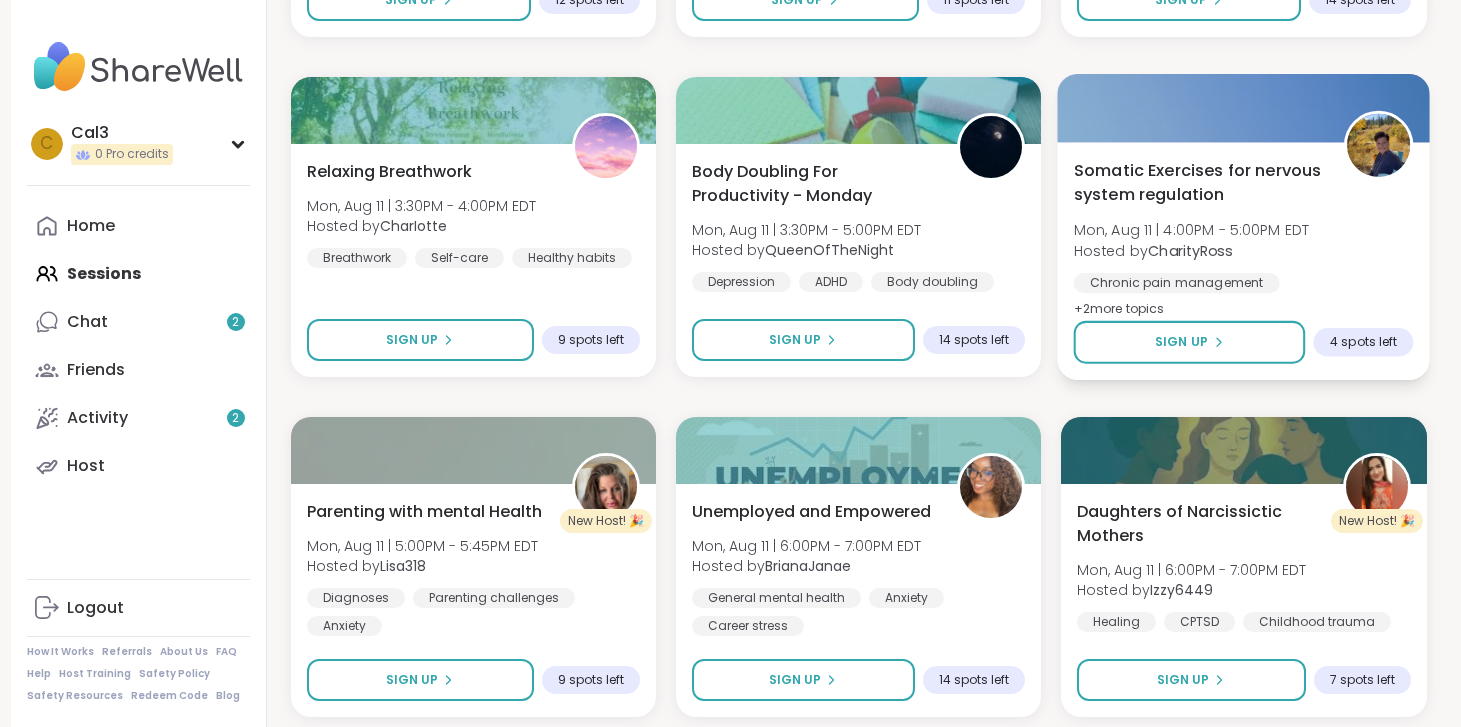 click on "Somatic Exercises for nervous system regulation" at bounding box center (1198, 182) 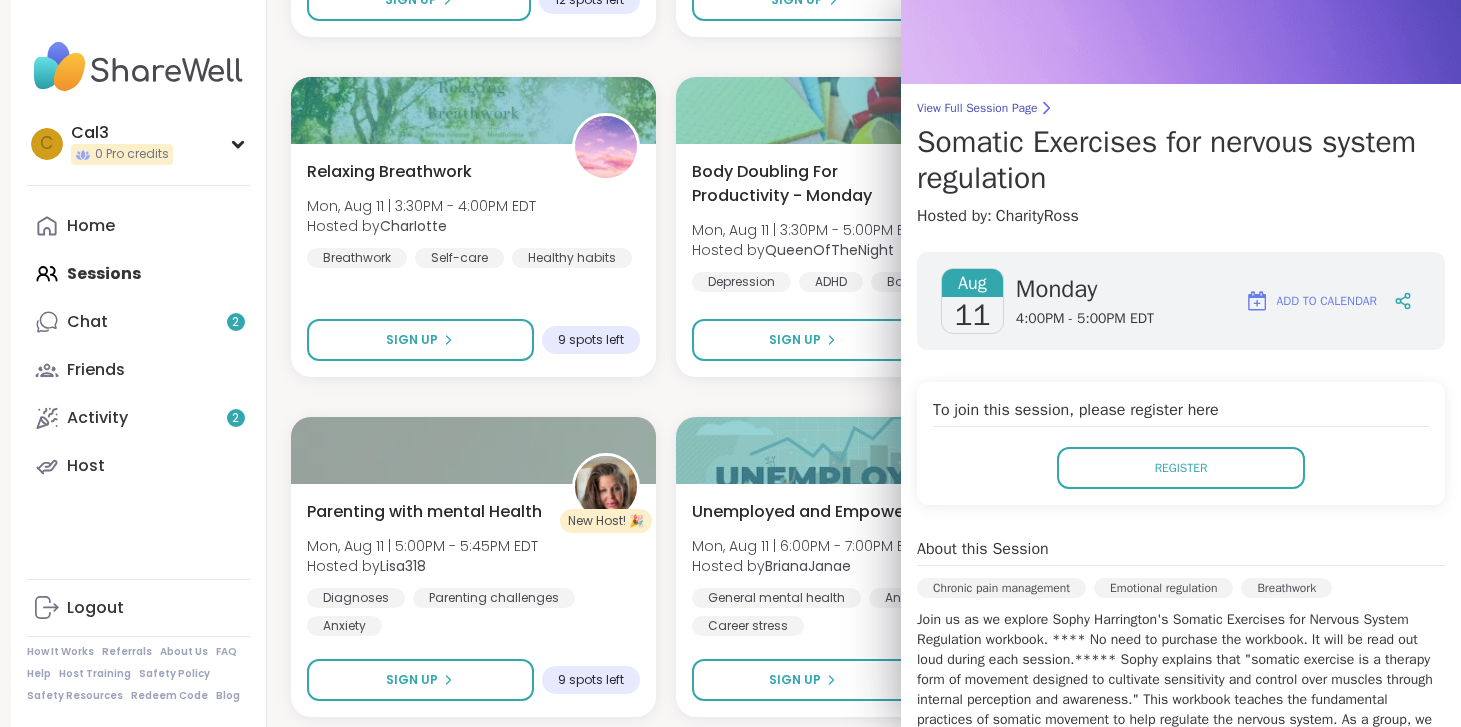 scroll, scrollTop: 0, scrollLeft: 0, axis: both 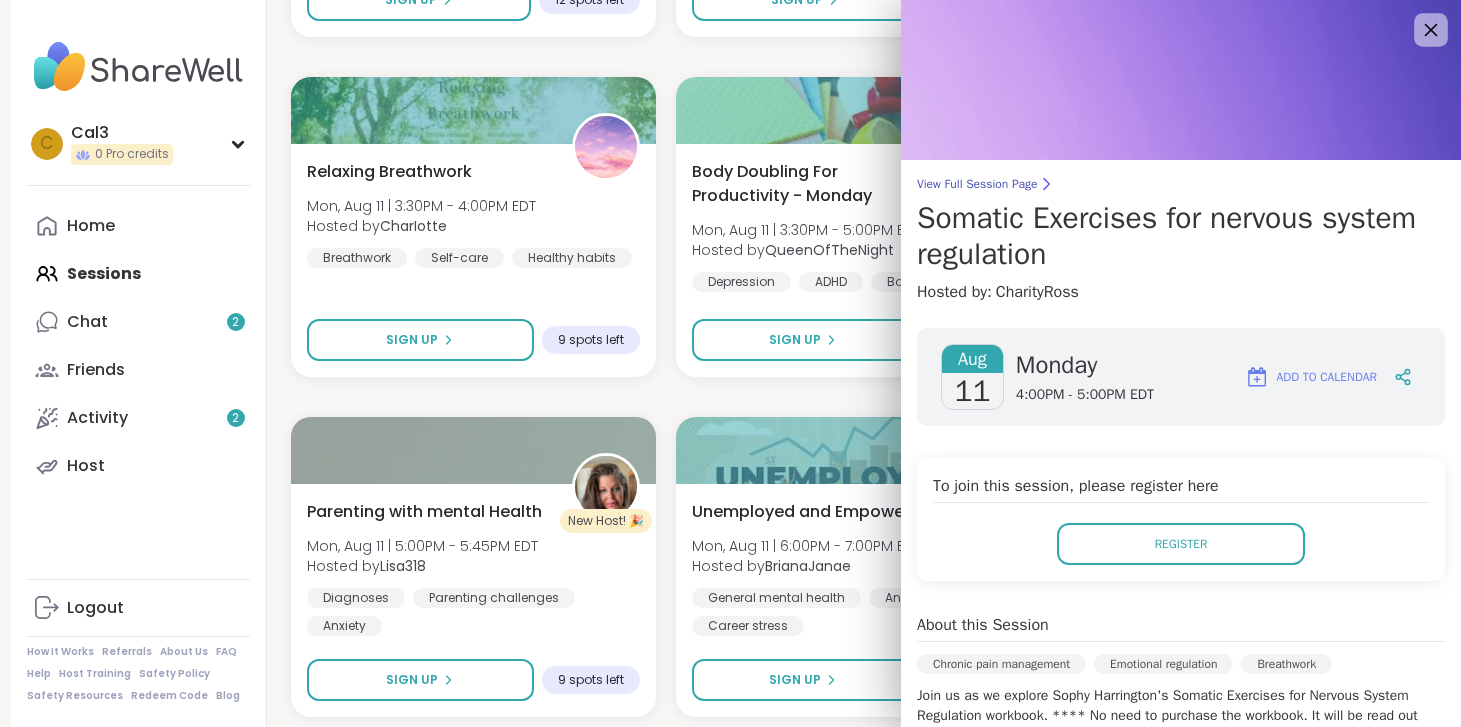 click 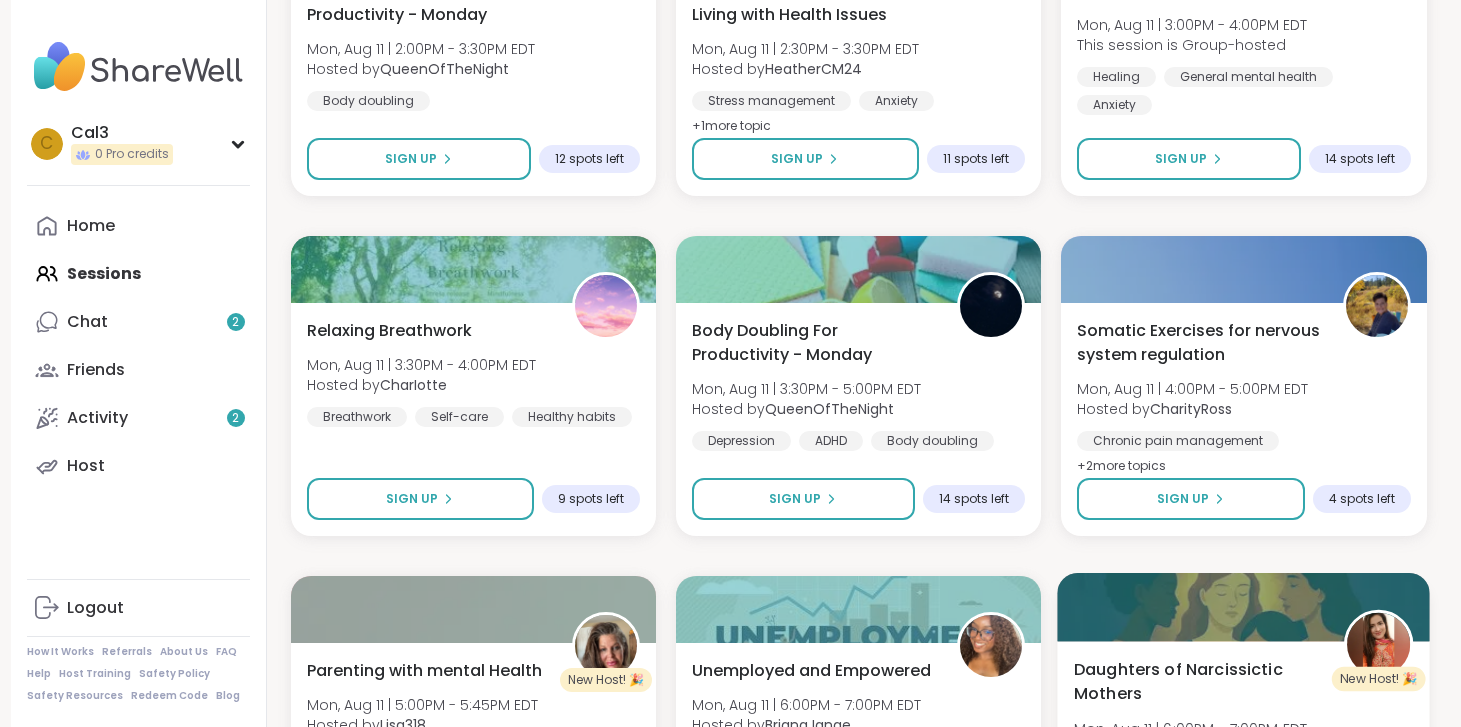 scroll, scrollTop: 2595, scrollLeft: 0, axis: vertical 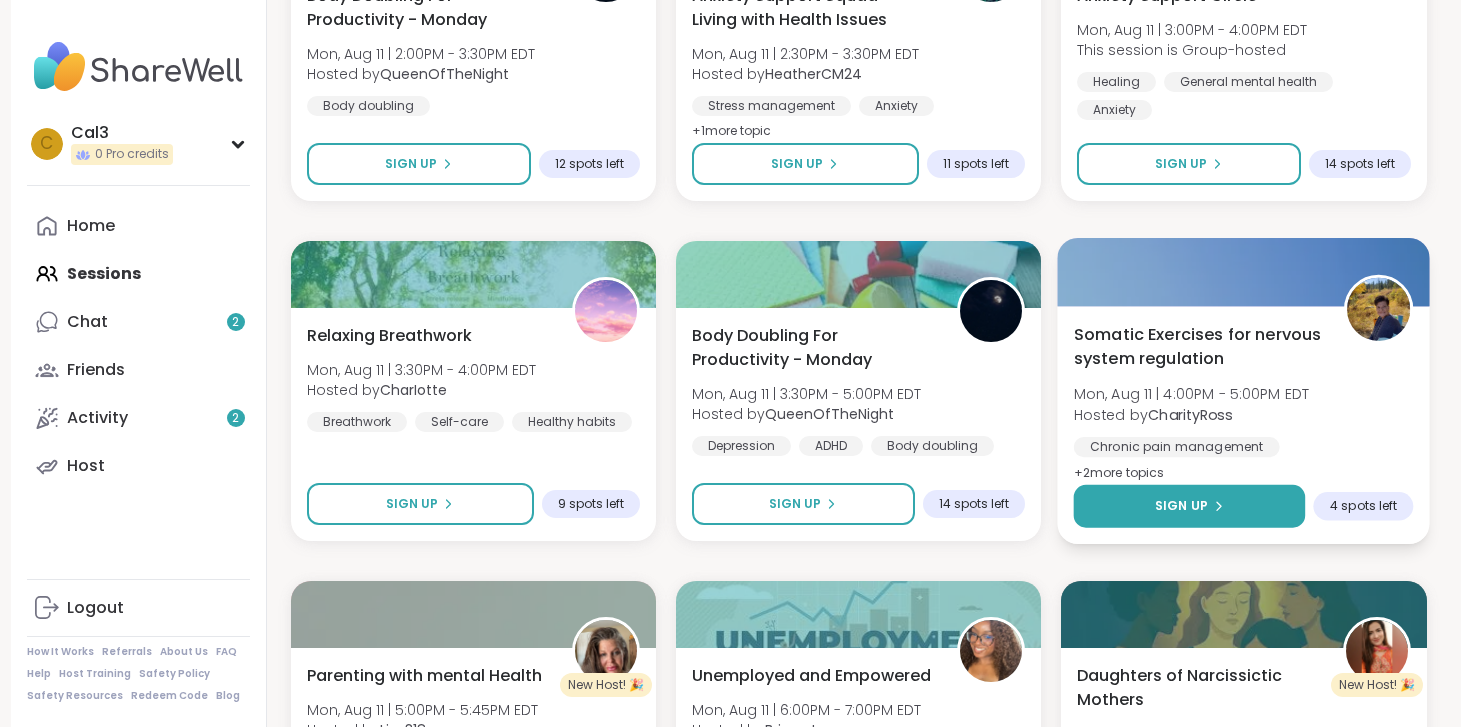 click on "Sign Up" at bounding box center (1181, 506) 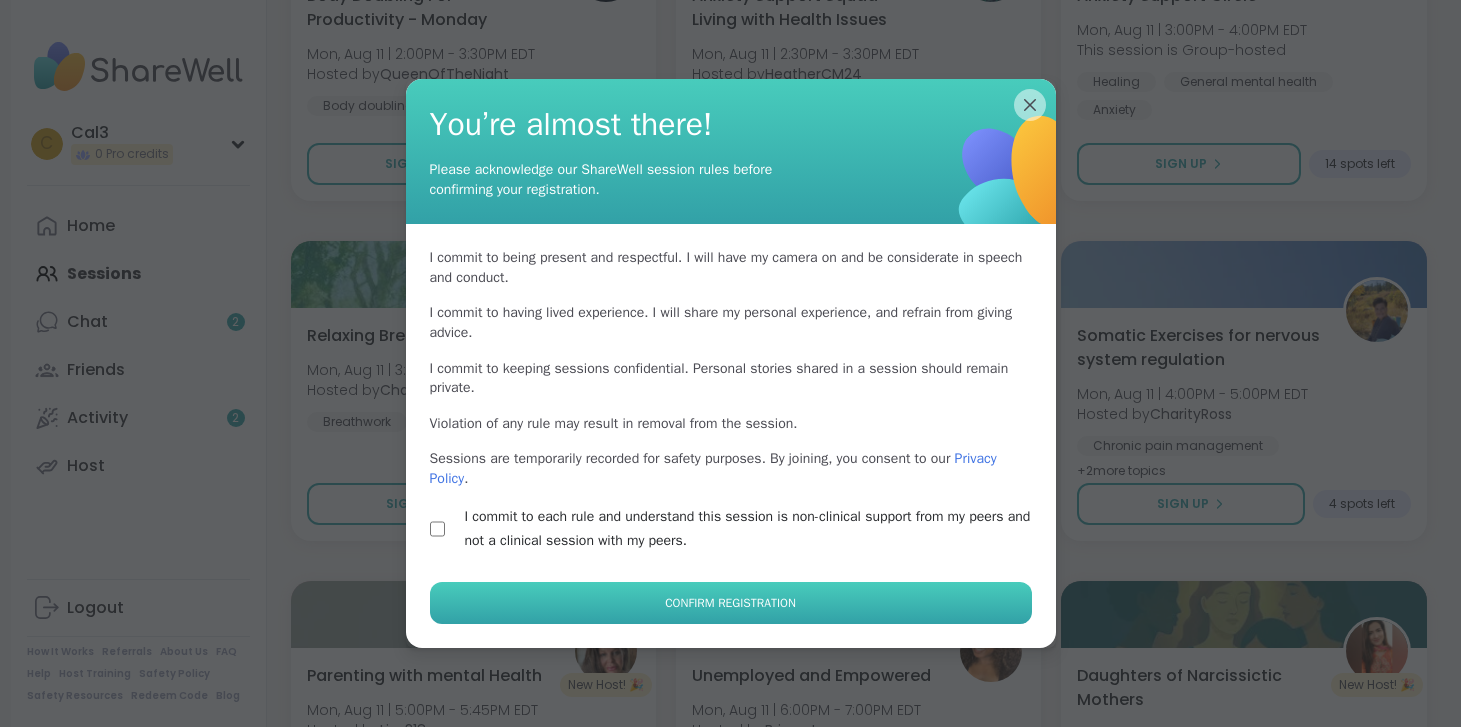 click on "Confirm Registration" at bounding box center (731, 603) 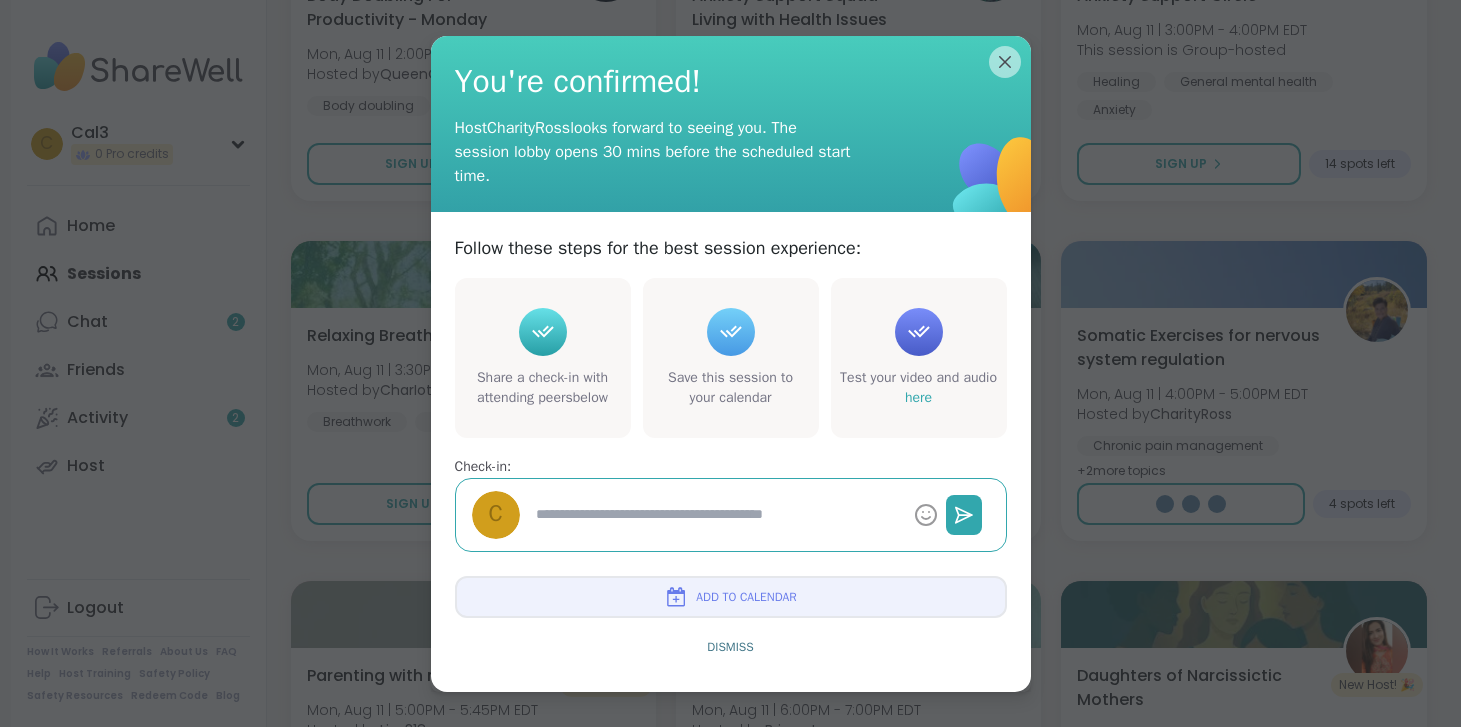 type on "*" 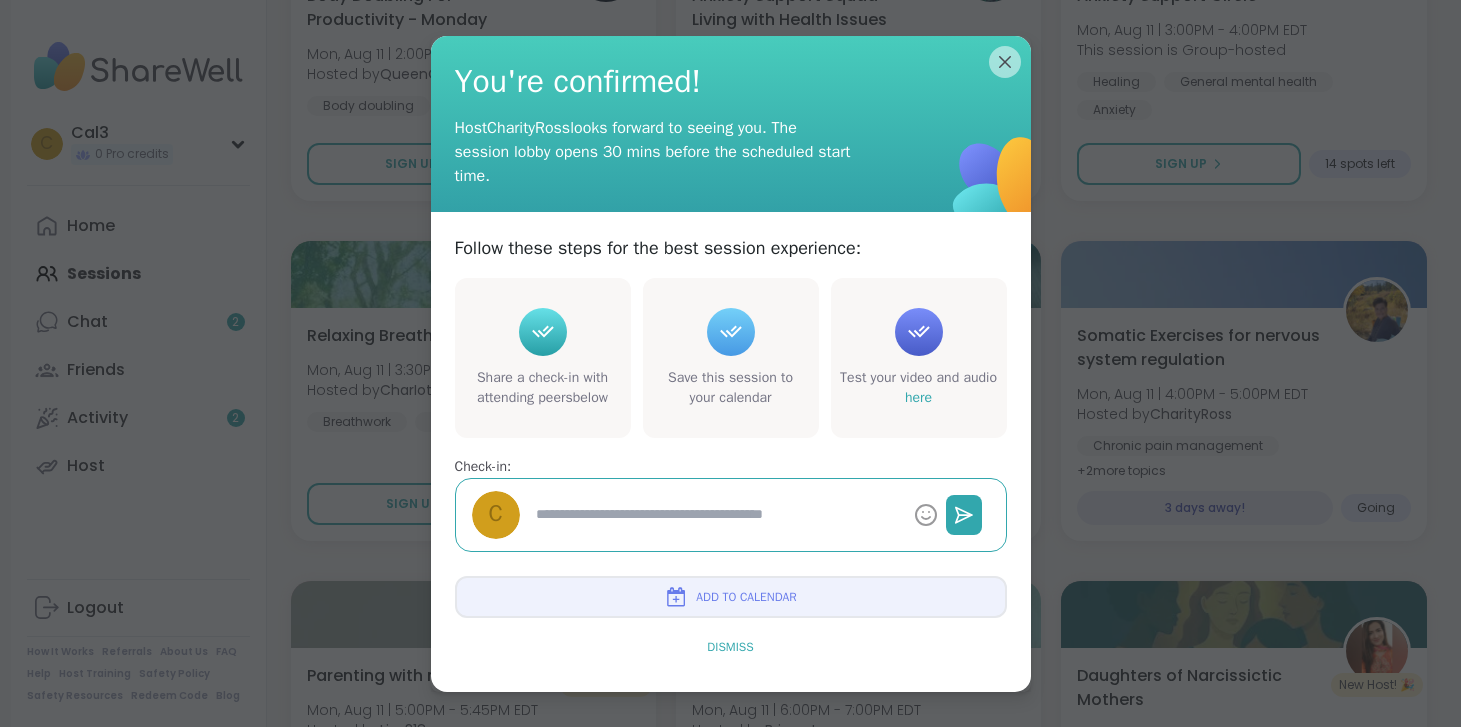 click on "Dismiss" at bounding box center [730, 647] 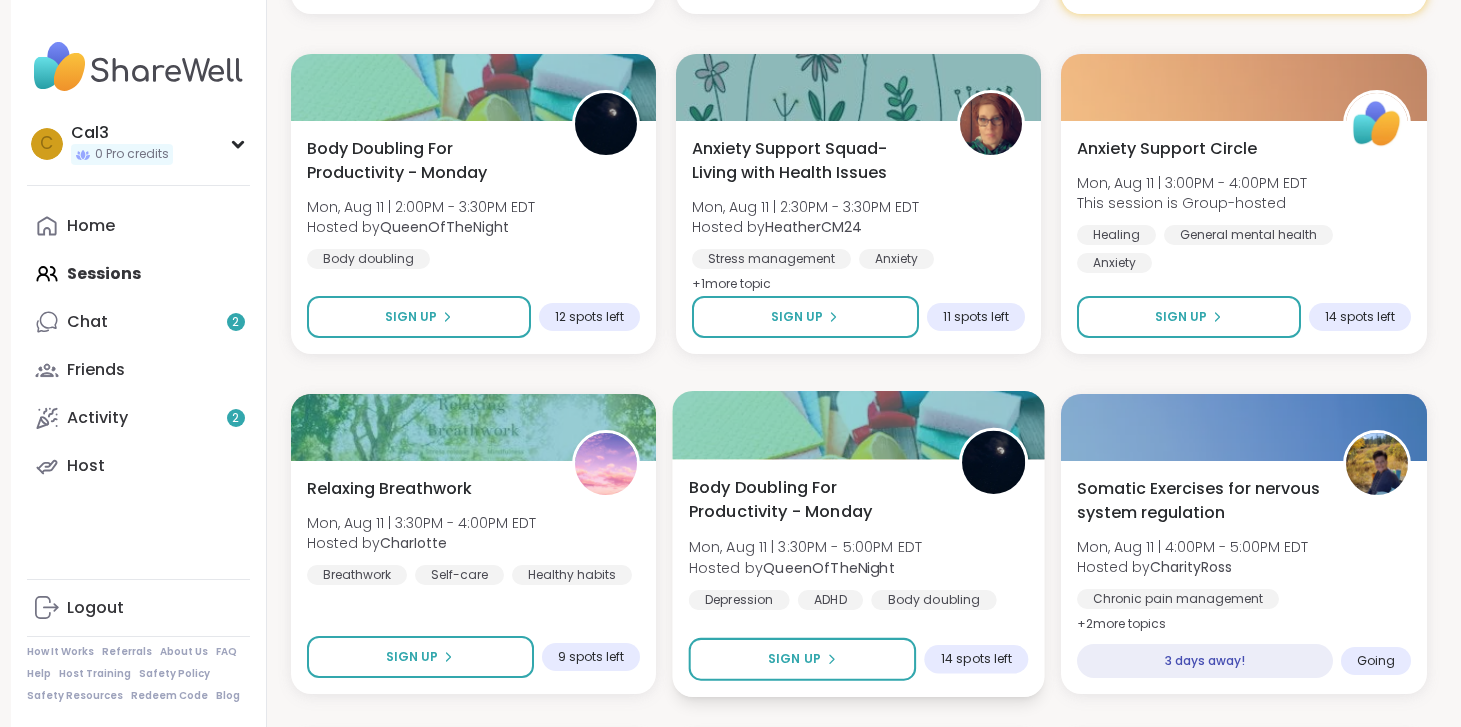 scroll, scrollTop: 2439, scrollLeft: 0, axis: vertical 